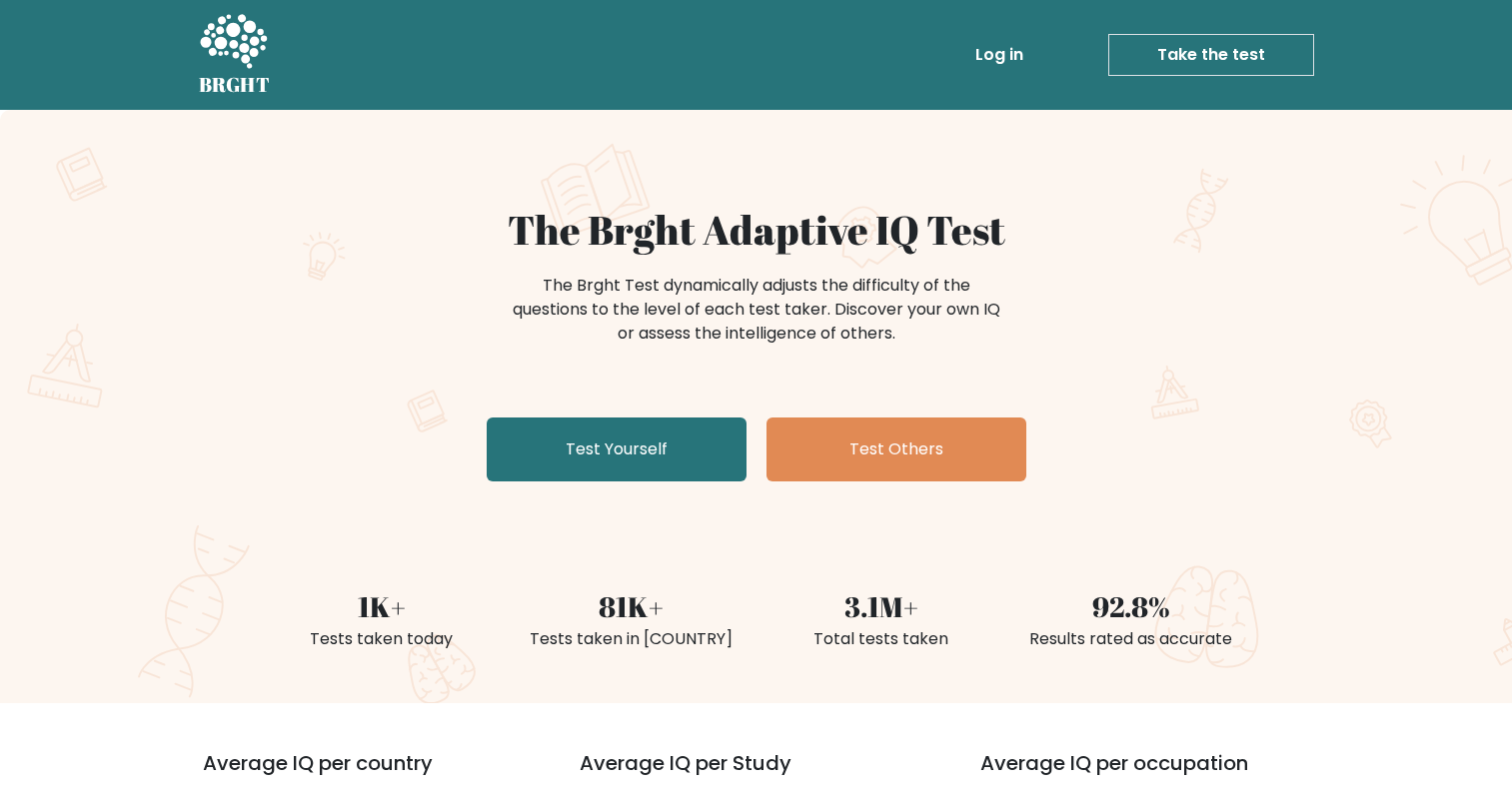 scroll, scrollTop: 0, scrollLeft: 0, axis: both 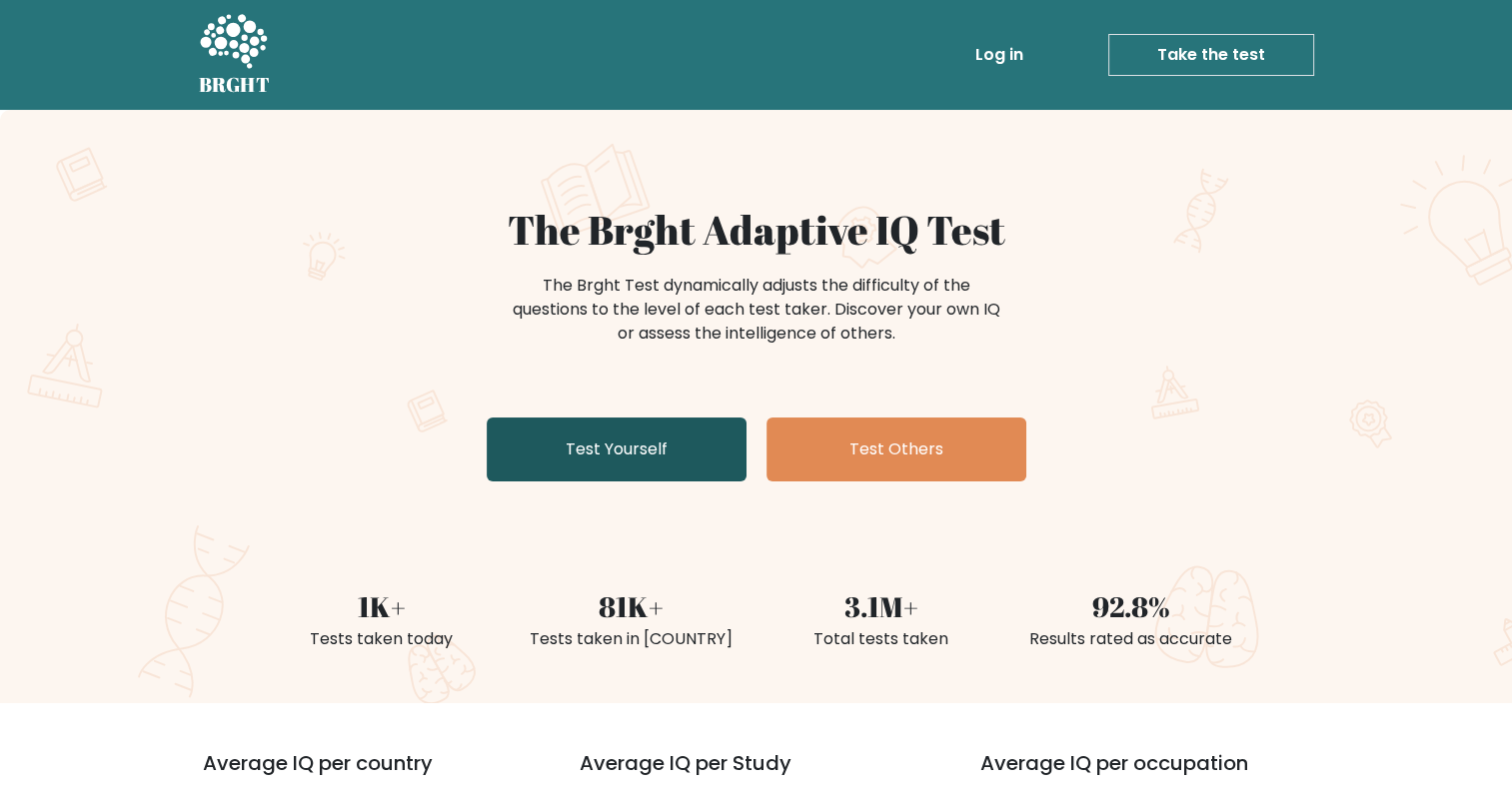click on "Test Yourself" at bounding box center (617, 449) 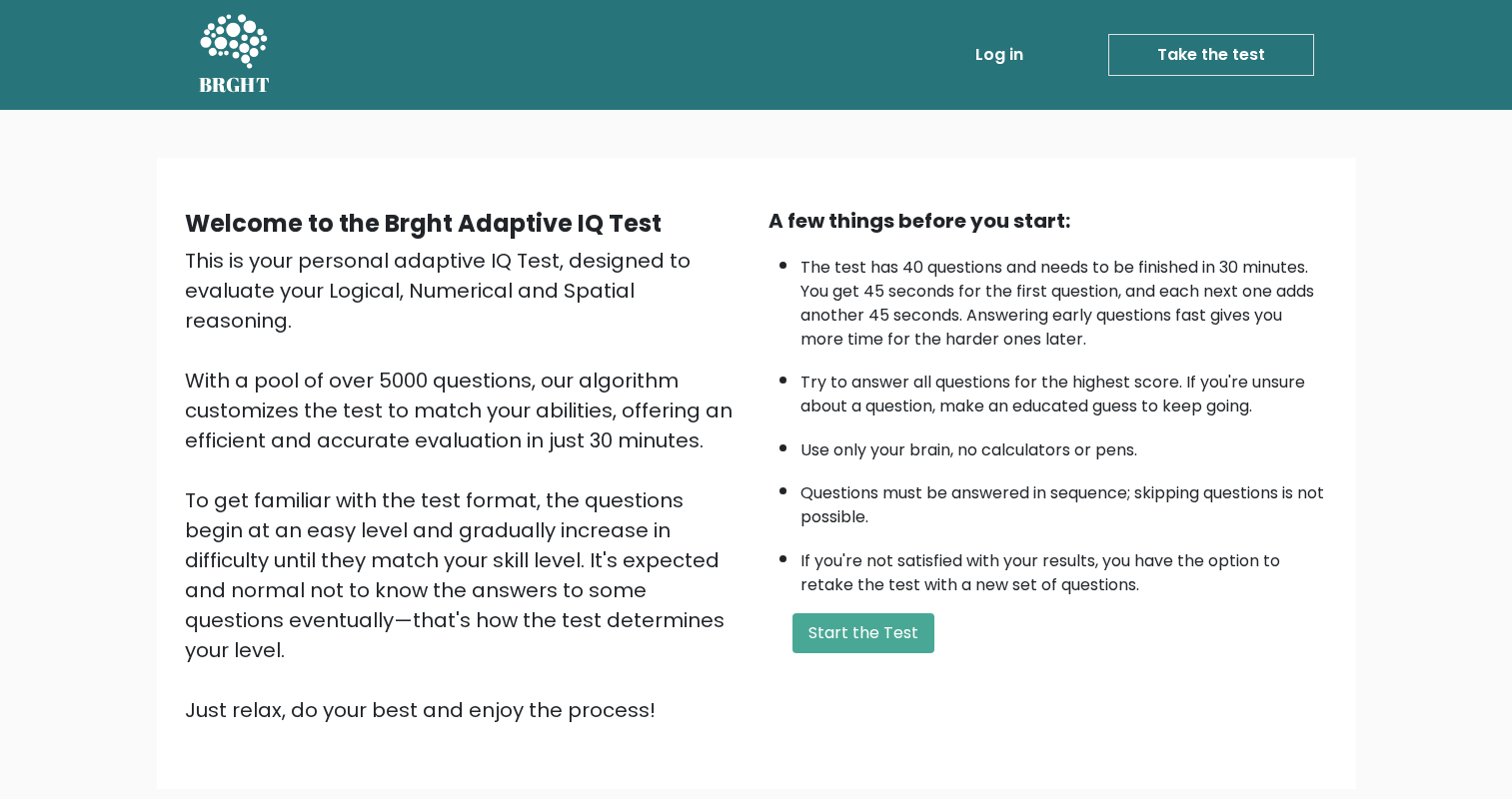 scroll, scrollTop: 0, scrollLeft: 0, axis: both 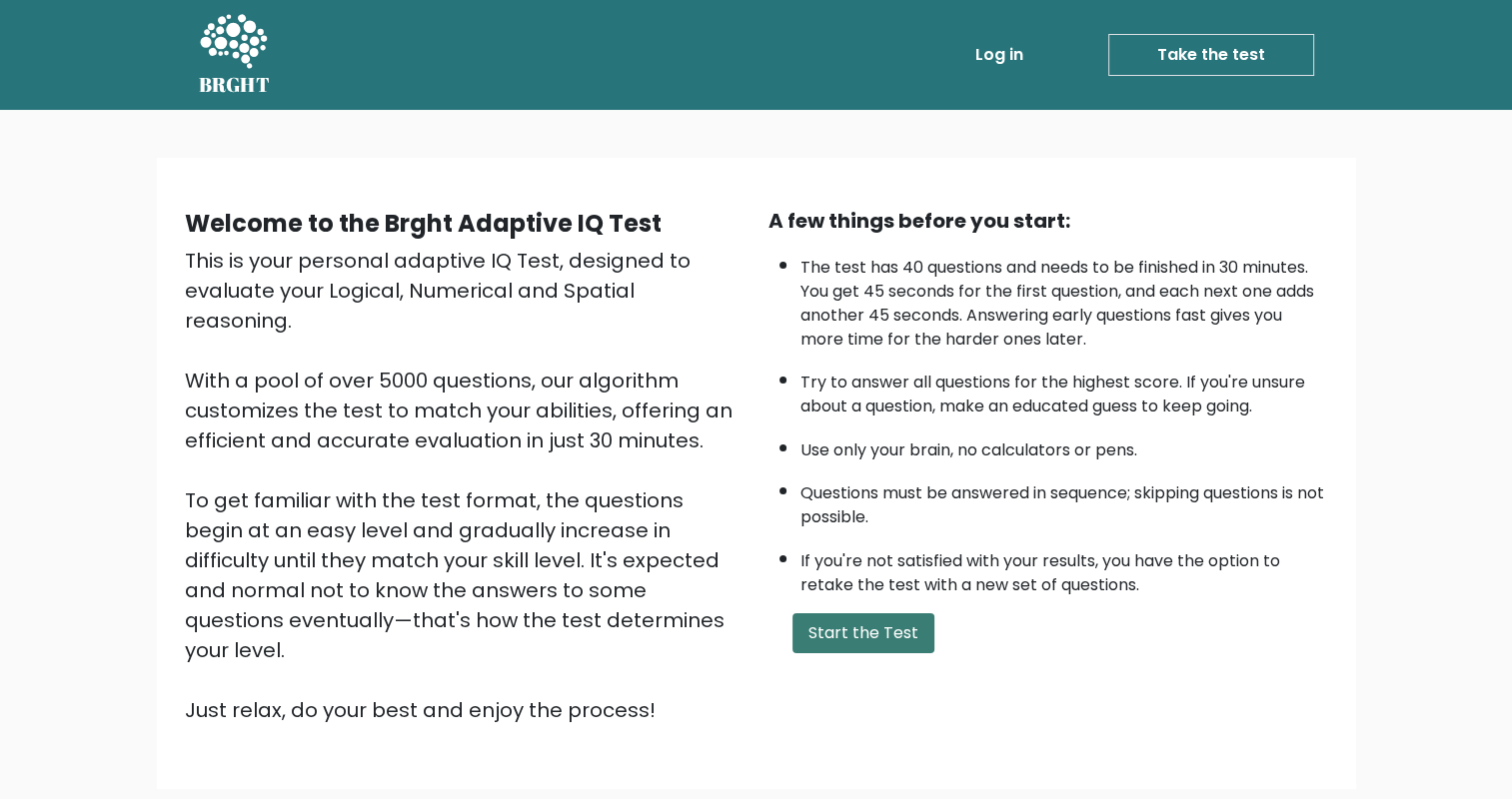 click on "Start the Test" at bounding box center [863, 633] 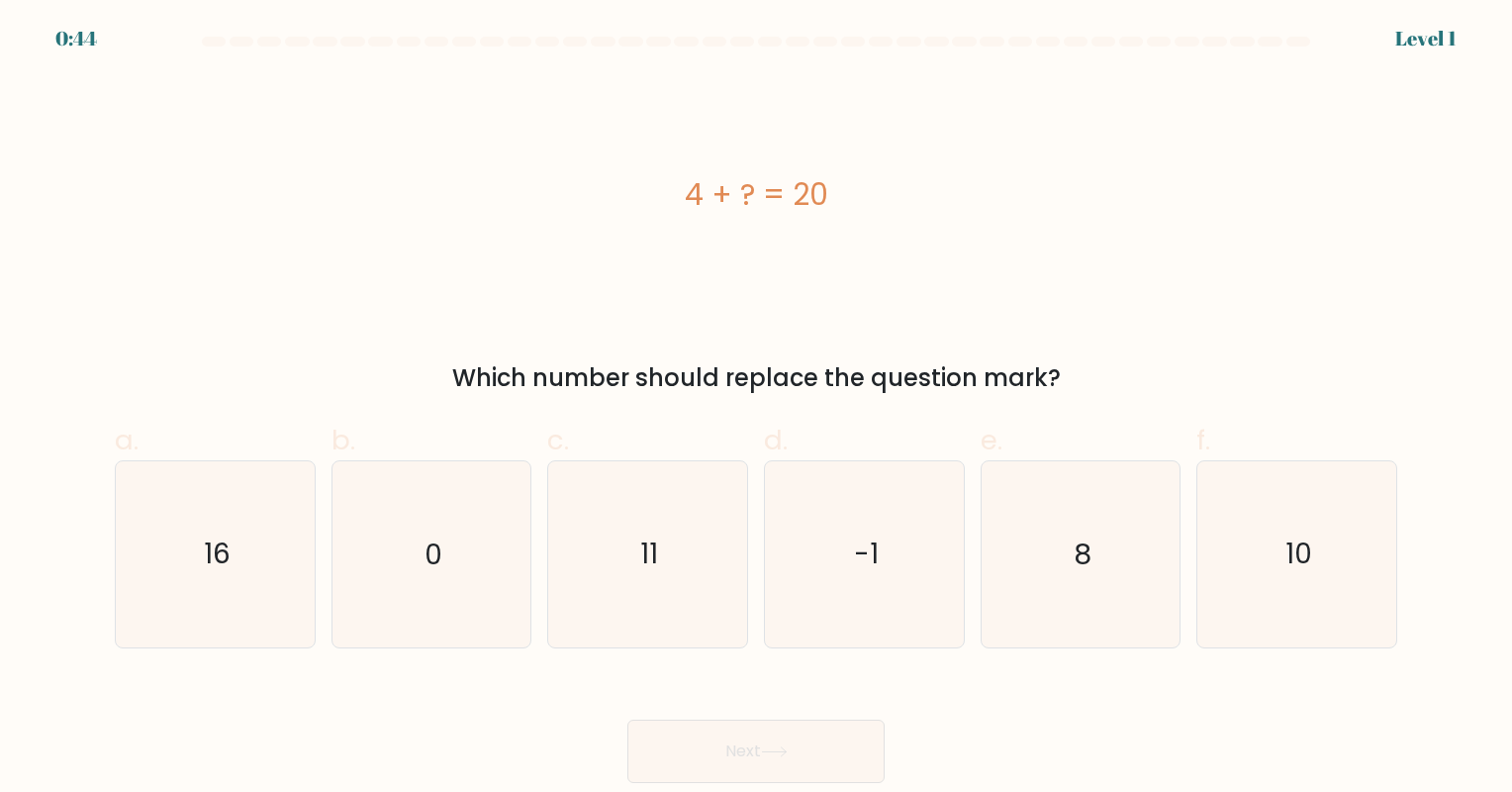 scroll, scrollTop: 0, scrollLeft: 0, axis: both 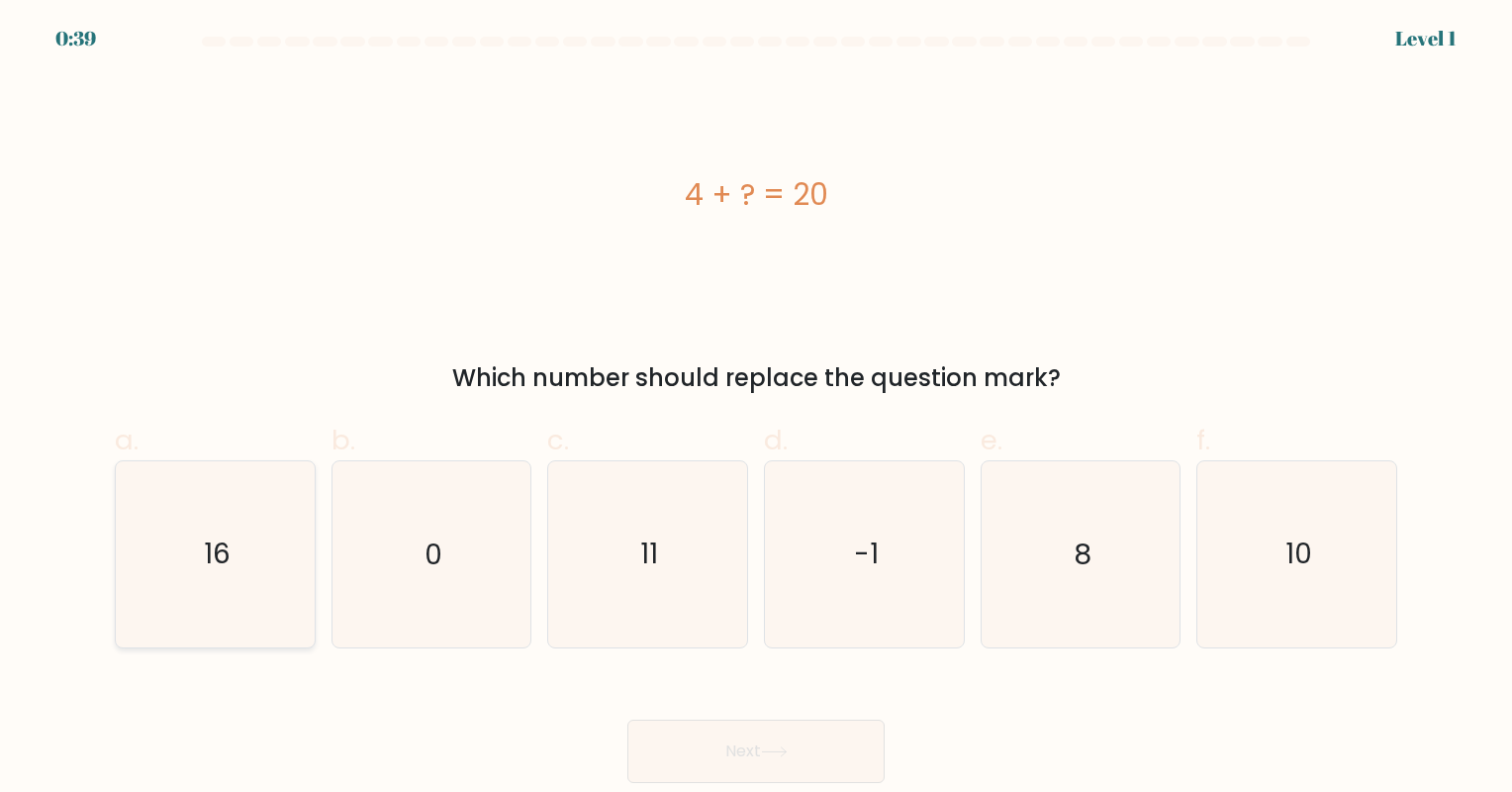 click on "16" at bounding box center (215, 553) 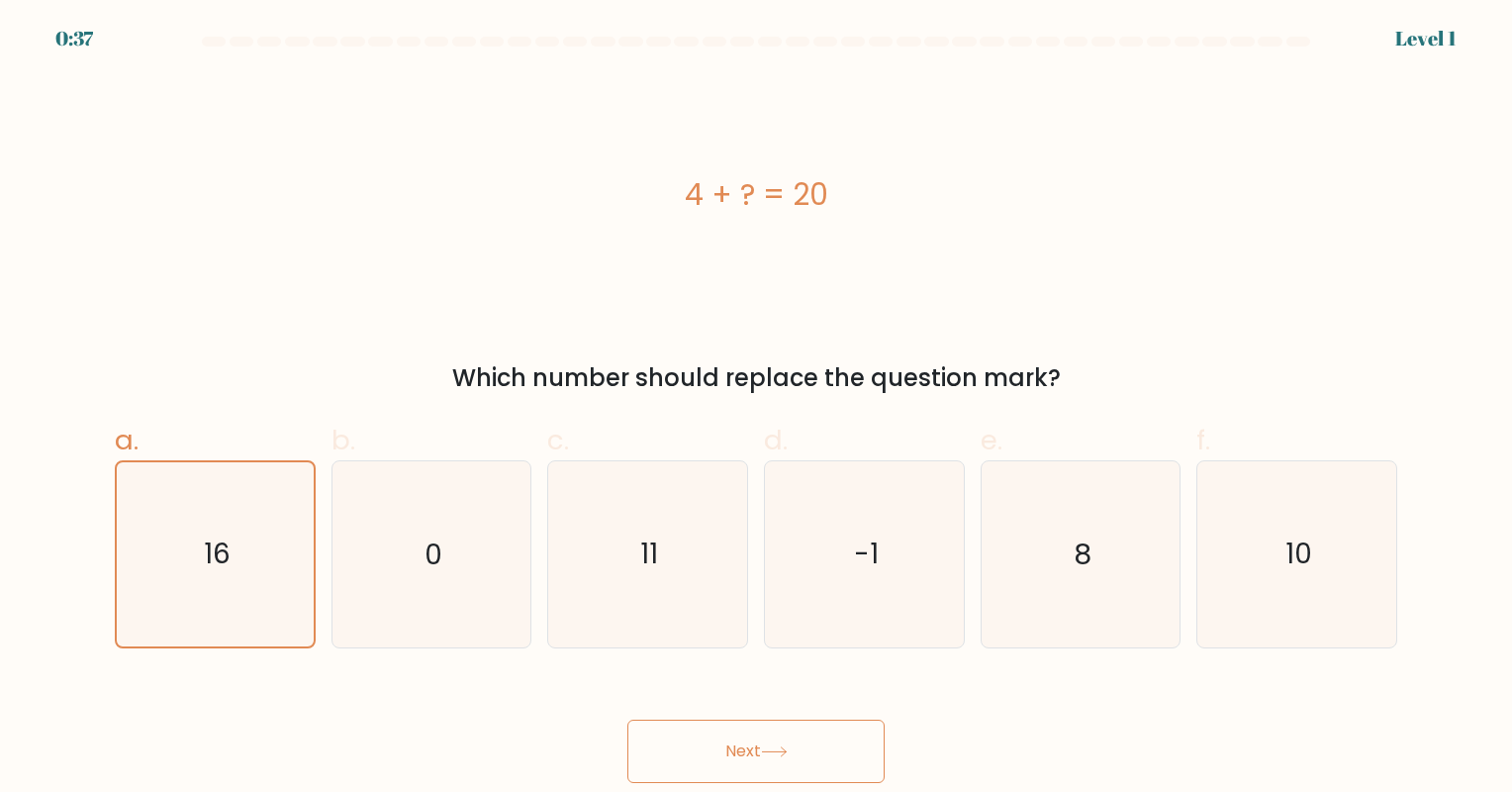 click on "Next" at bounding box center (756, 751) 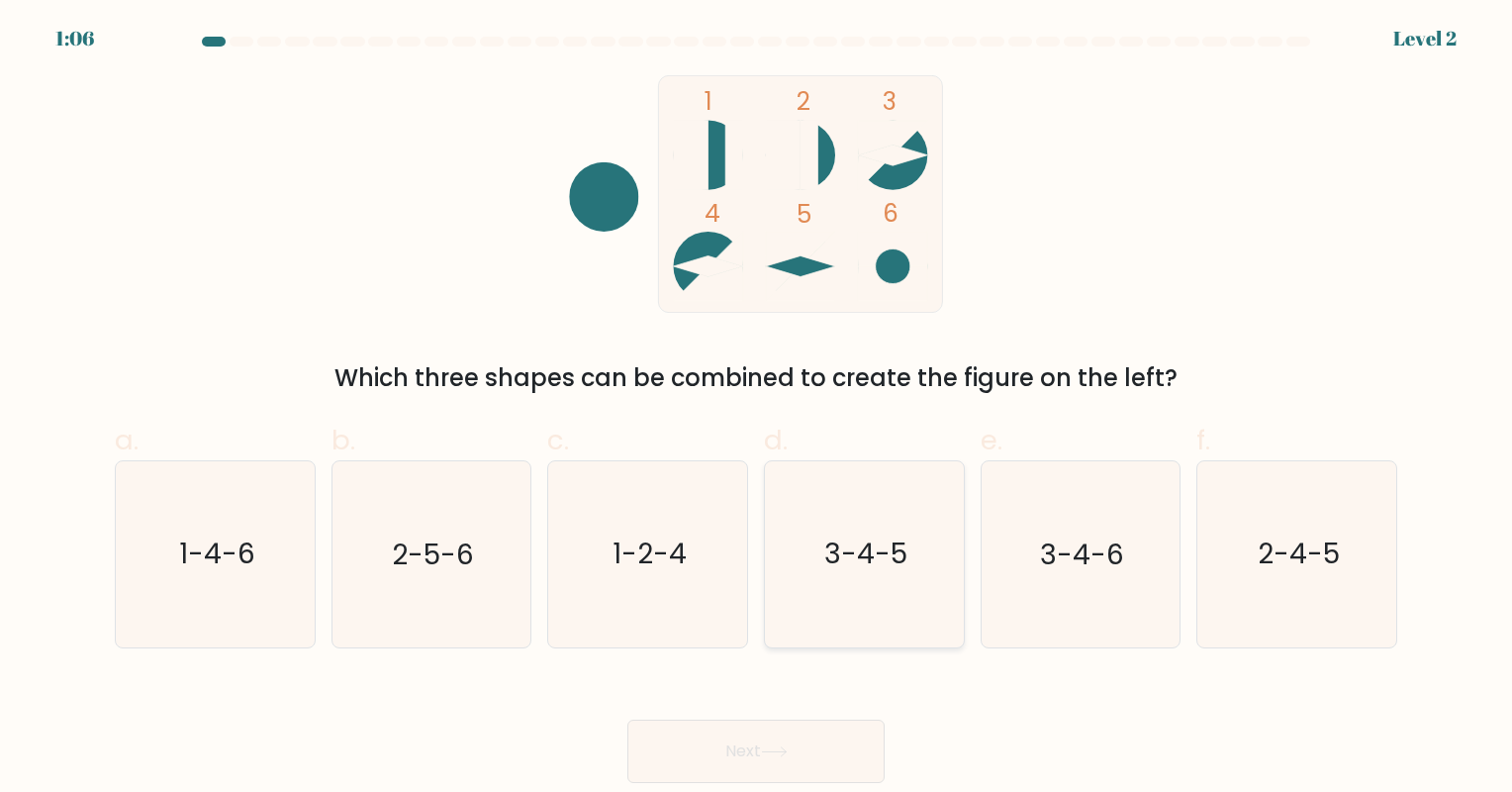 click on "3-4-5" at bounding box center (864, 553) 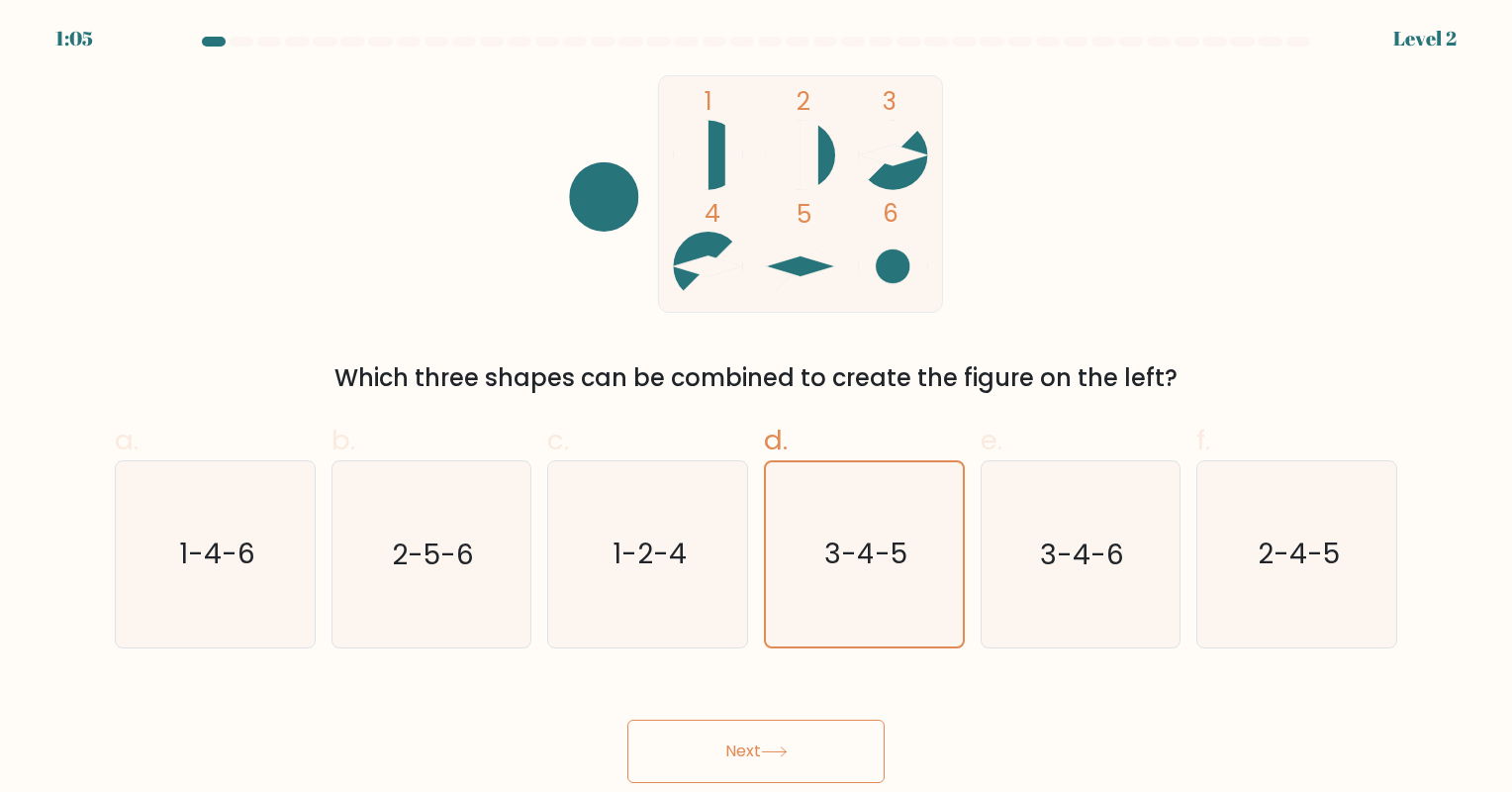 click on "Next" at bounding box center [756, 751] 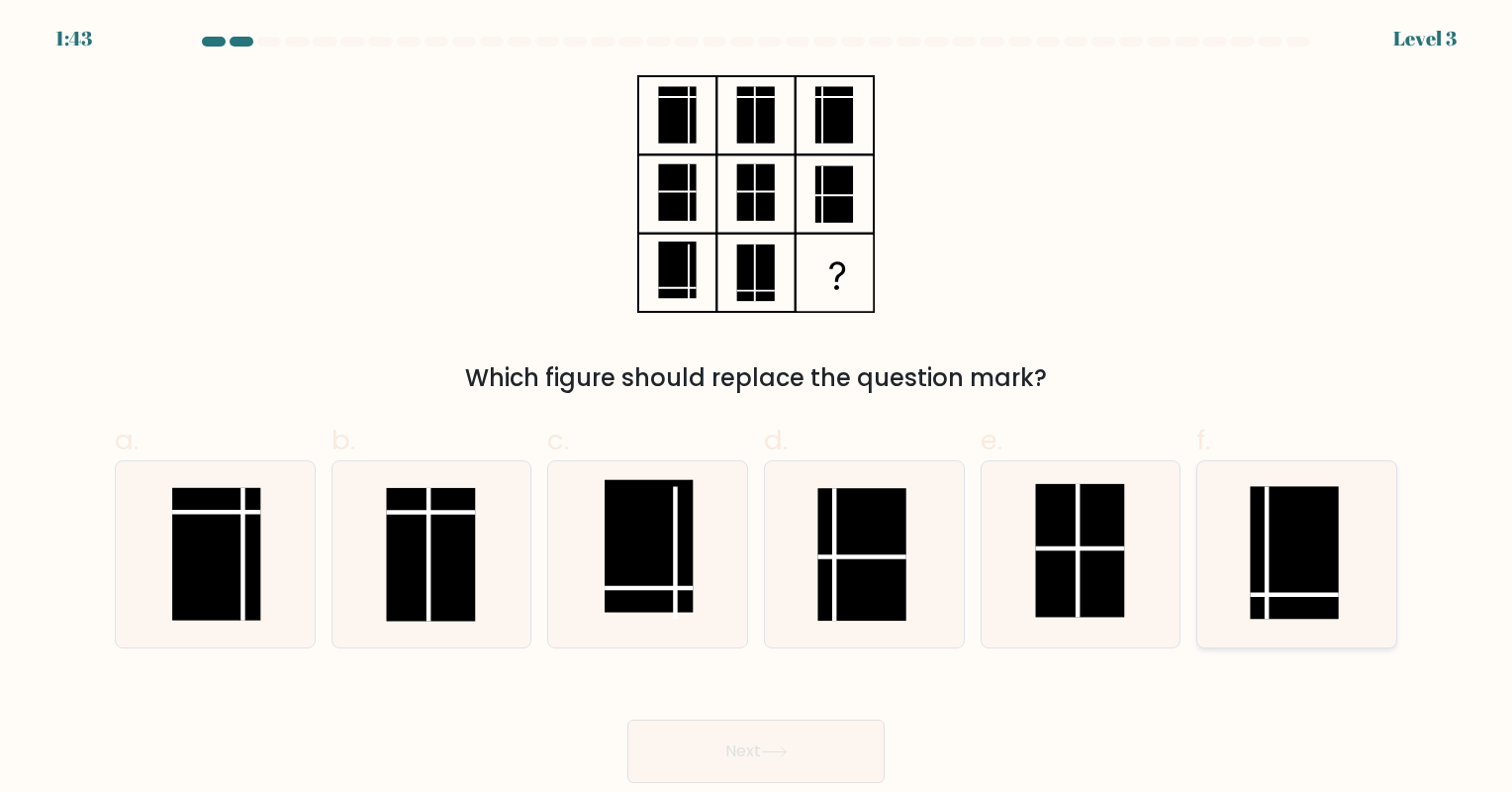 click at bounding box center (1293, 553) 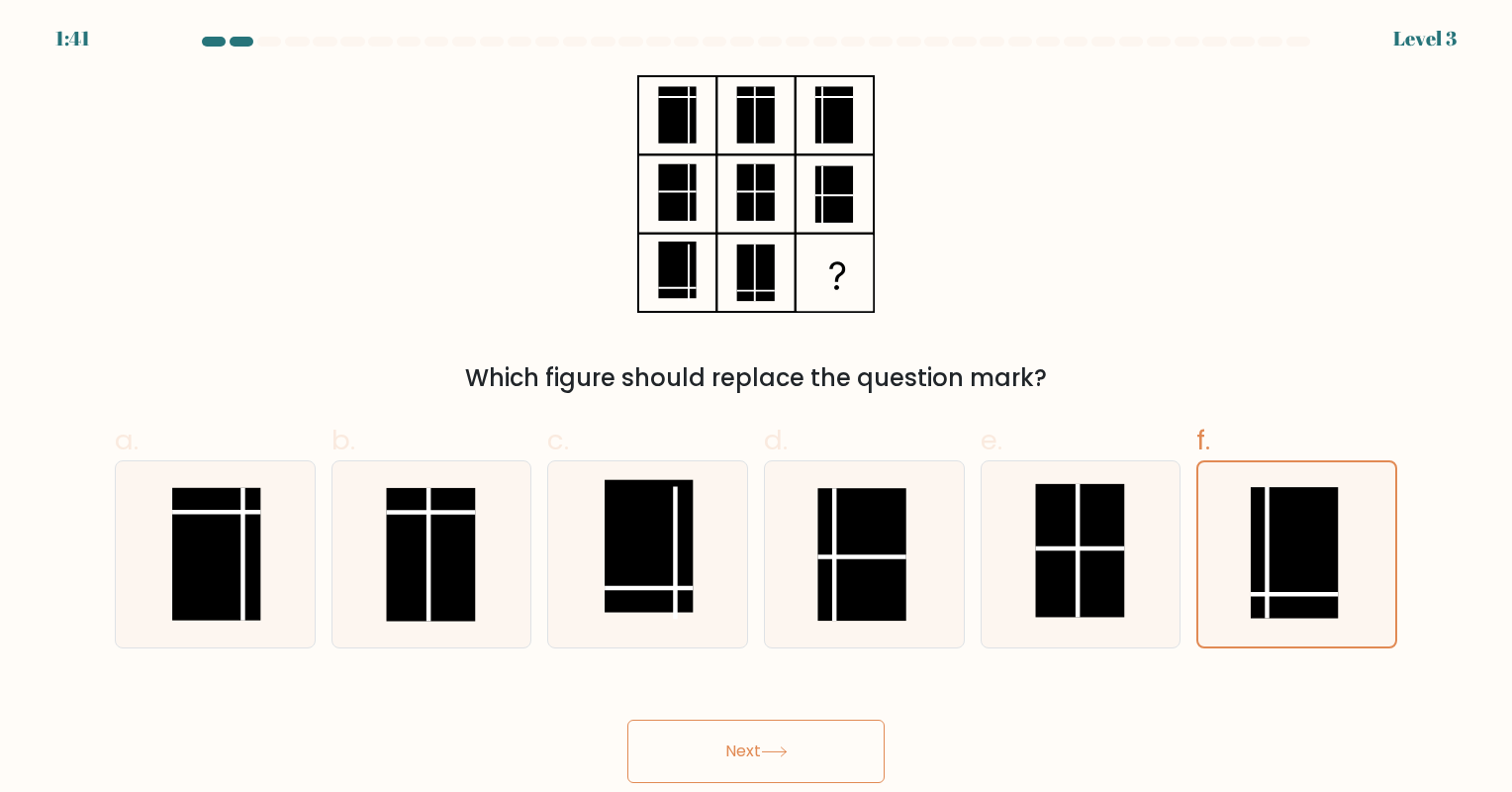 click on "Next" at bounding box center [756, 751] 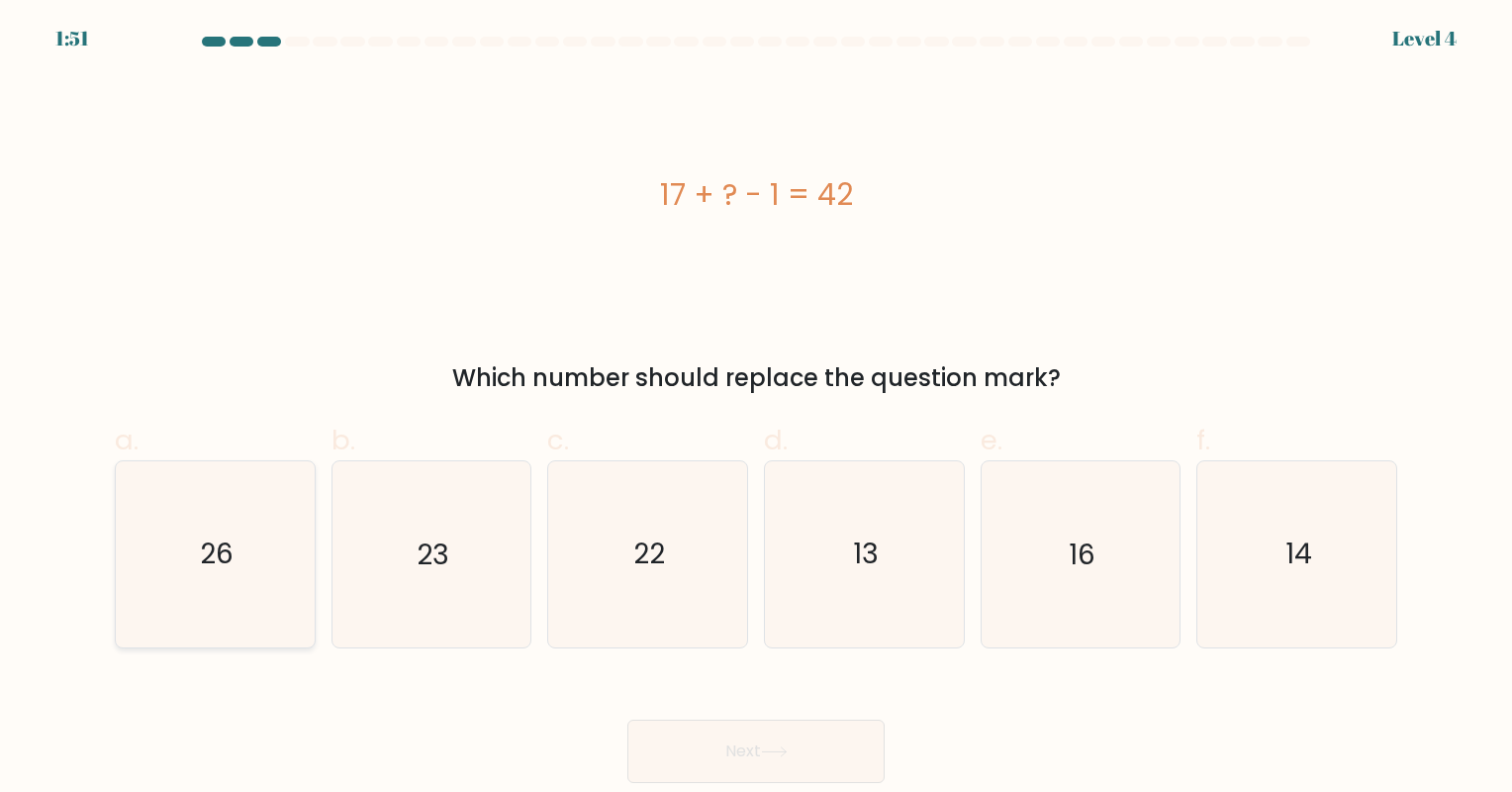 click on "26" at bounding box center [215, 553] 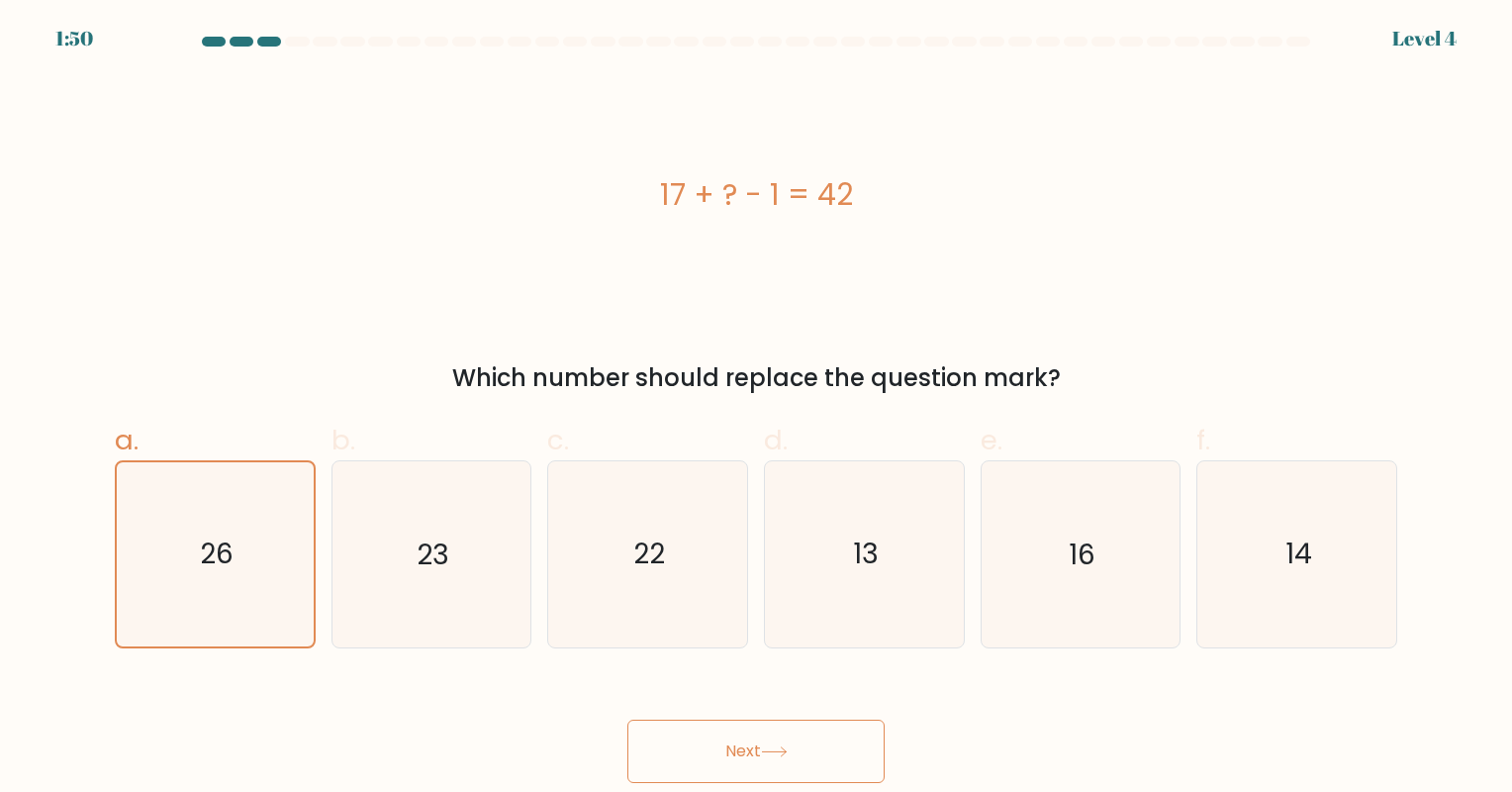click on "Next" at bounding box center [756, 751] 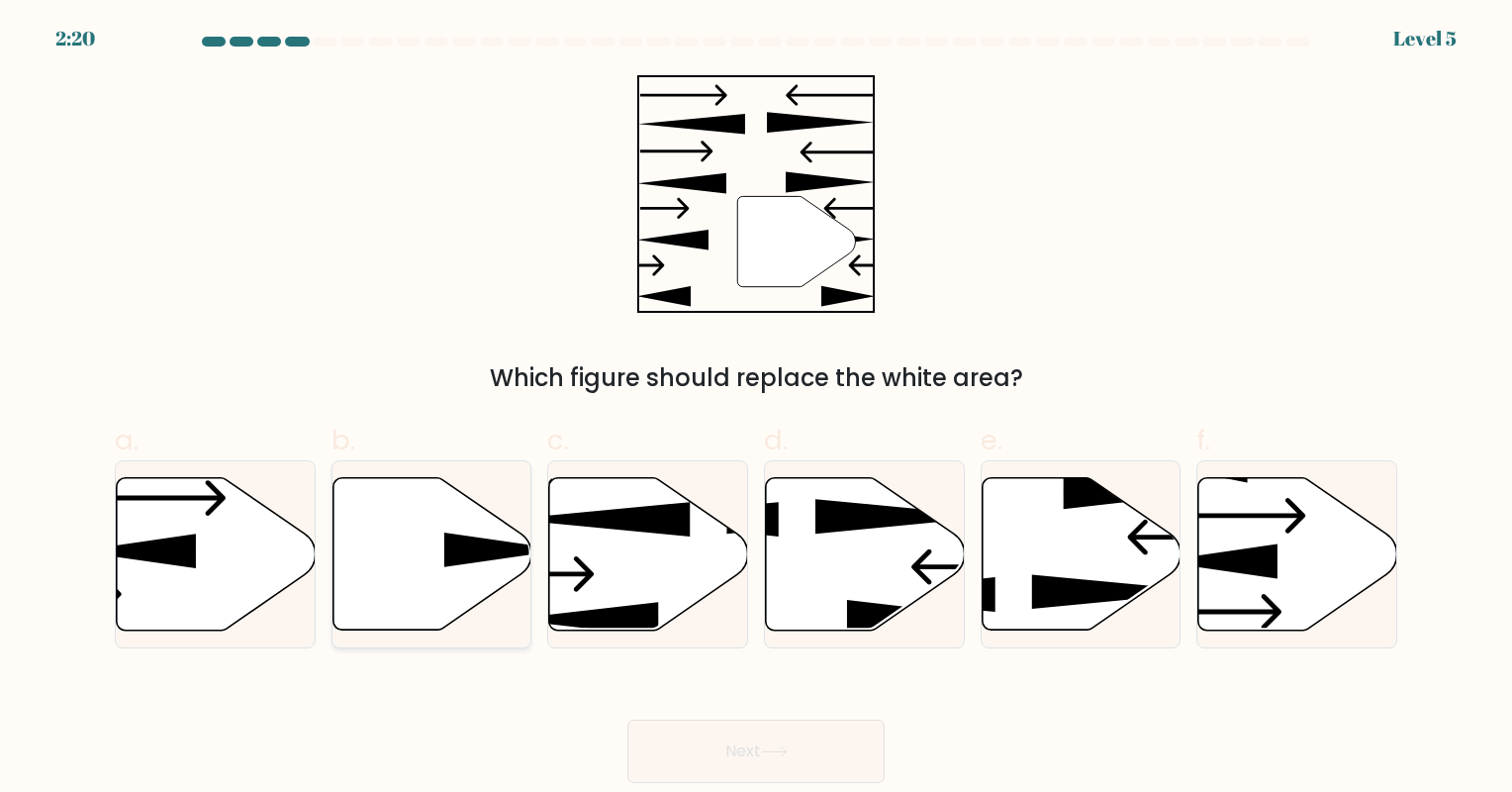 click at bounding box center [431, 553] 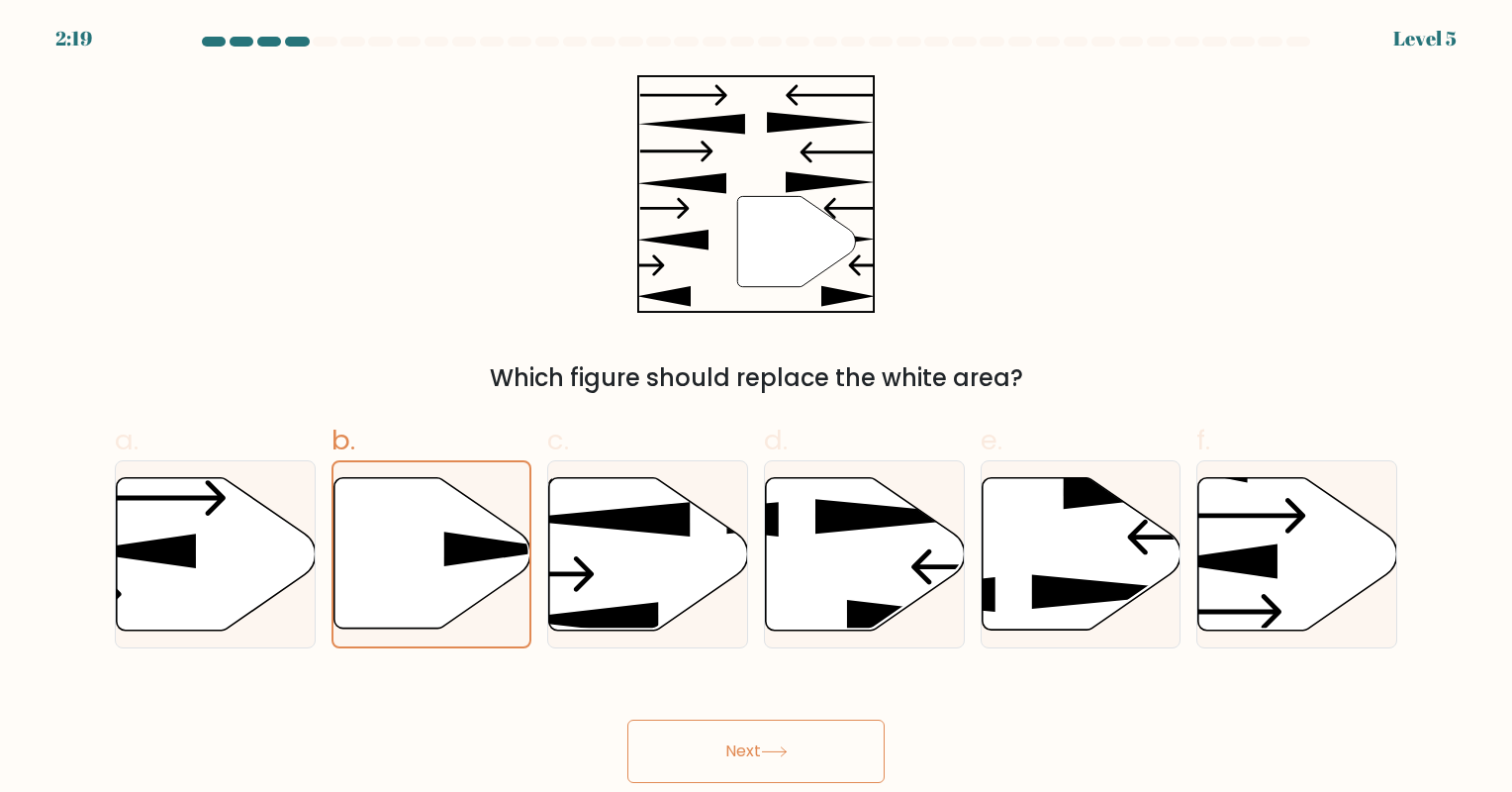 click on "Next" at bounding box center [756, 751] 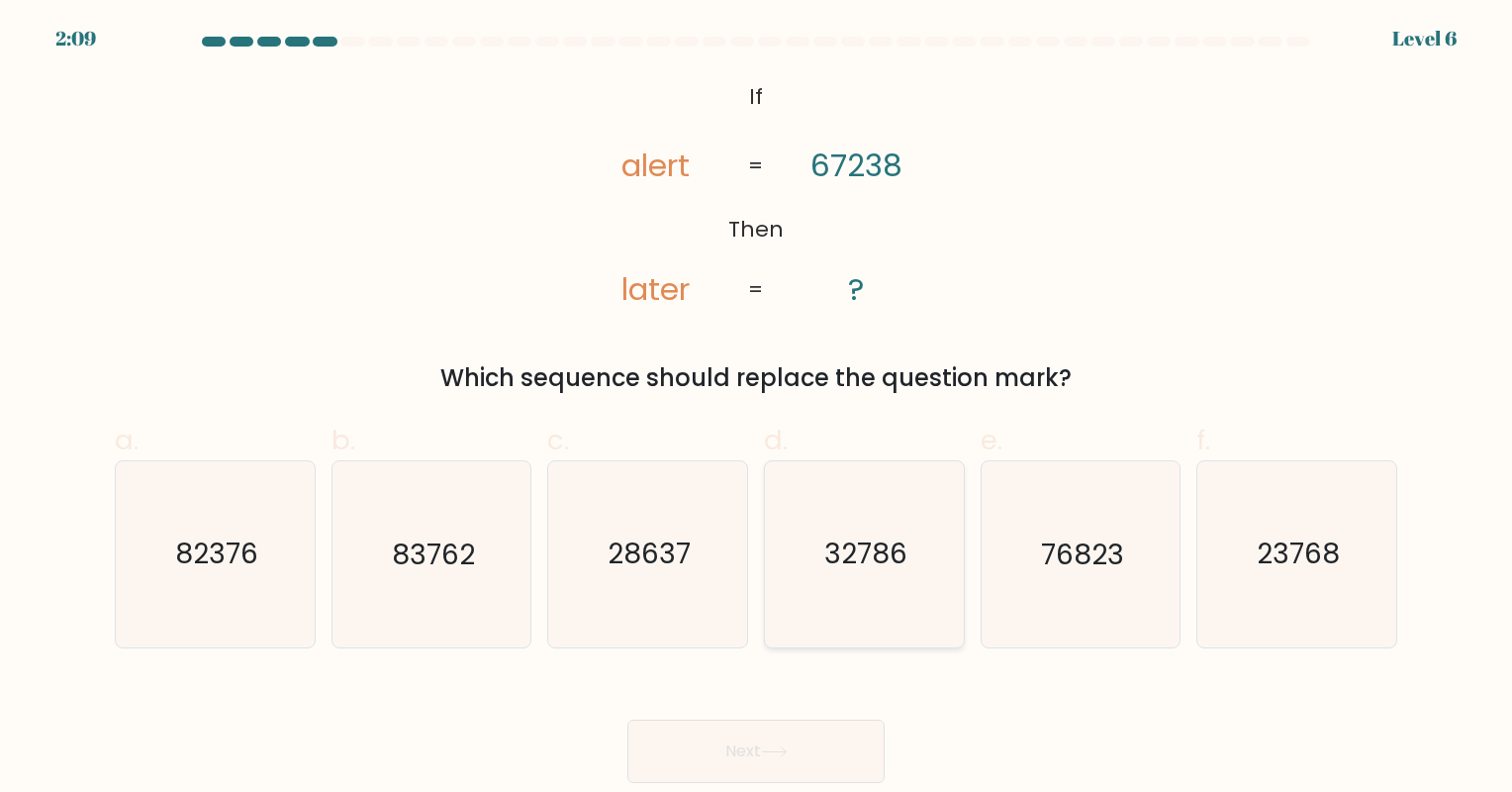 click on "32786" at bounding box center [864, 553] 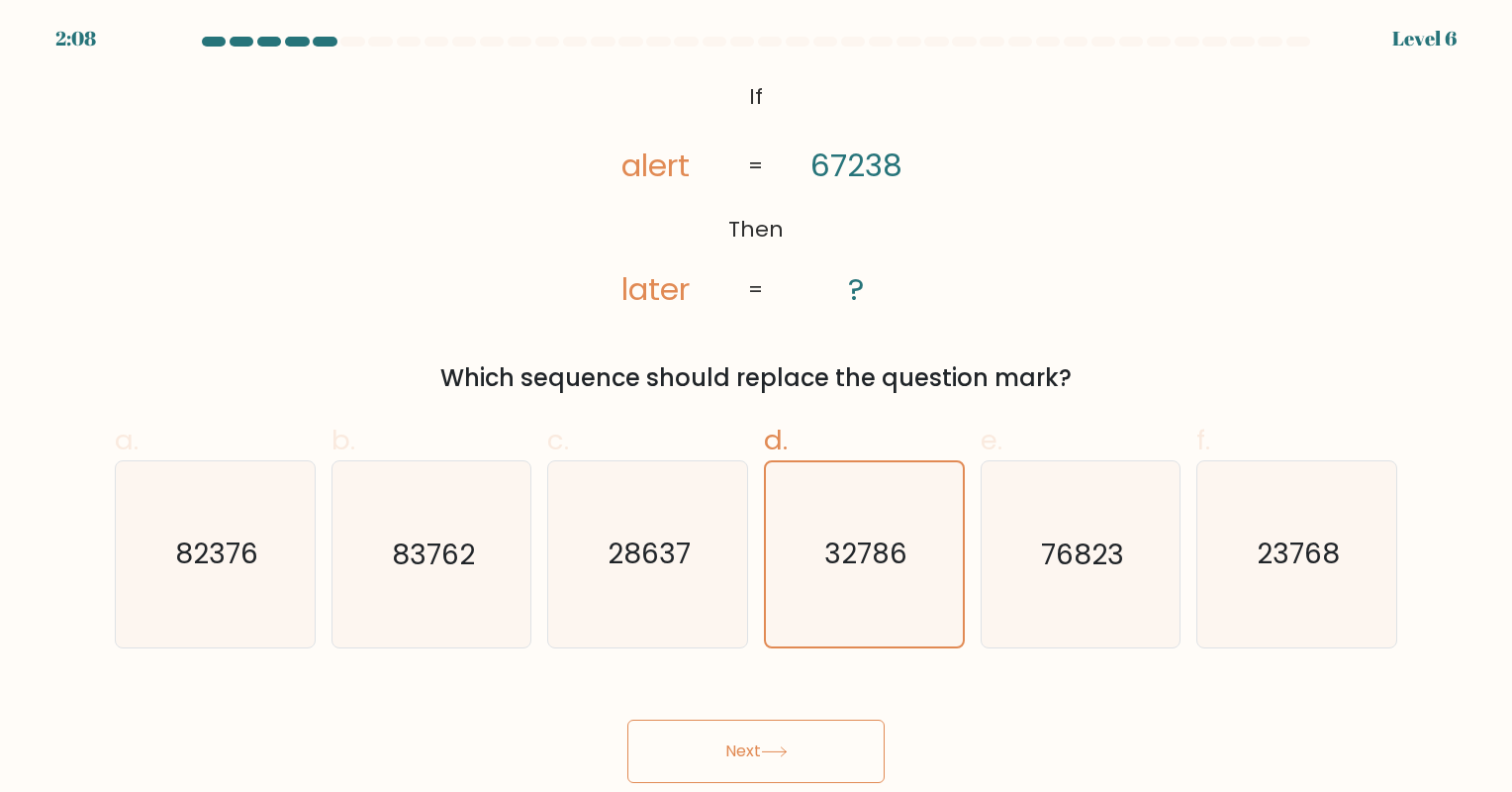 click at bounding box center (774, 751) 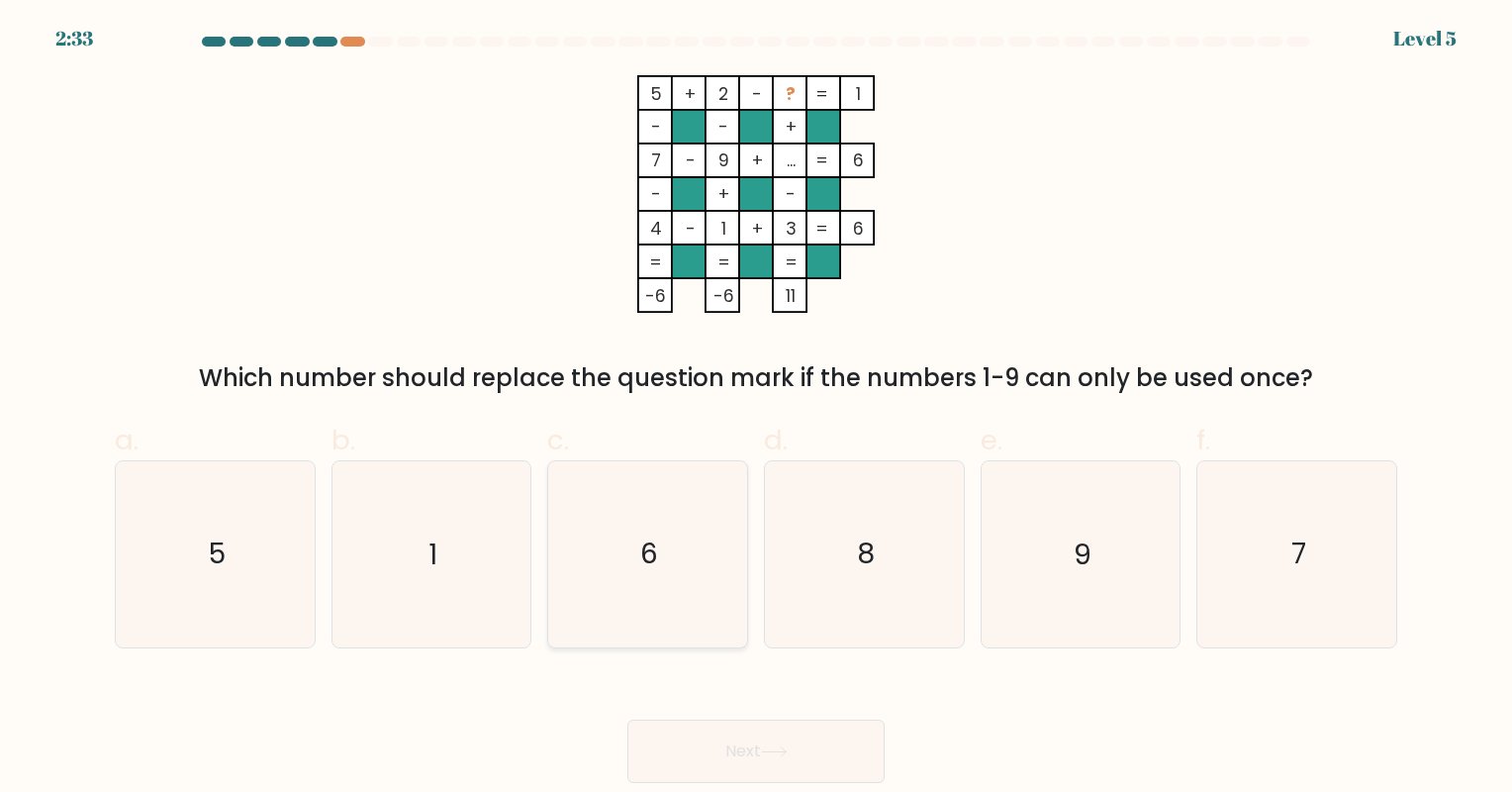 click on "6" at bounding box center [650, 554] 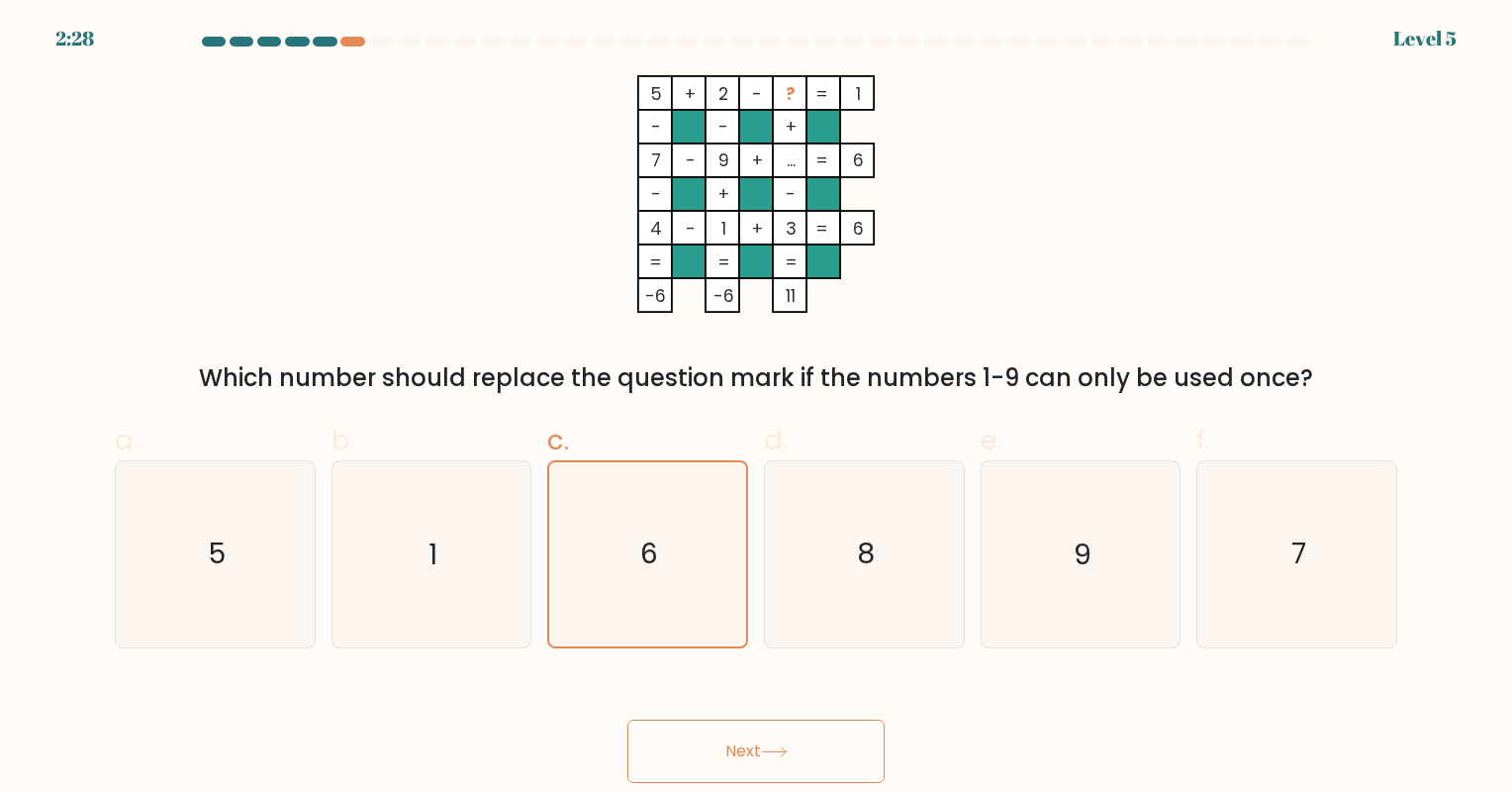 click on "Next" at bounding box center (756, 751) 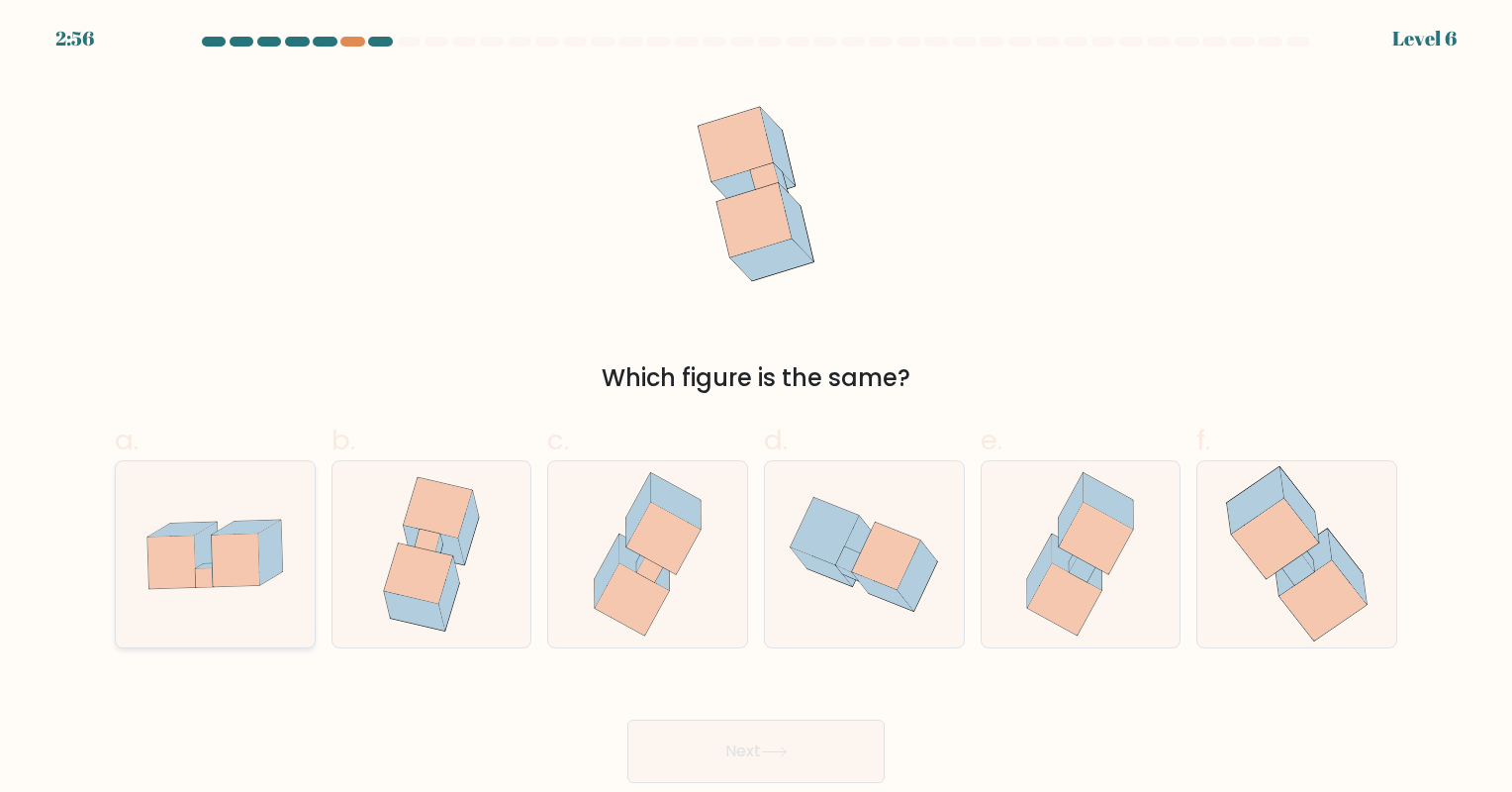 click at bounding box center [215, 554] 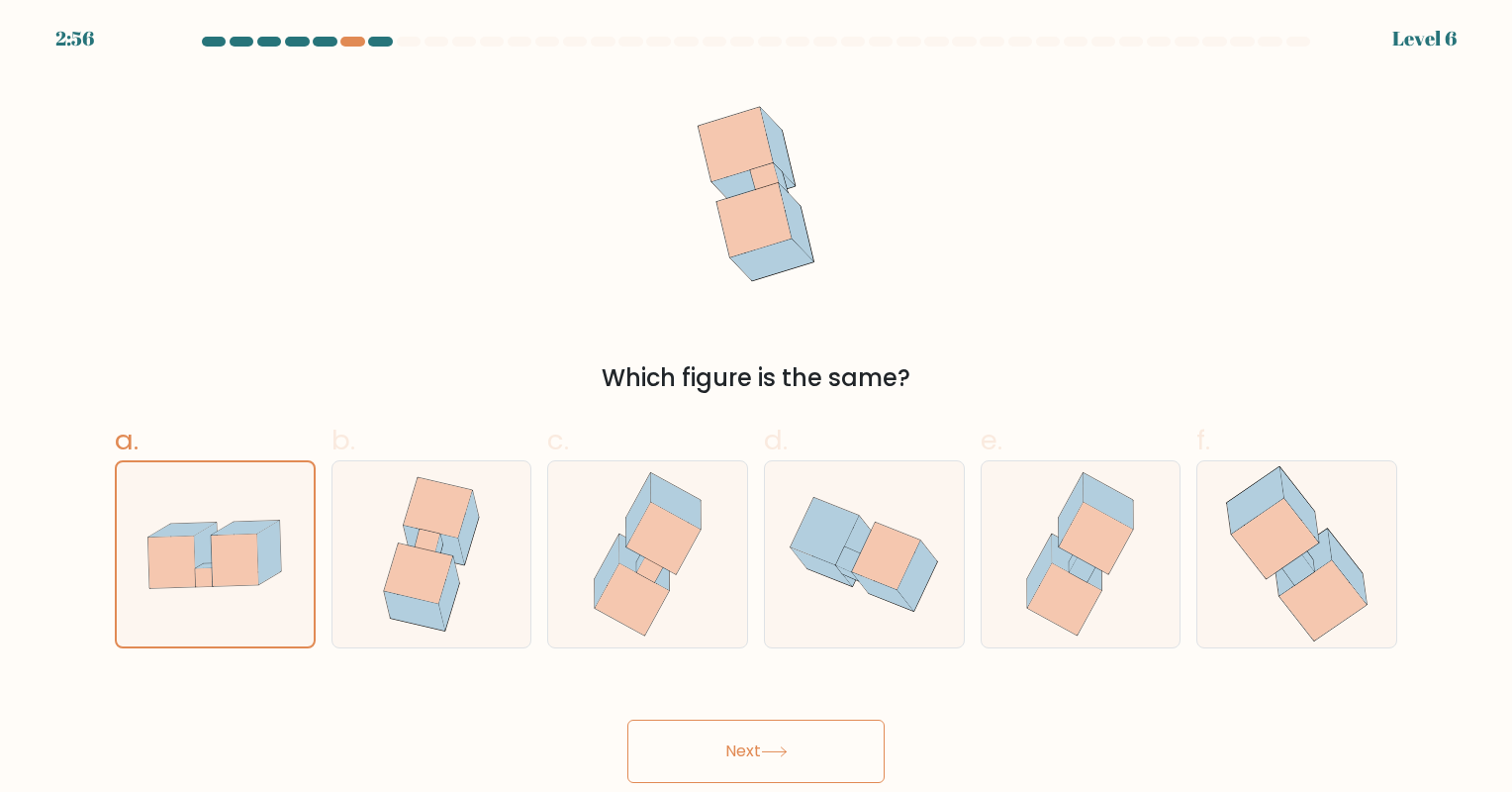click on "Next" at bounding box center (756, 751) 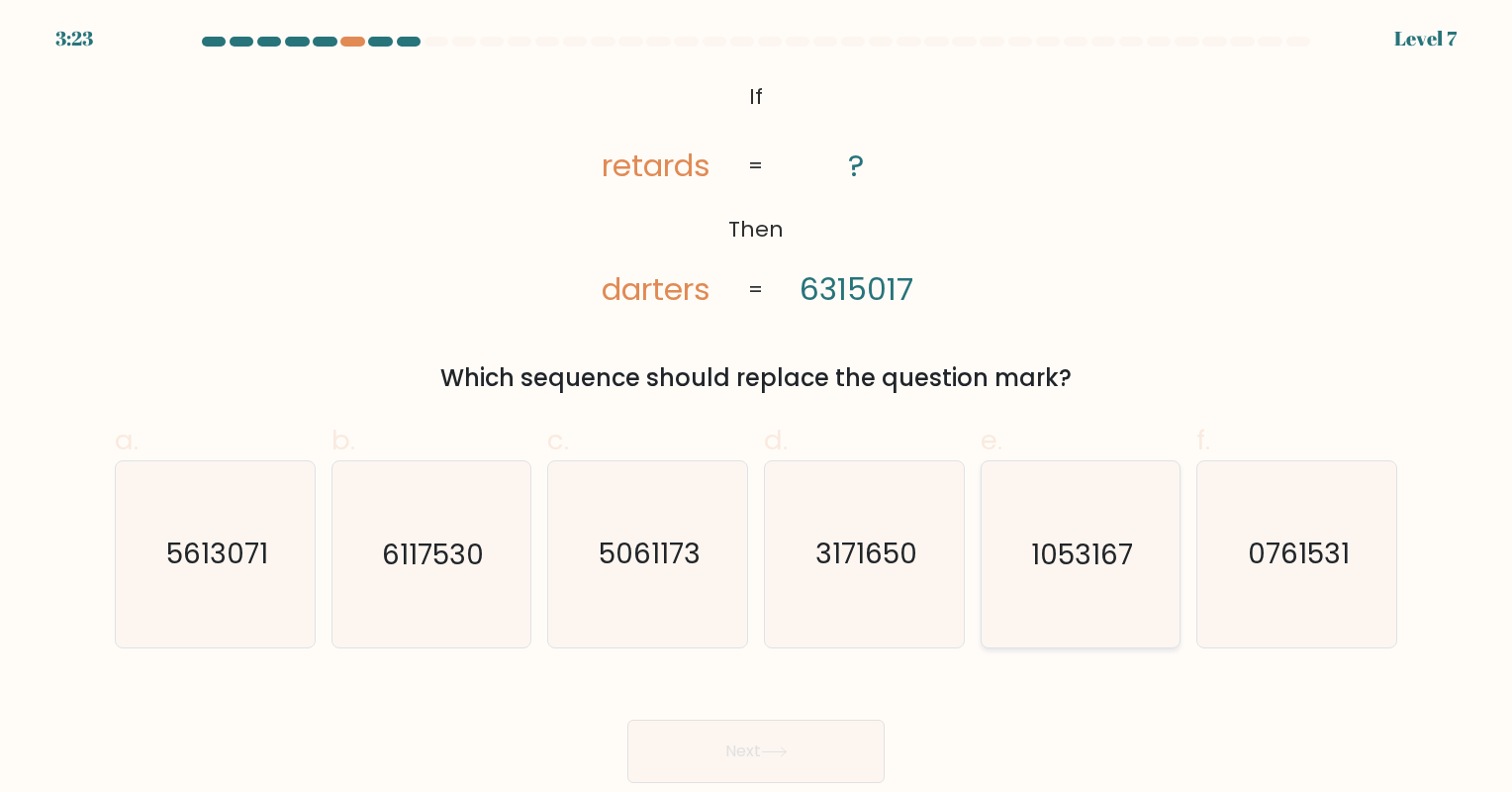 click on "1053167" at bounding box center (1080, 553) 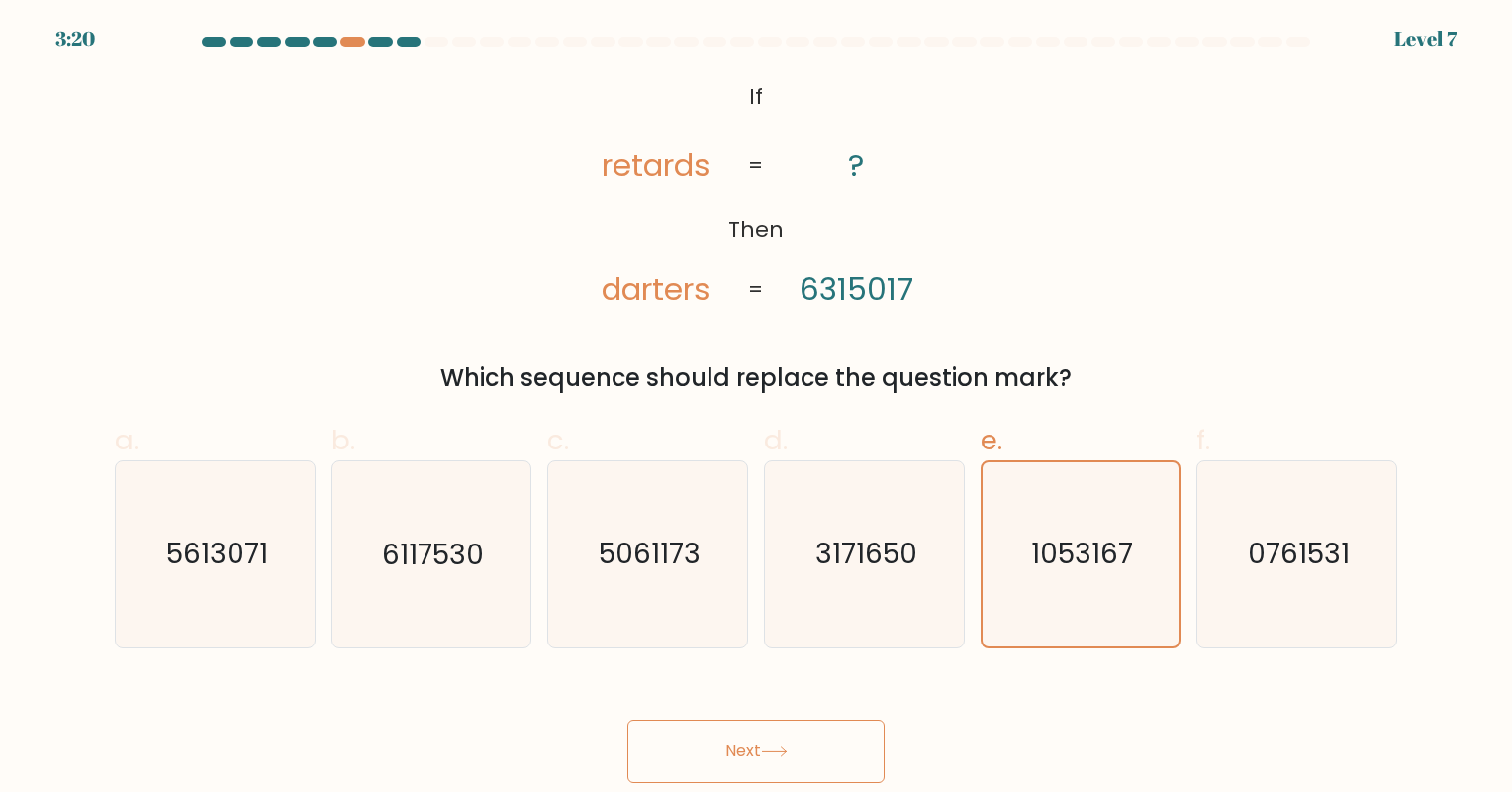 click on "Next" at bounding box center [756, 751] 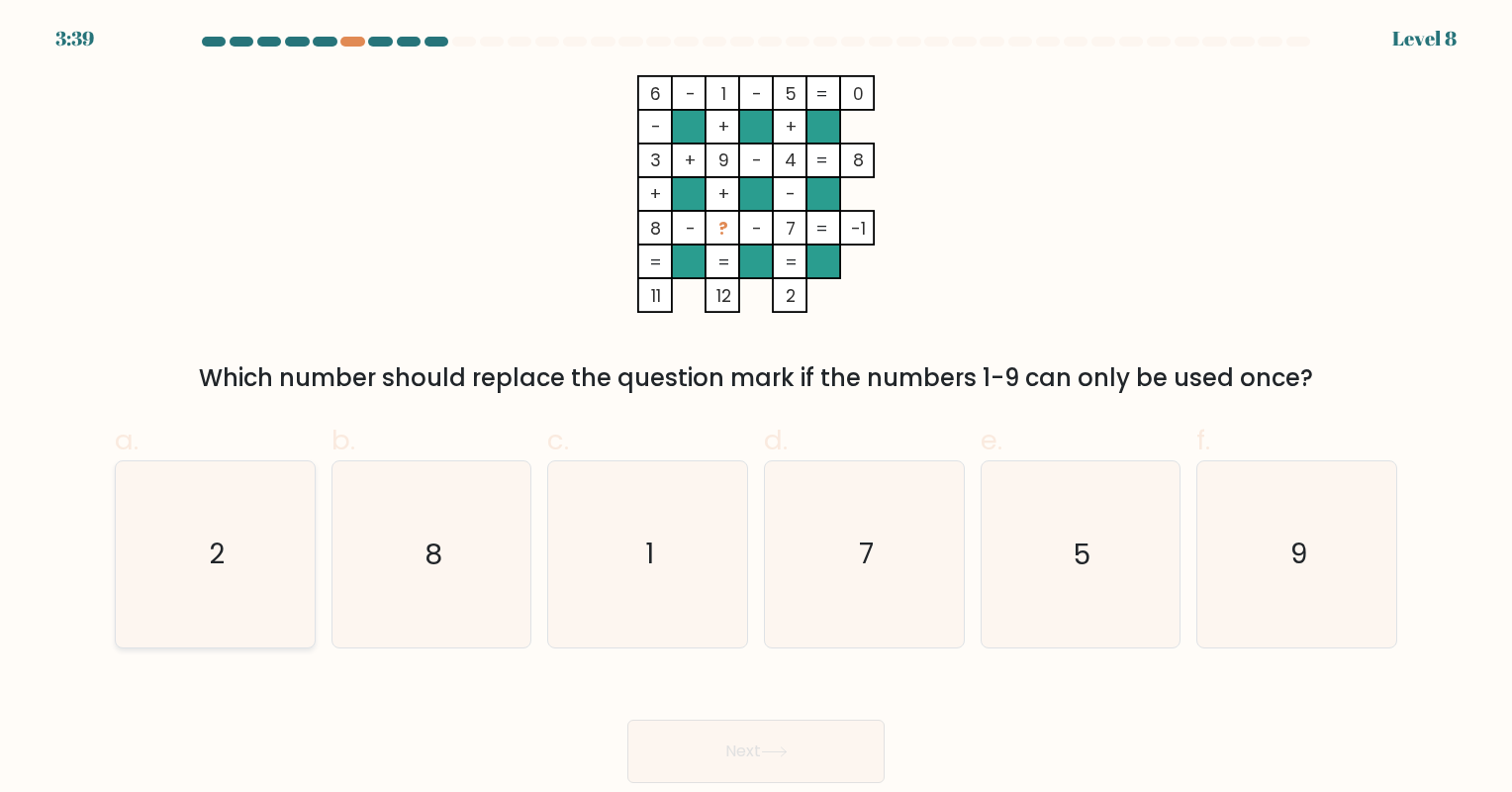 click on "2" at bounding box center [215, 553] 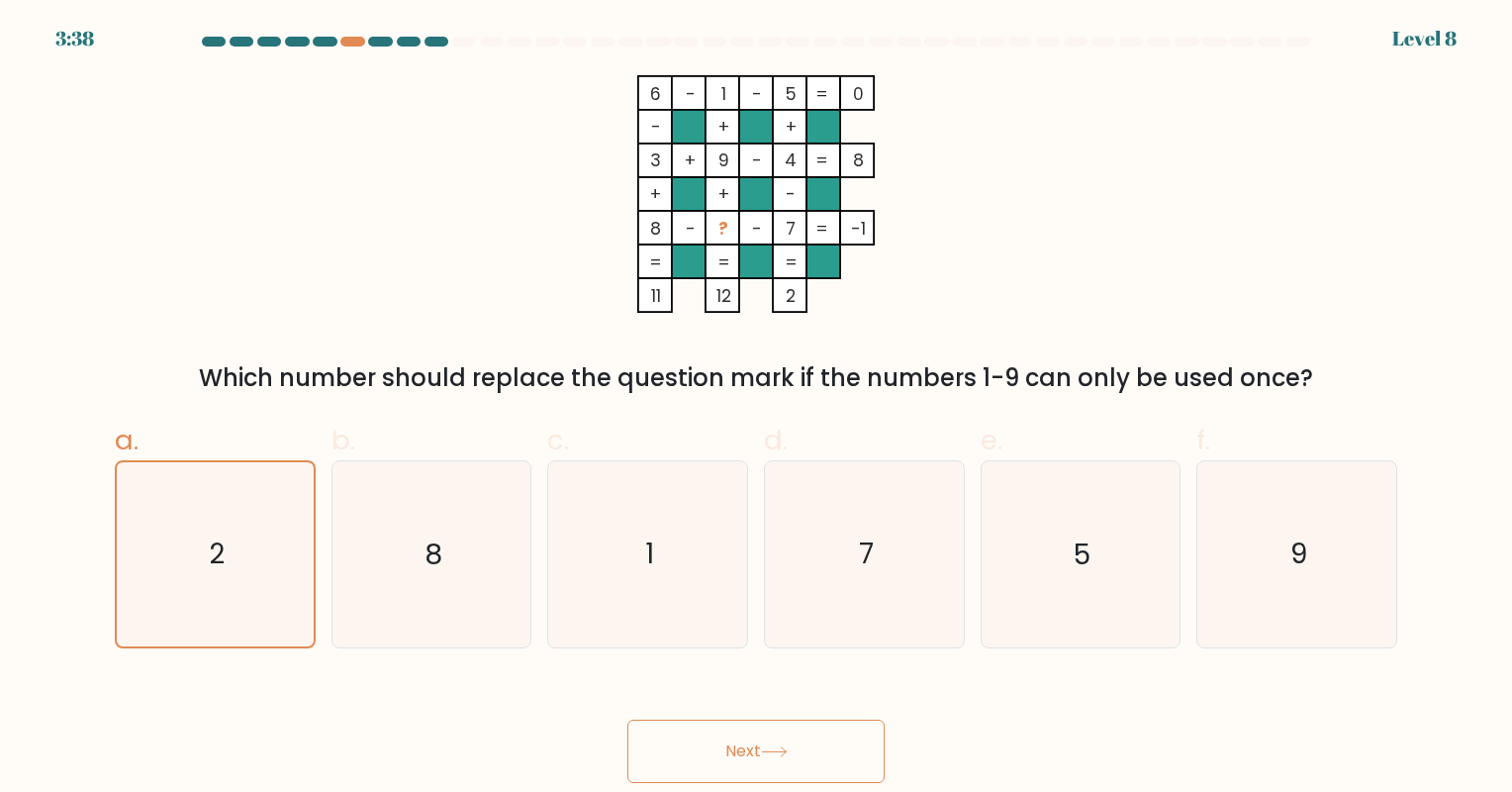click on "Next" at bounding box center (756, 751) 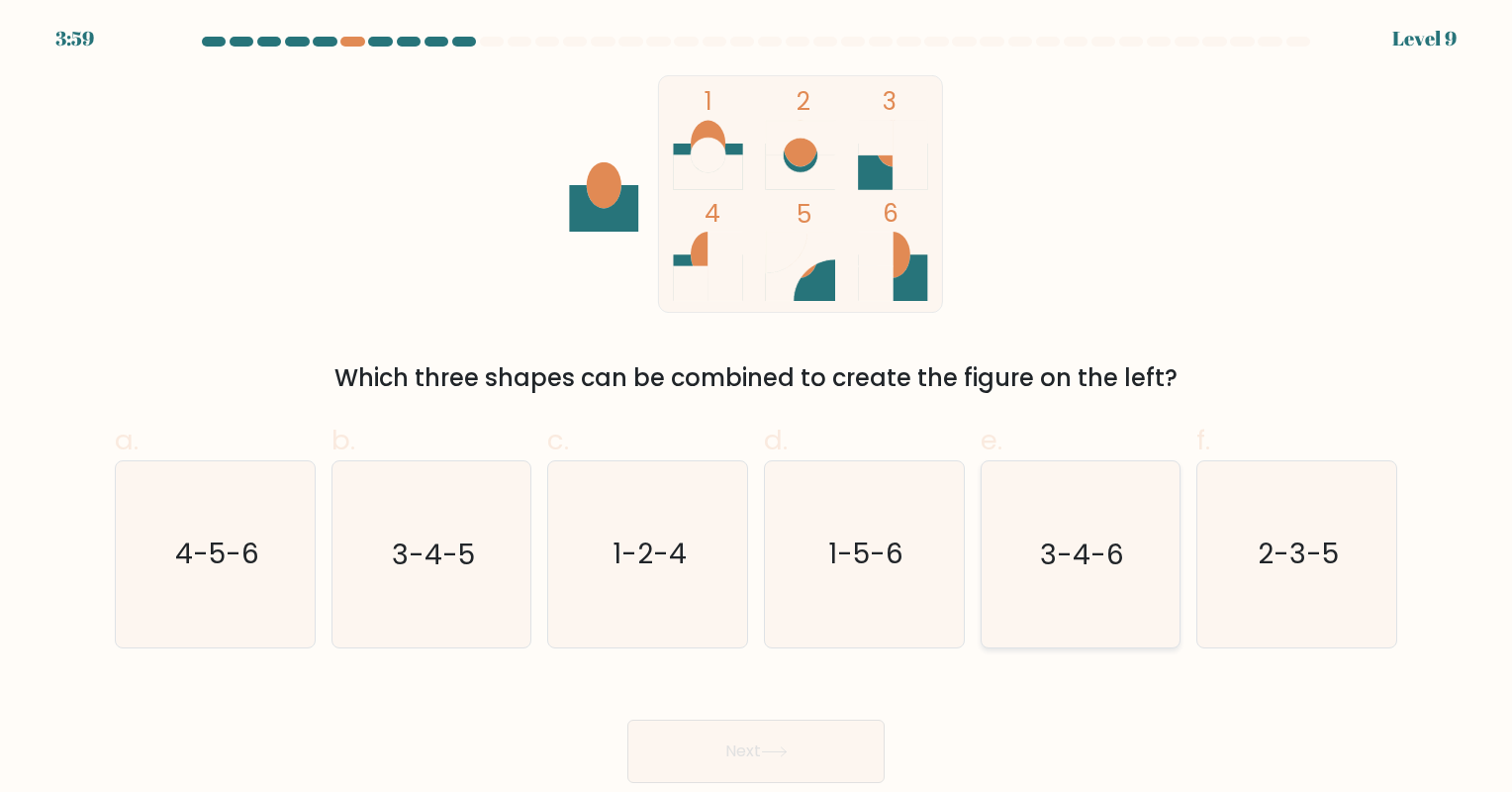 click on "3-4-6" at bounding box center (1080, 553) 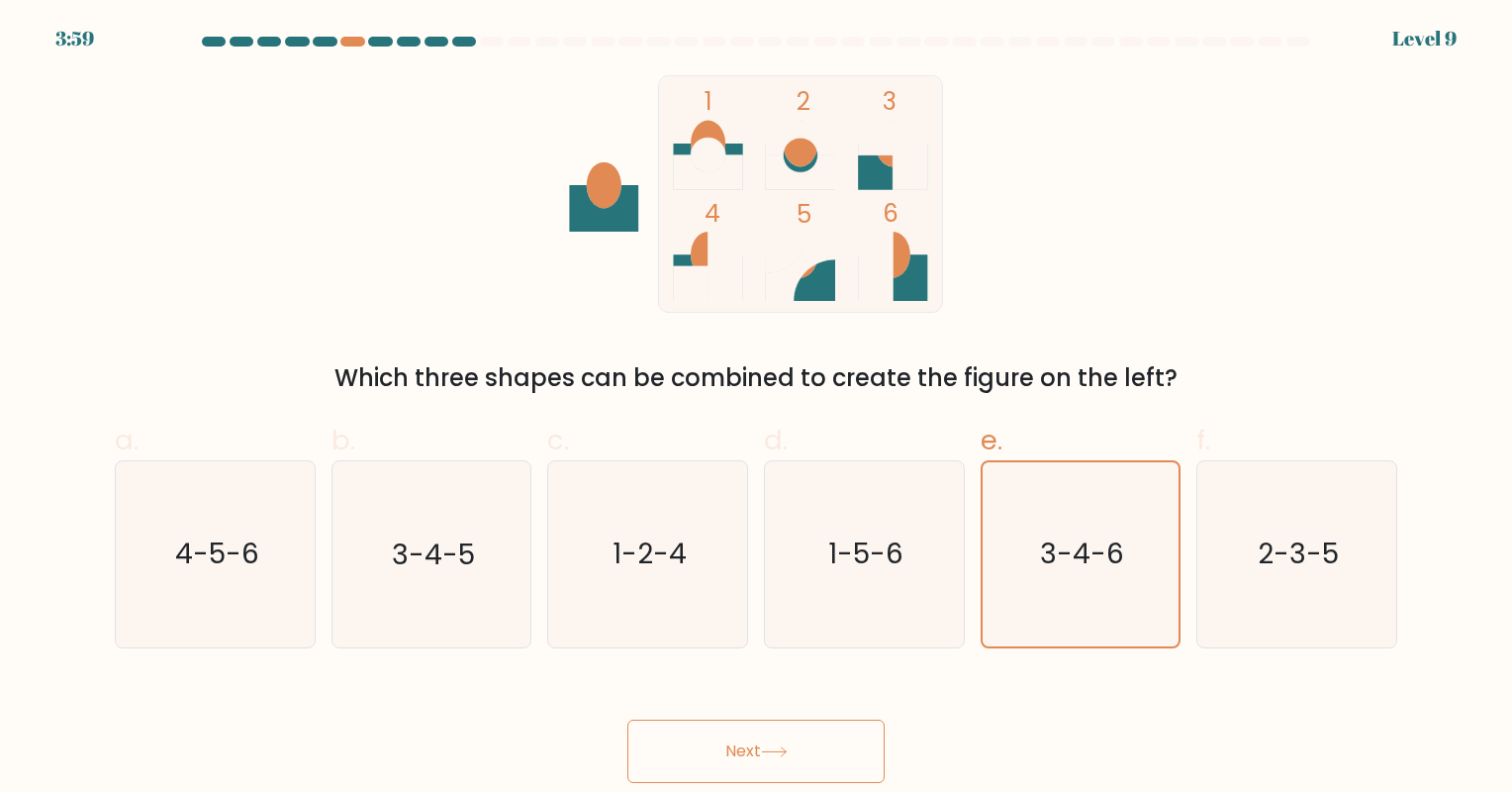 click at bounding box center [774, 751] 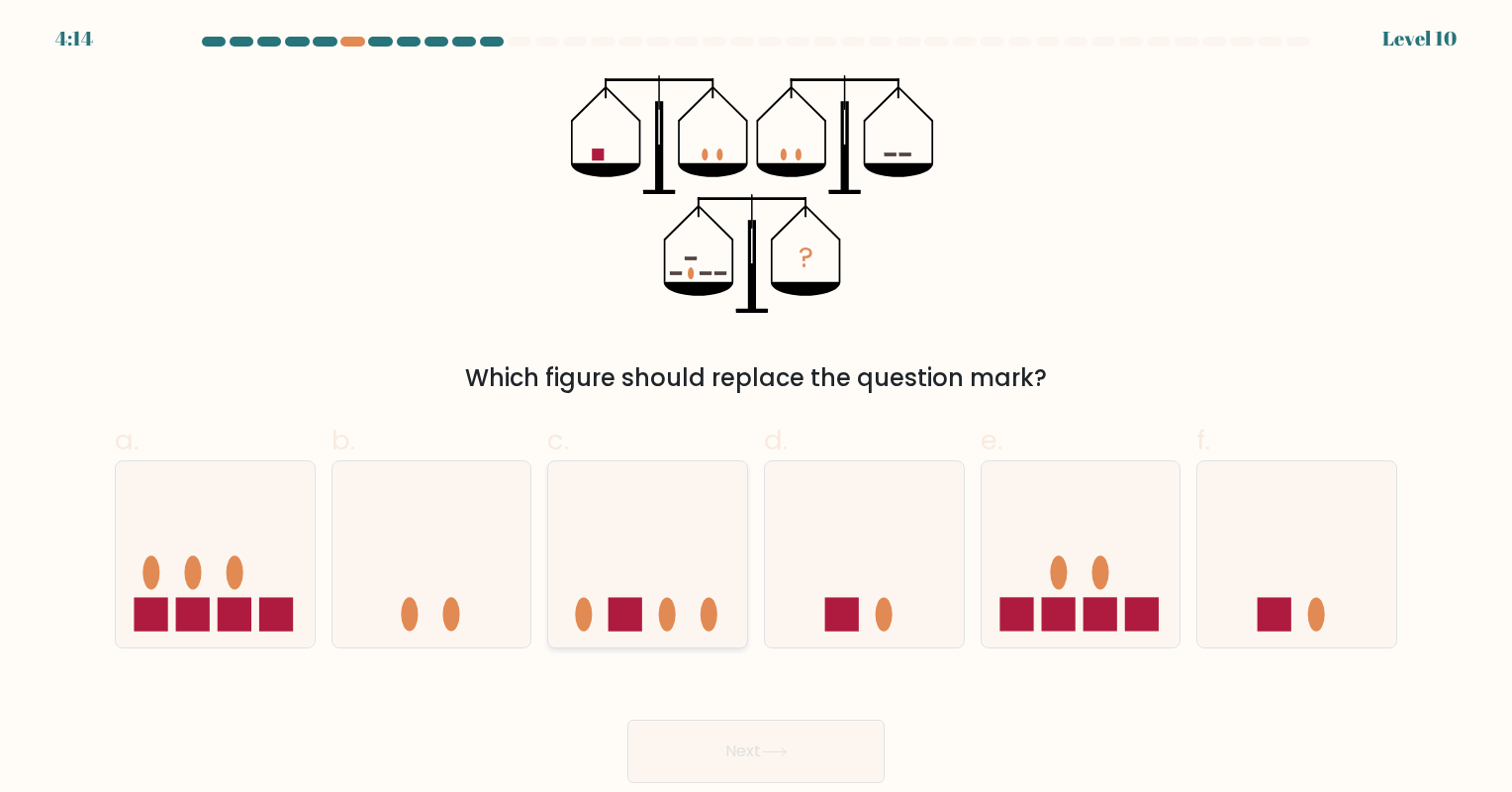 click at bounding box center (647, 554) 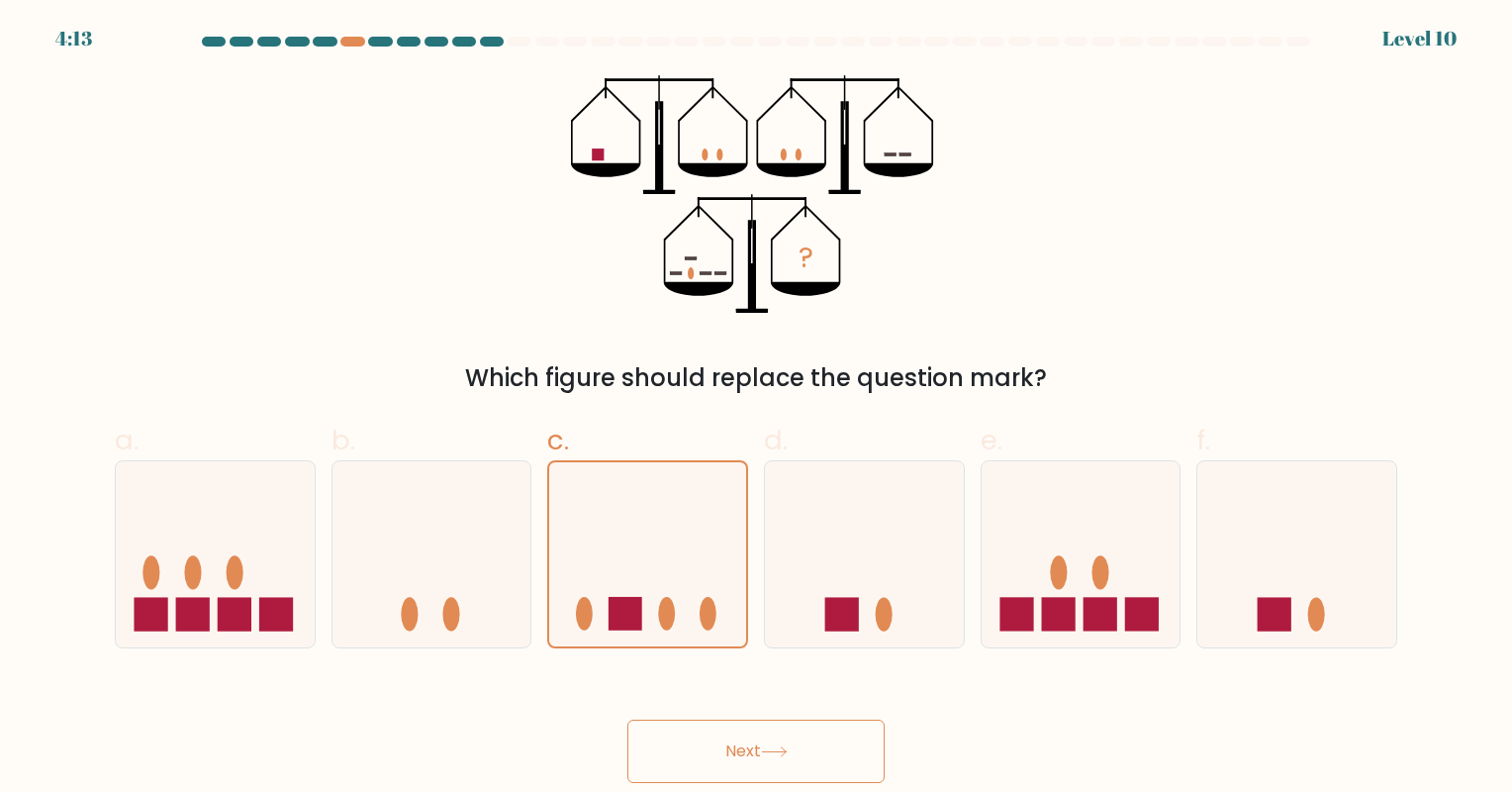 click on "Next" at bounding box center (756, 751) 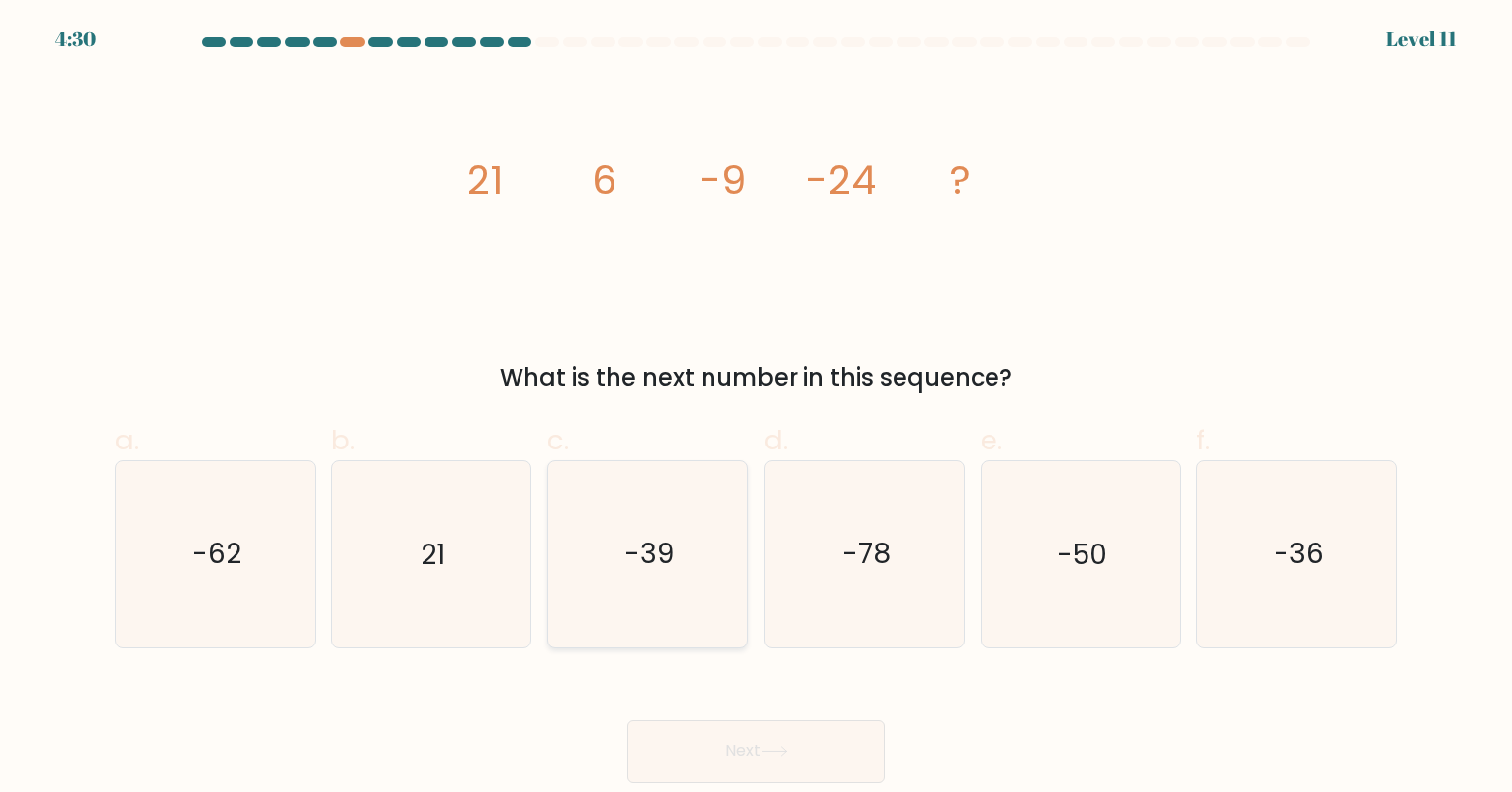 click on "-39" at bounding box center (647, 553) 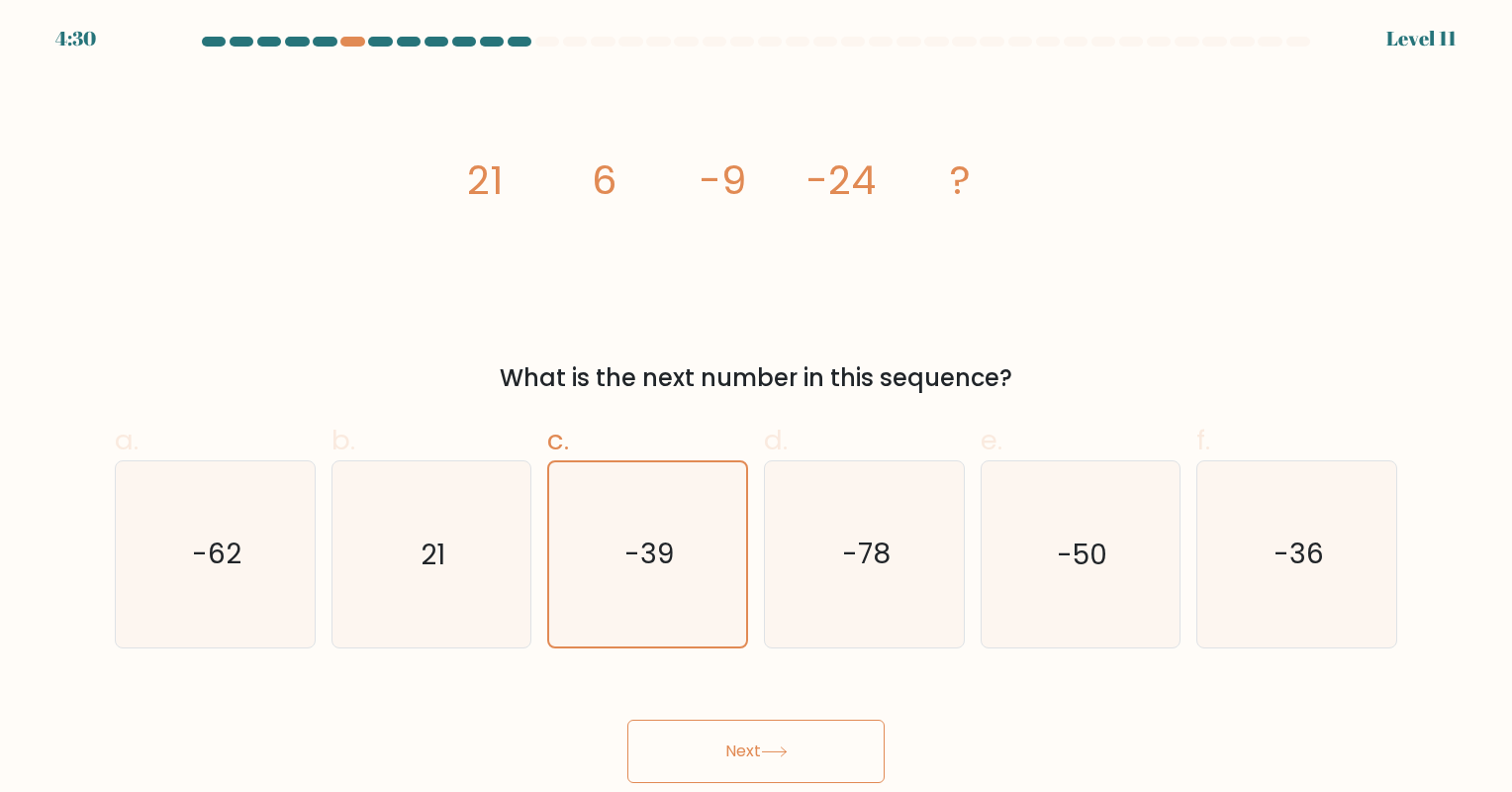 click at bounding box center [774, 751] 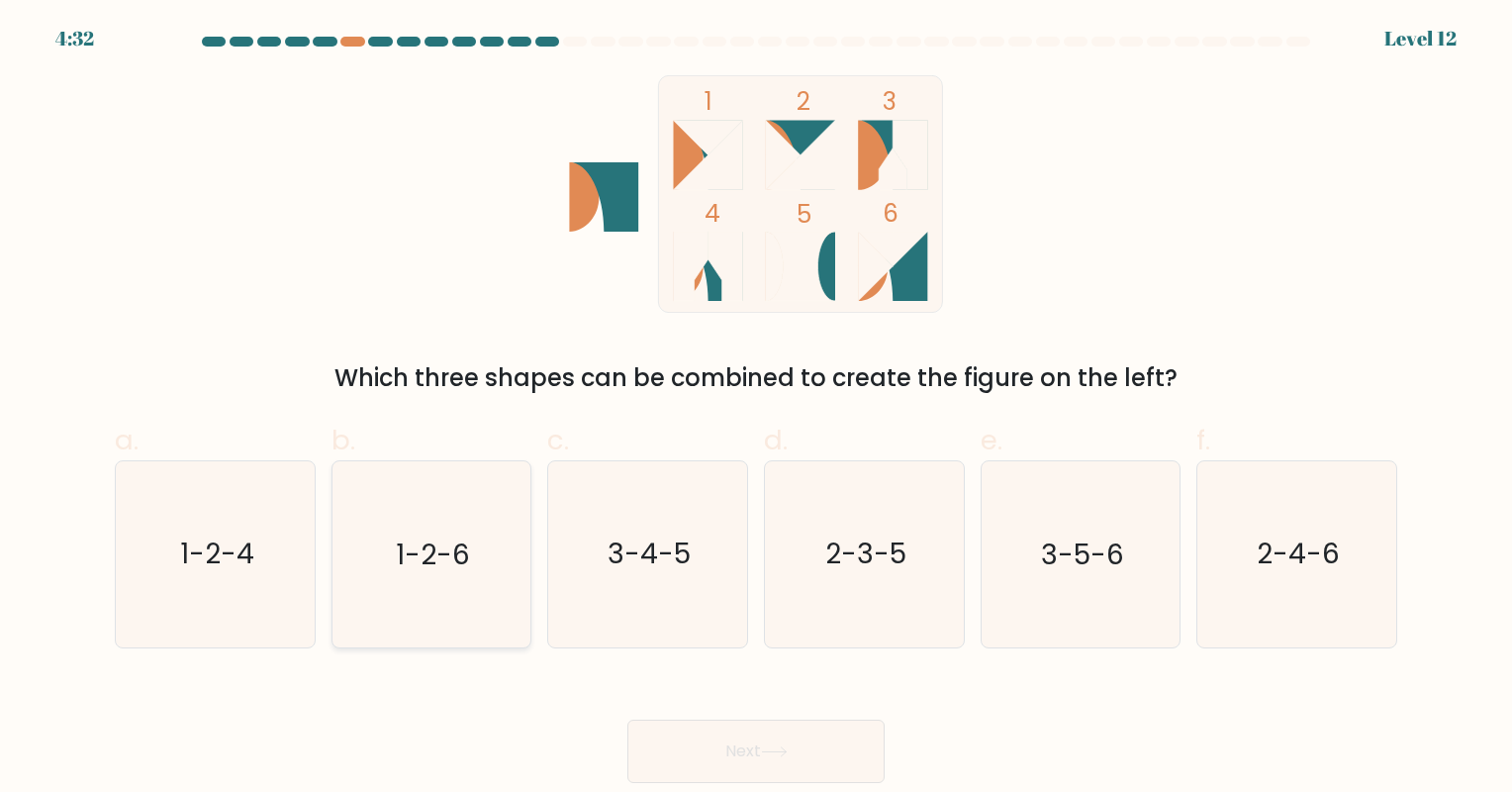 click on "1-2-6" at bounding box center (430, 553) 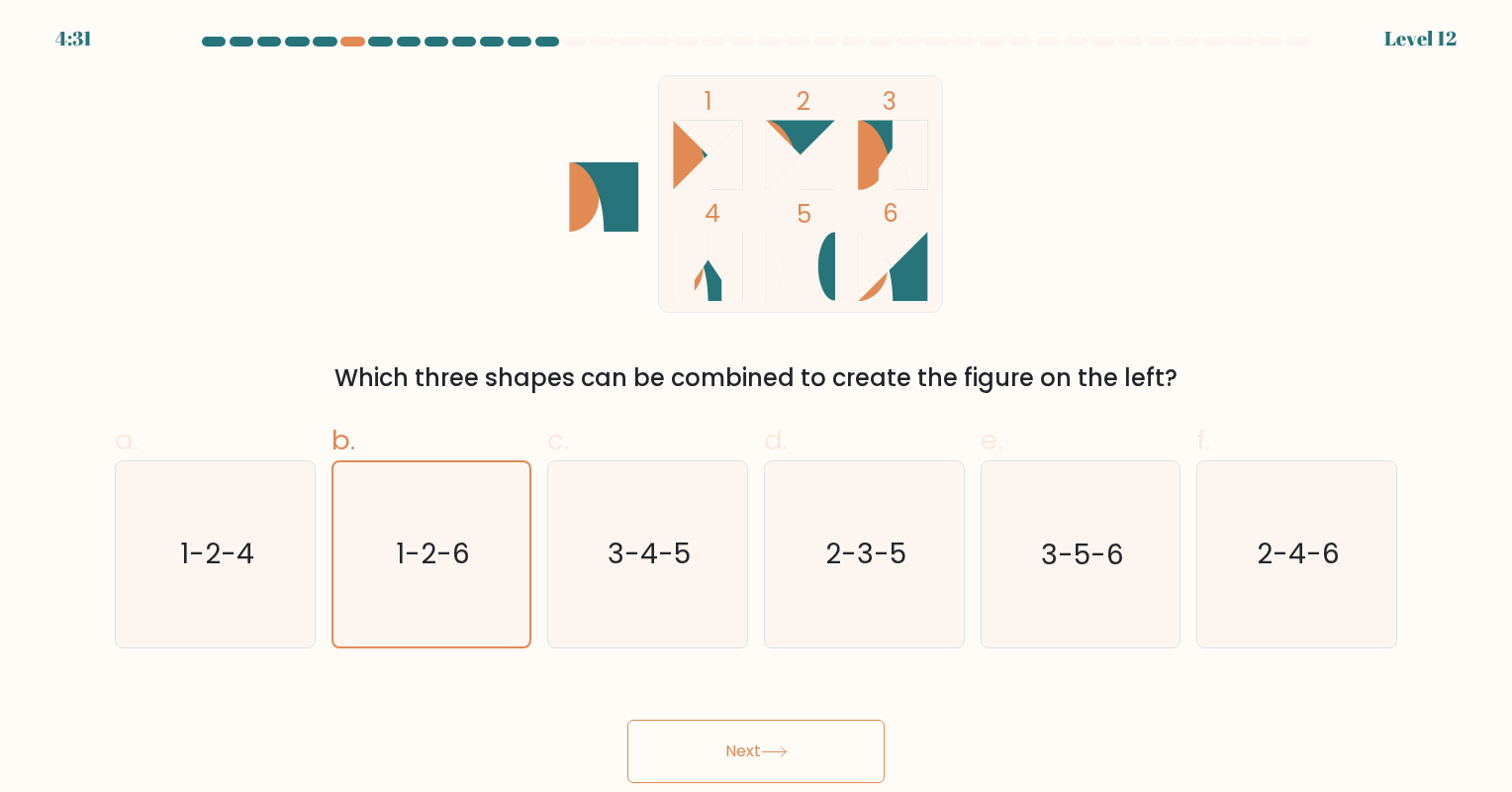 click on "Next" at bounding box center (756, 751) 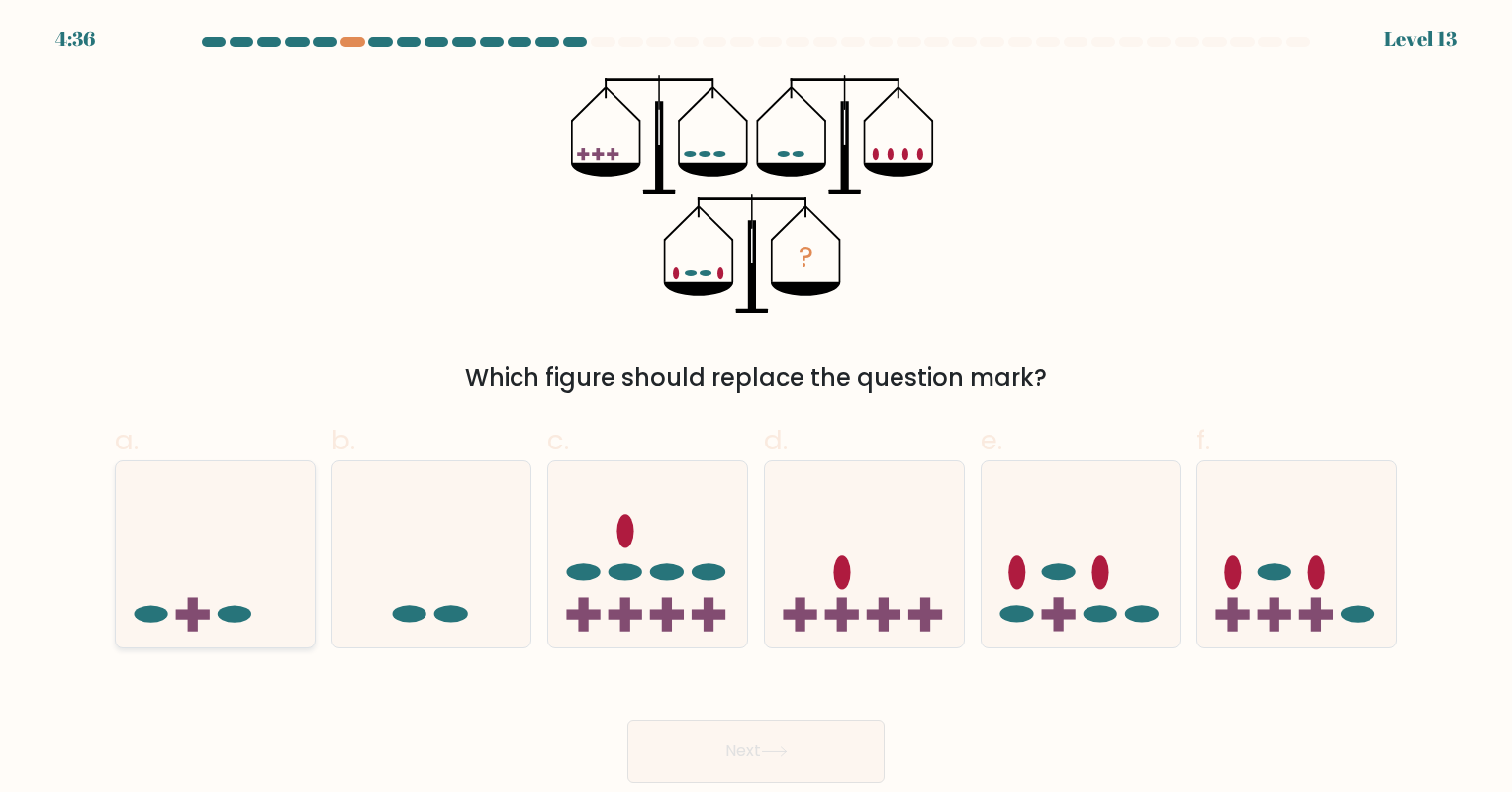 click at bounding box center (215, 554) 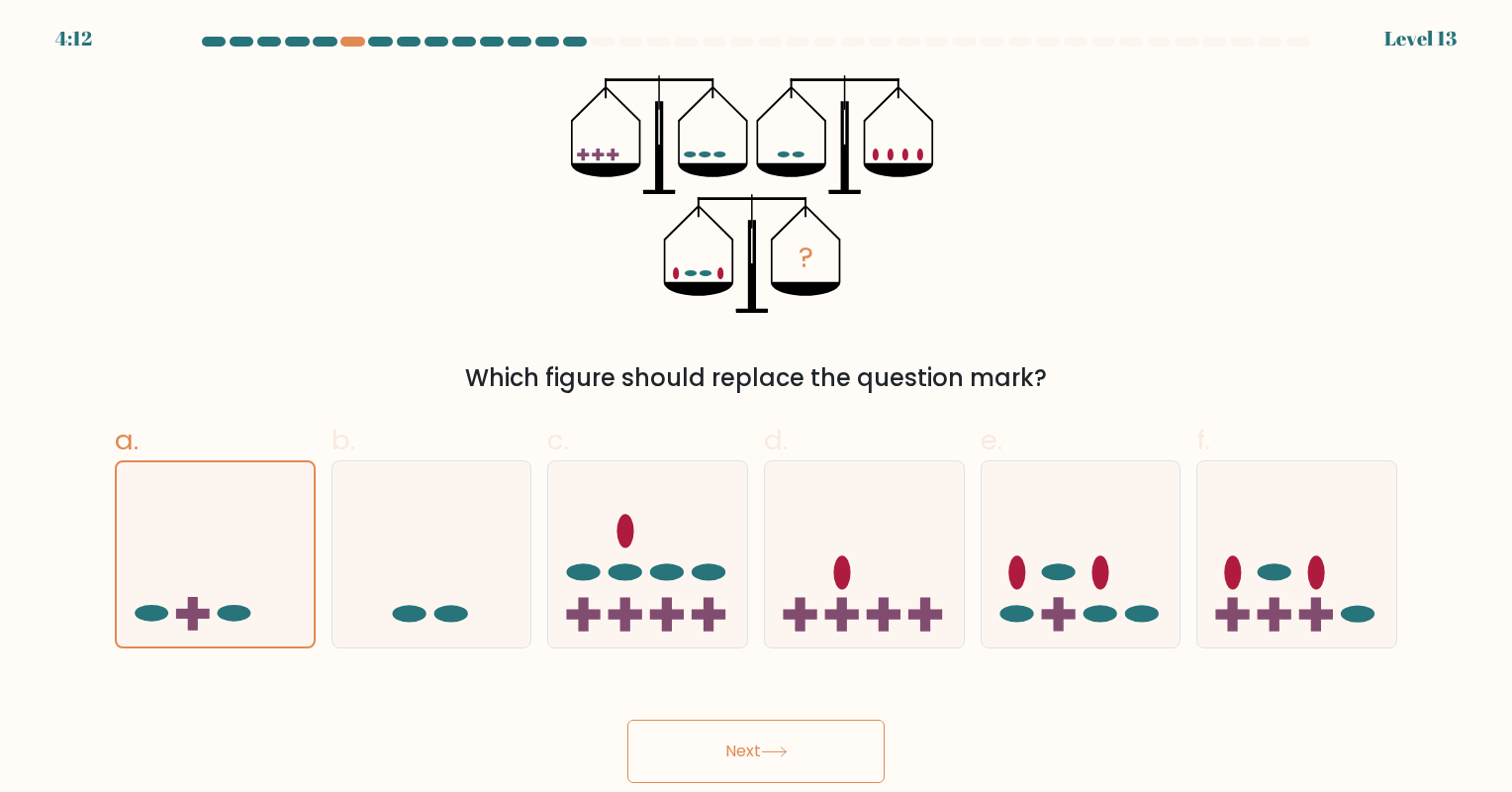 click on "Next" at bounding box center (756, 751) 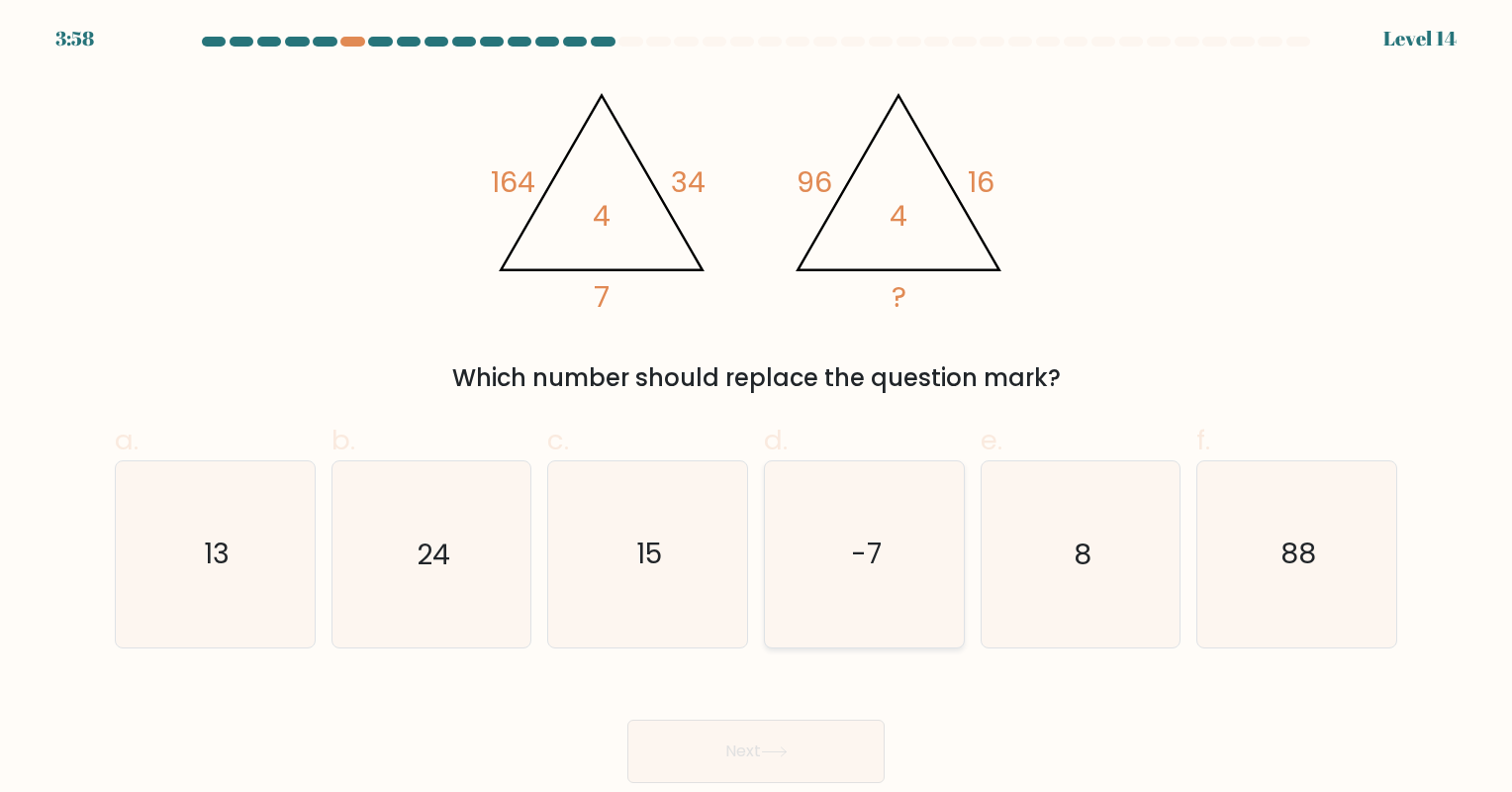 click on "-7" at bounding box center [864, 553] 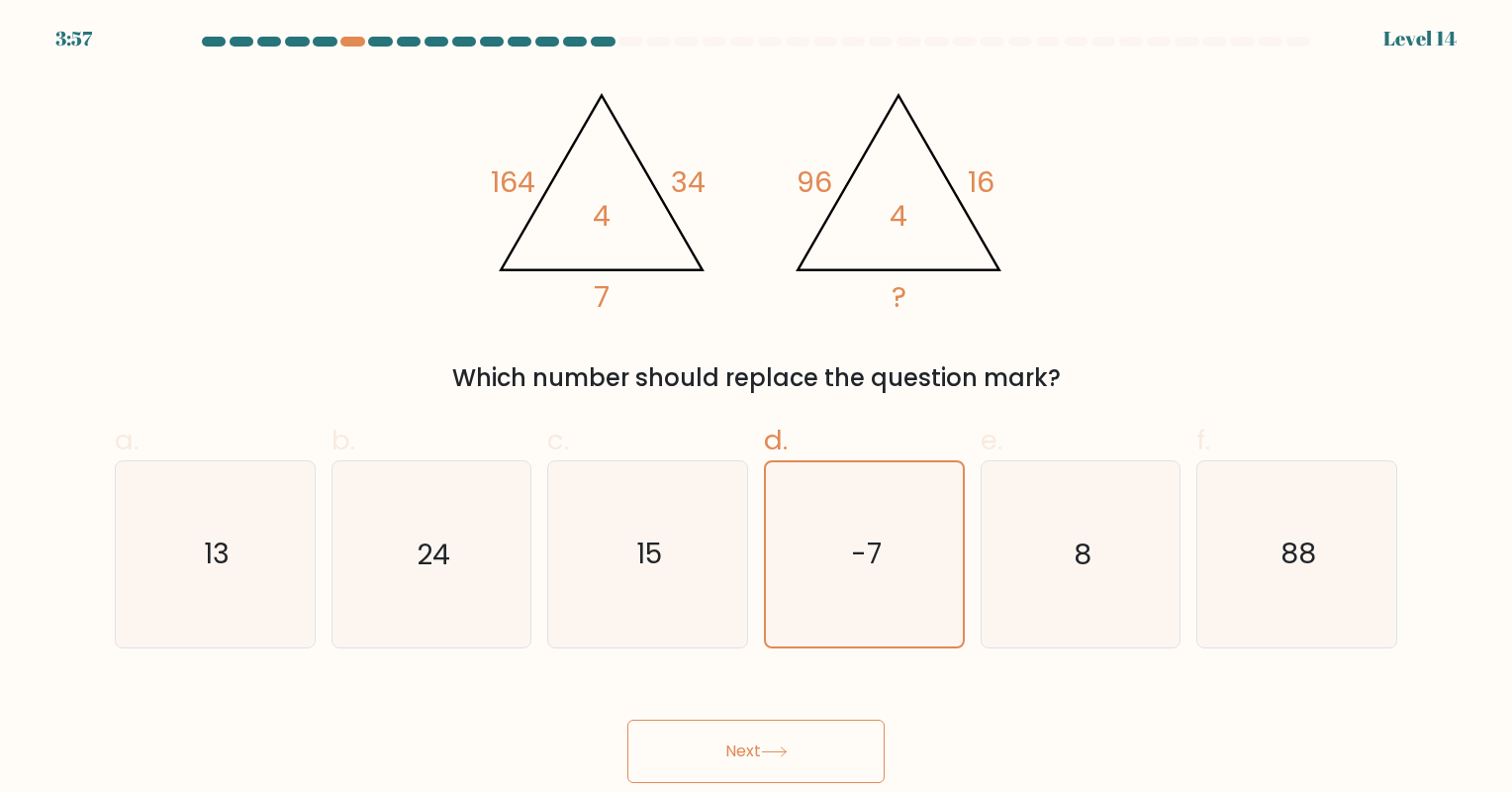 click on "Next" at bounding box center (756, 751) 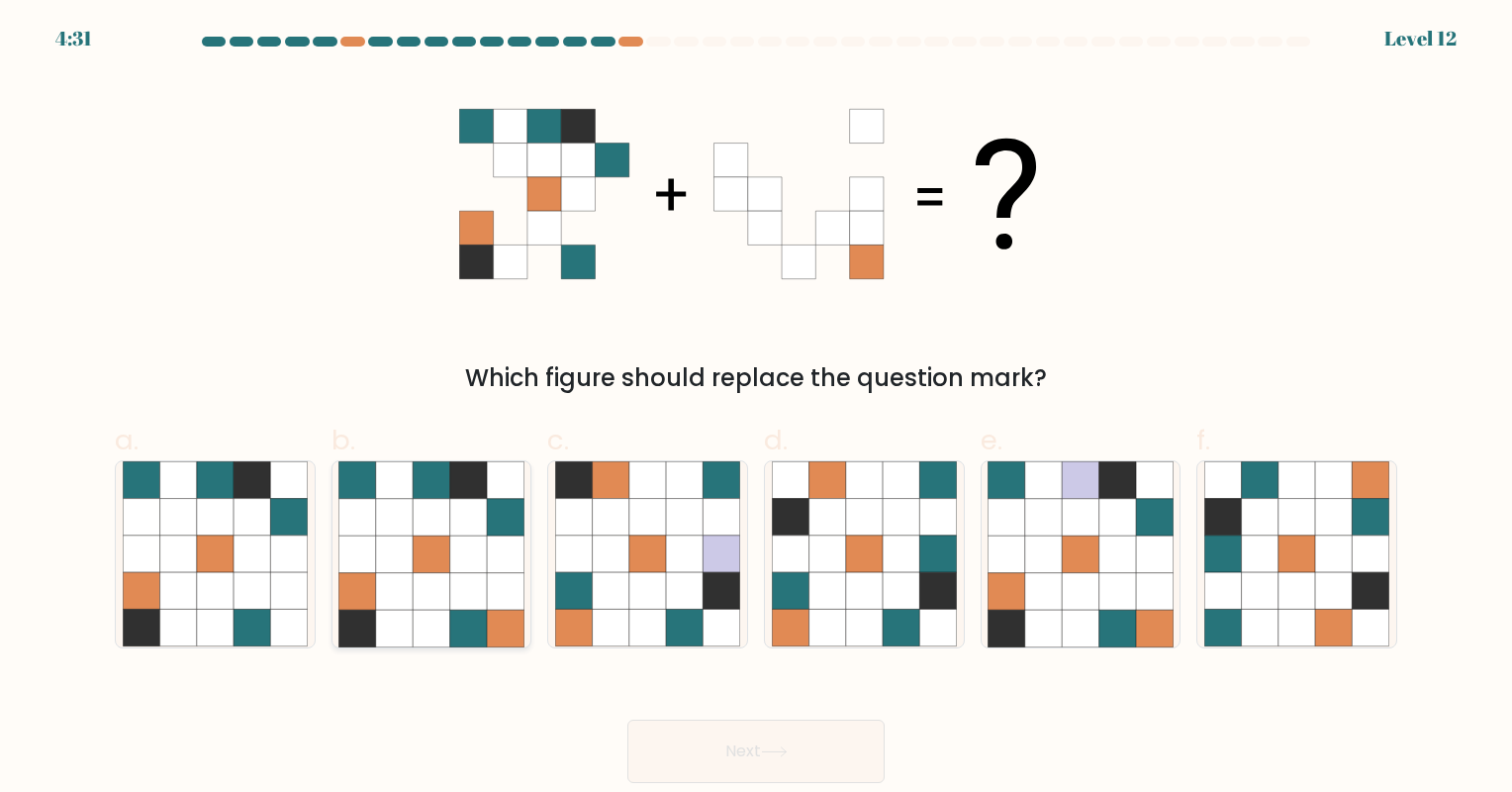 click at bounding box center (468, 591) 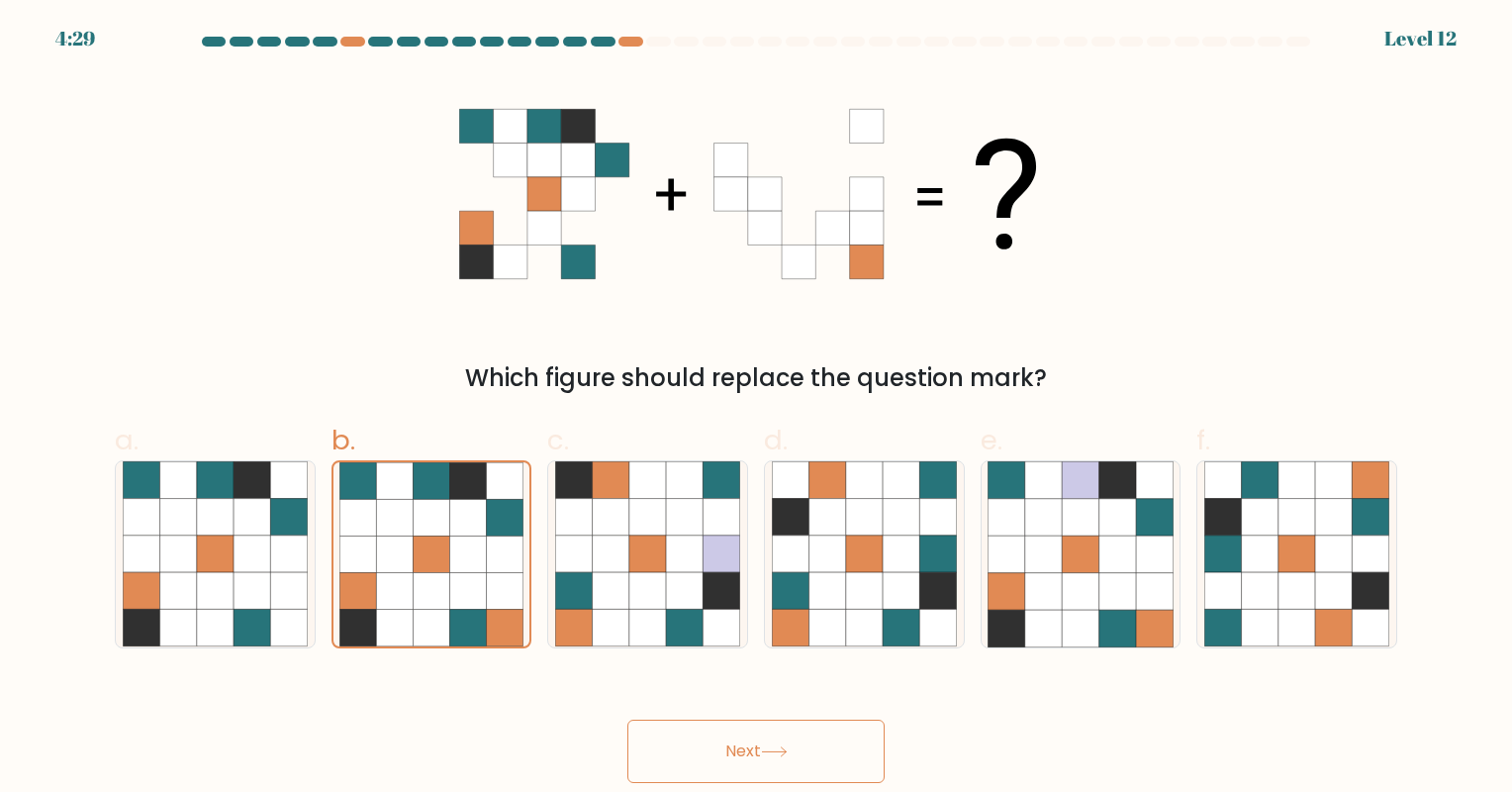click on "Next" at bounding box center [756, 751] 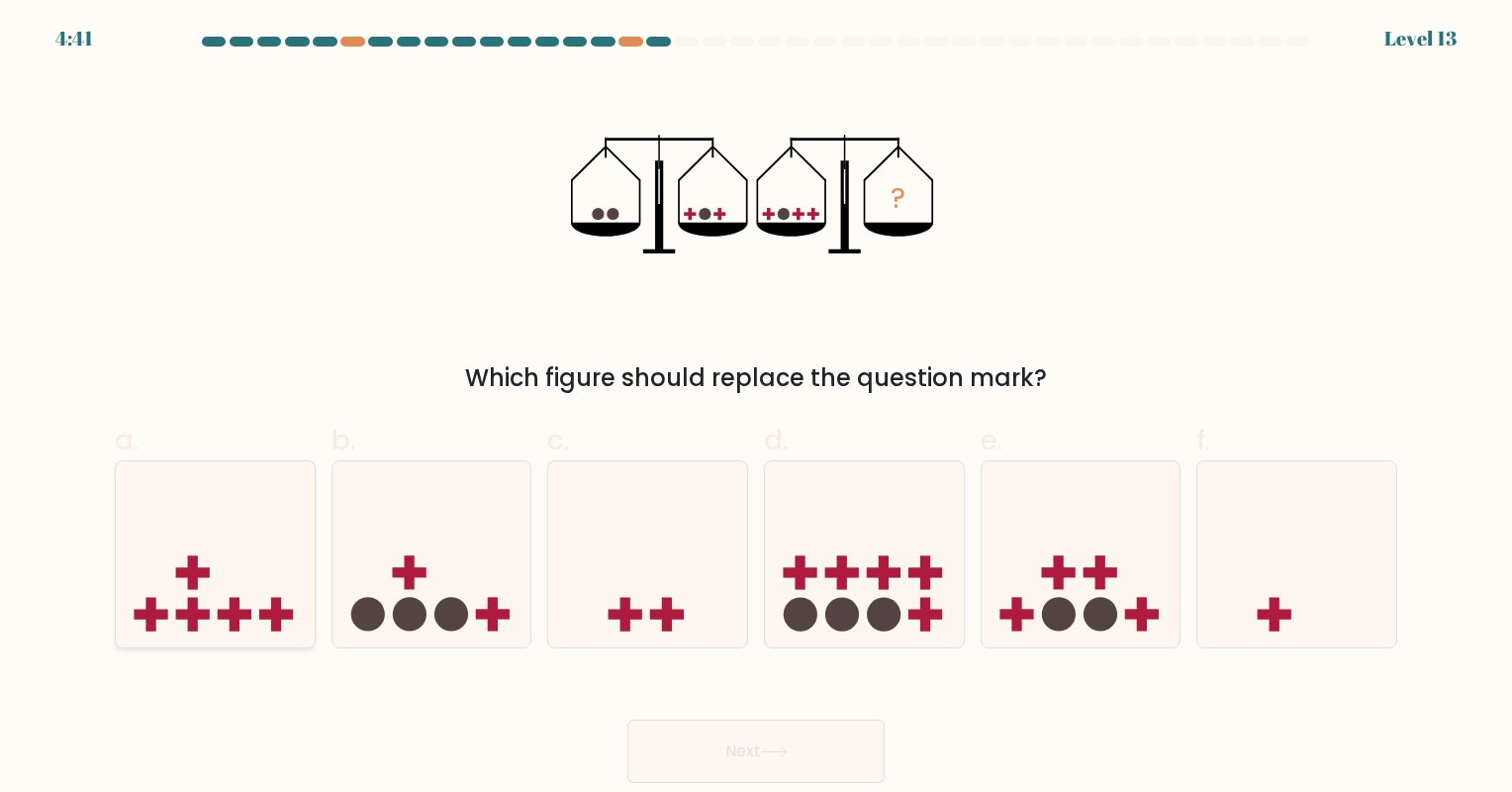 click at bounding box center [215, 554] 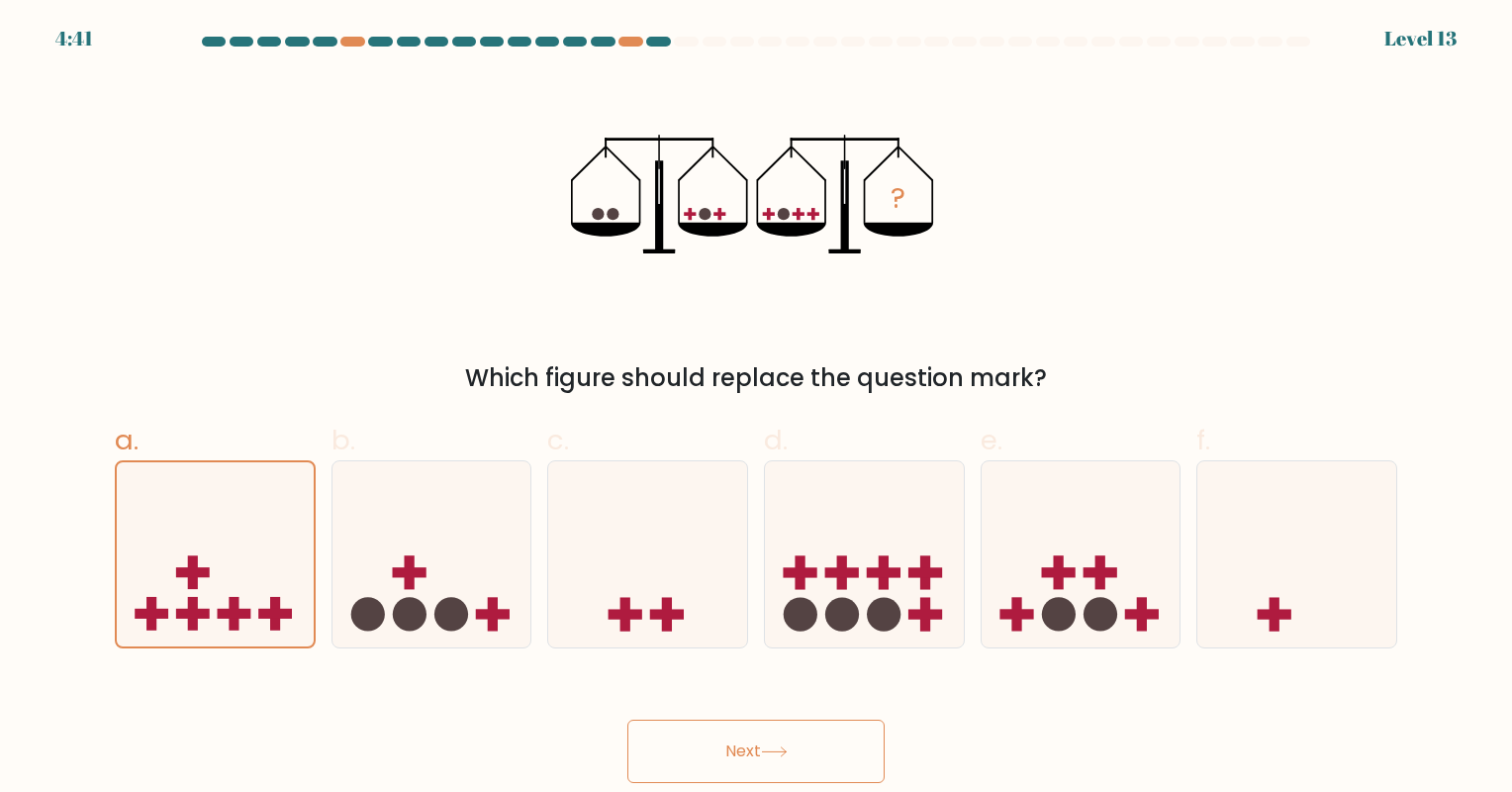click on "Next" at bounding box center (756, 751) 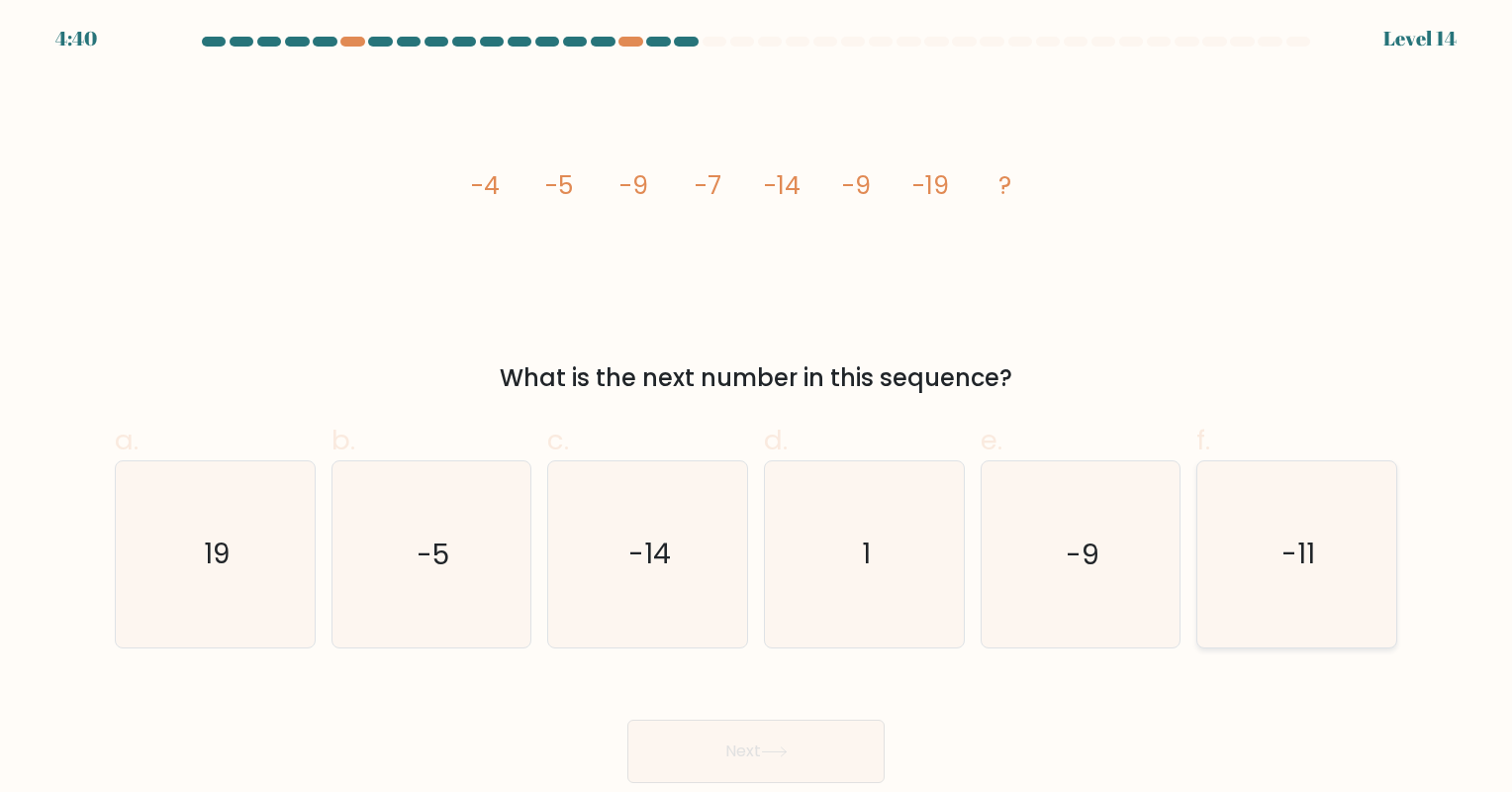 click on "-11" at bounding box center [1298, 554] 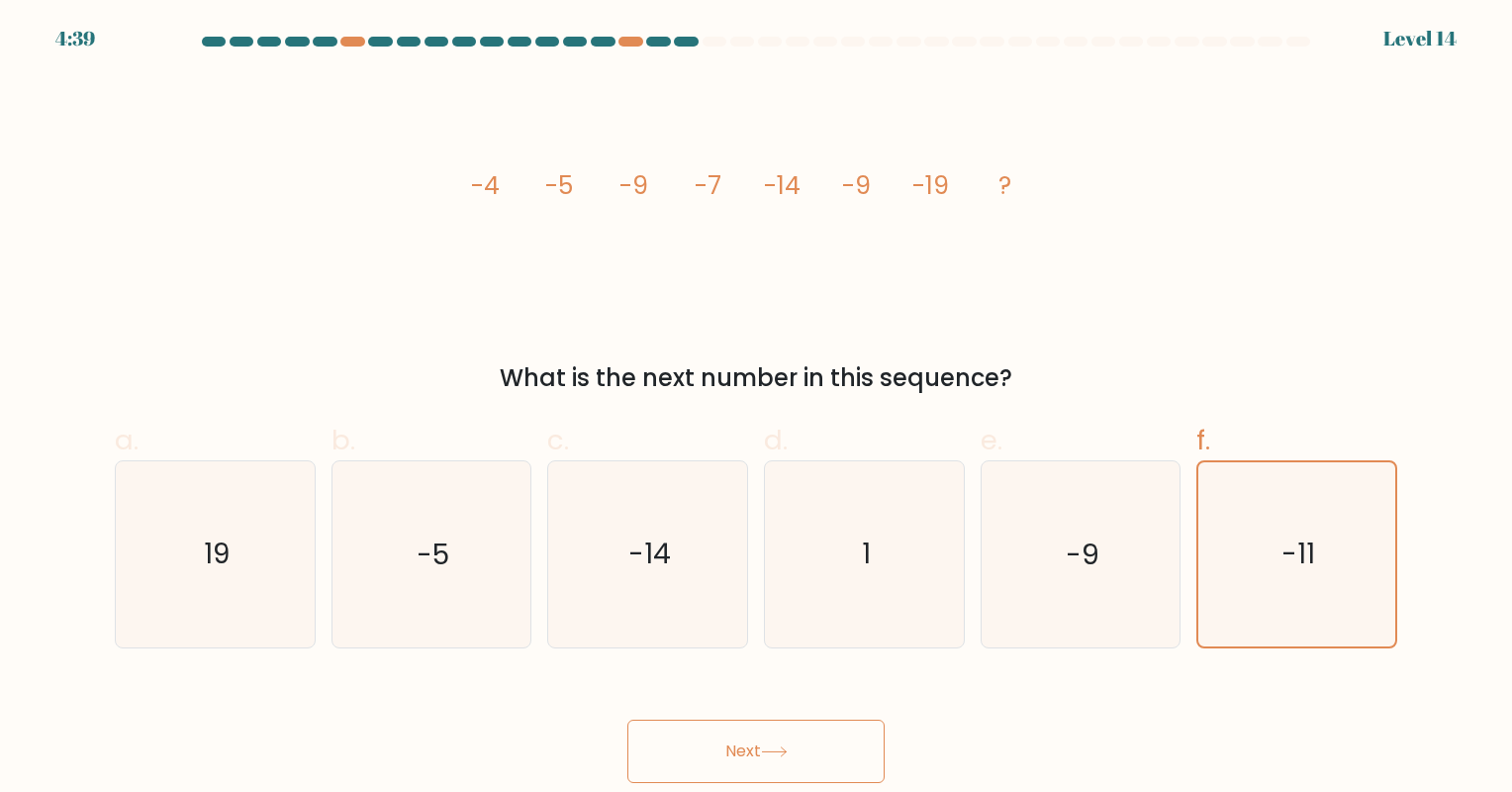 click on "Next" at bounding box center [756, 751] 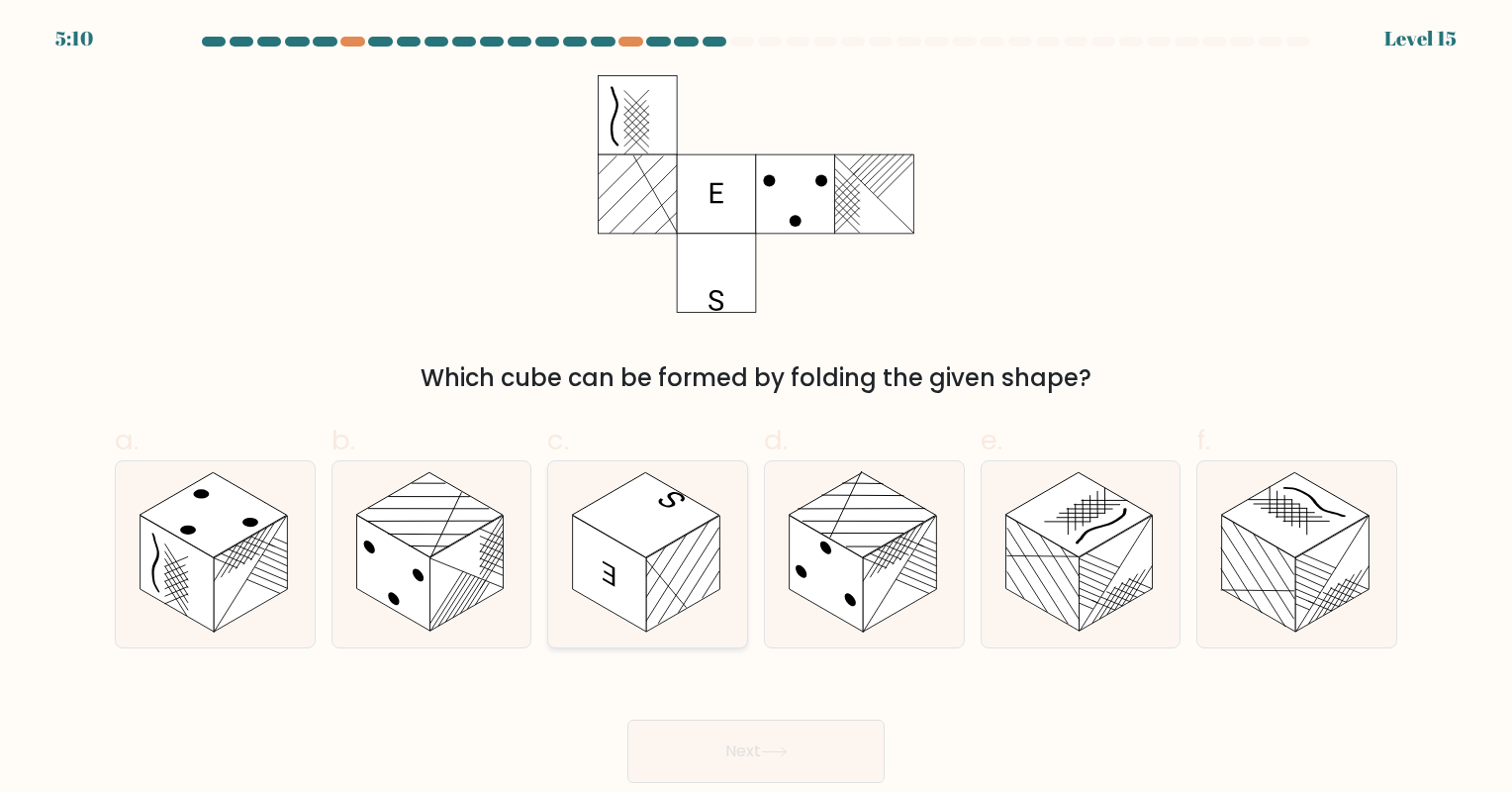 click at bounding box center (683, 573) 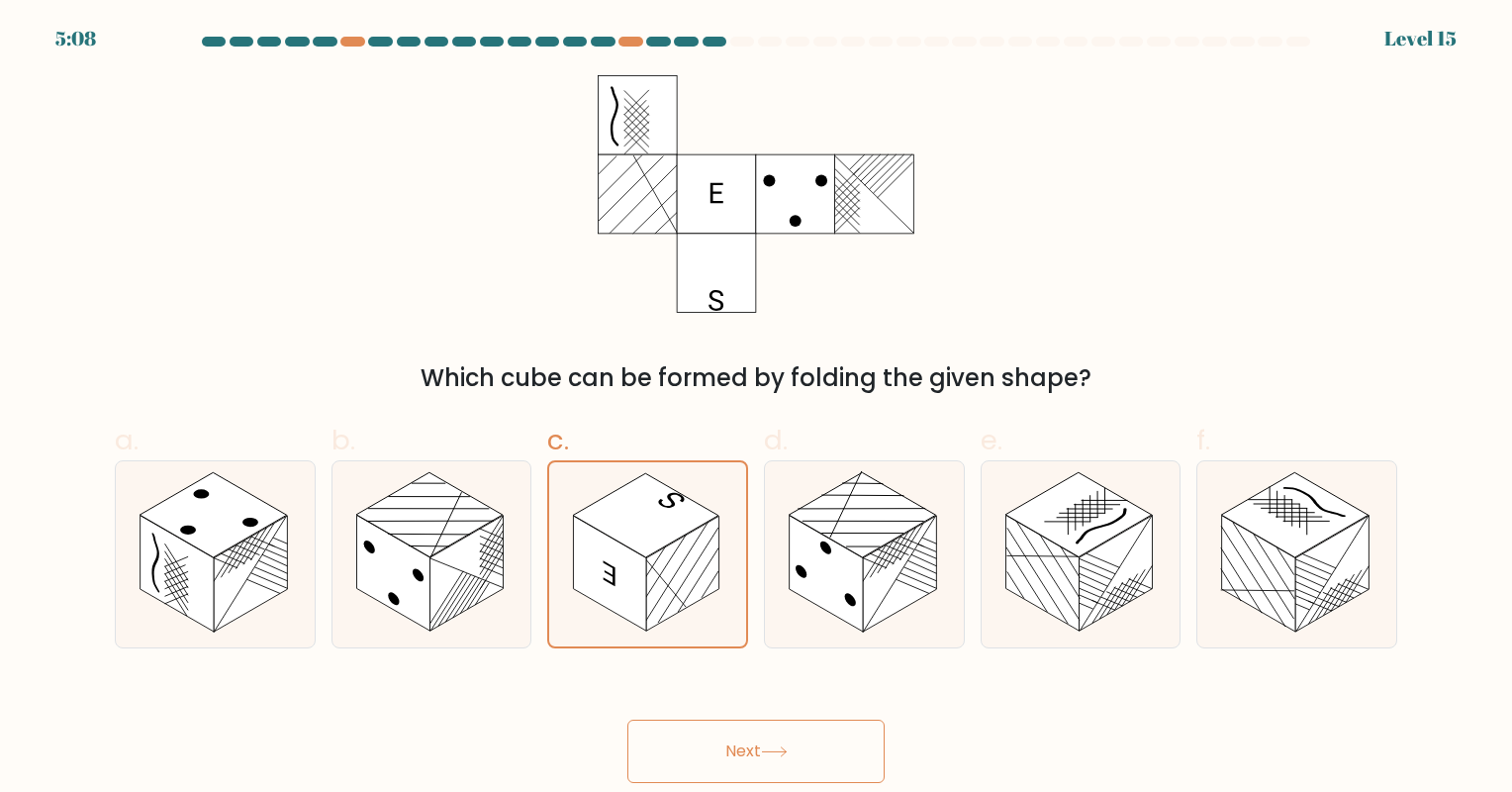 click at bounding box center [774, 751] 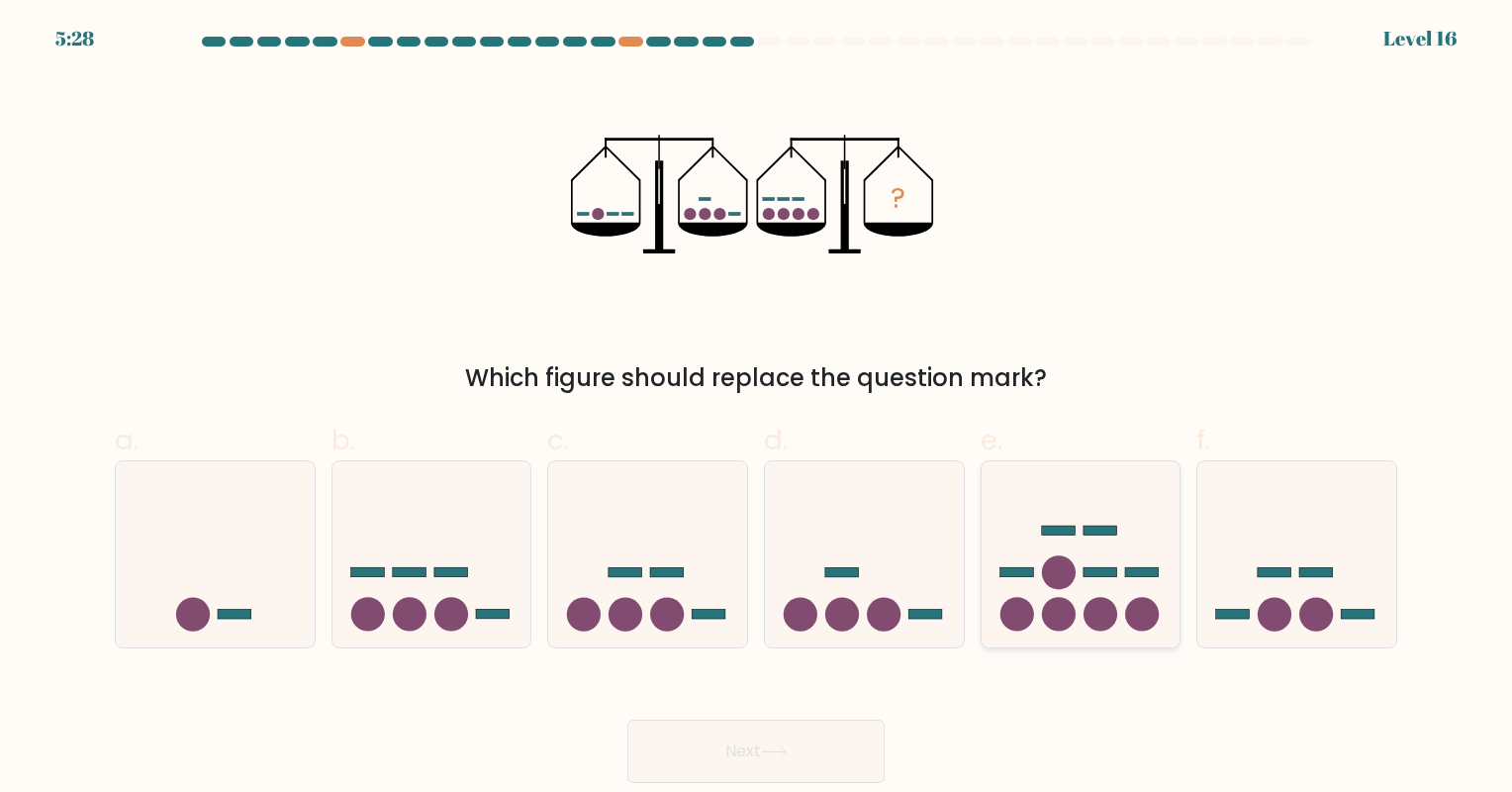 click at bounding box center [1059, 615] 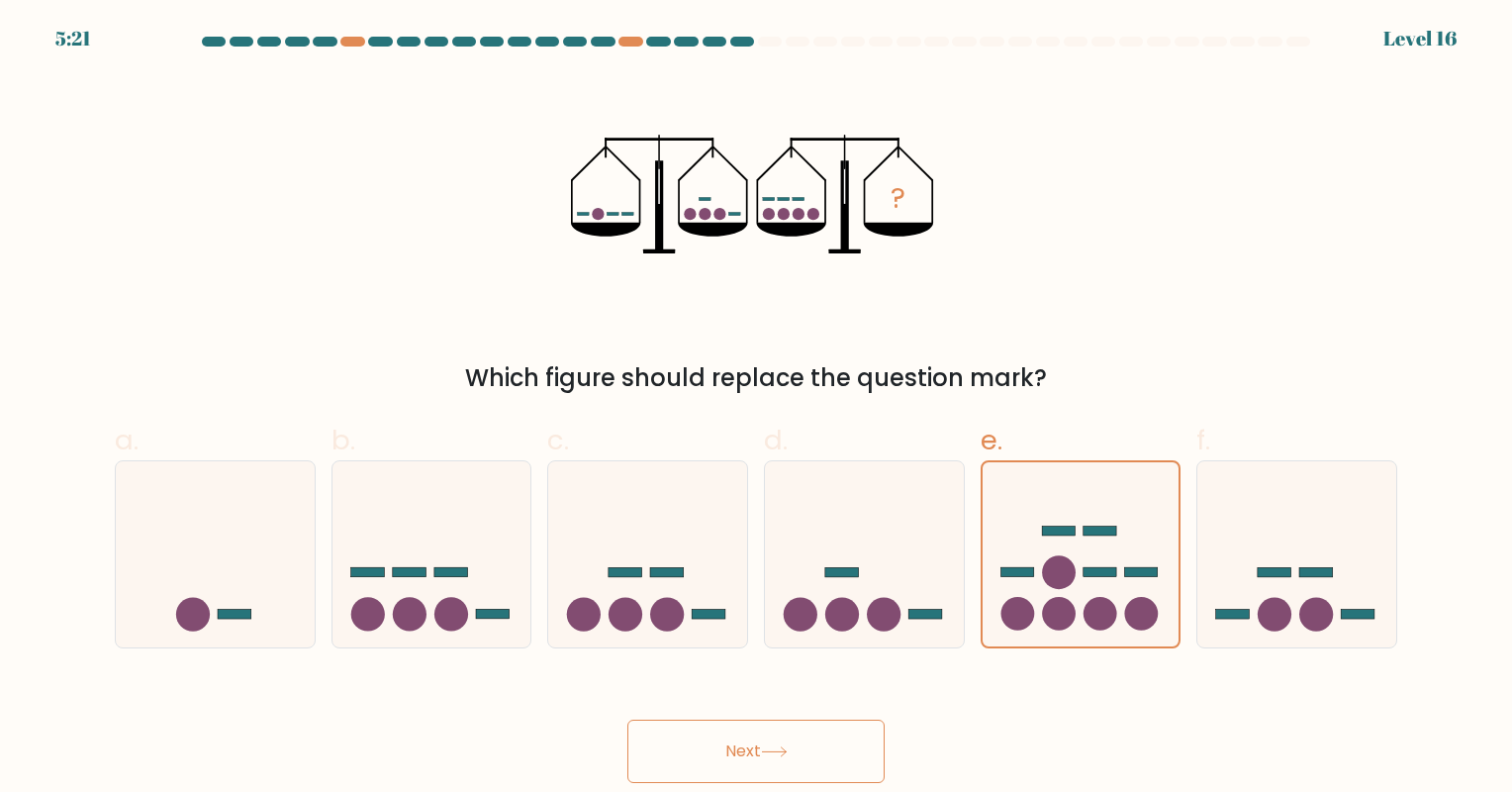 drag, startPoint x: 798, startPoint y: 731, endPoint x: 990, endPoint y: 673, distance: 200.56919 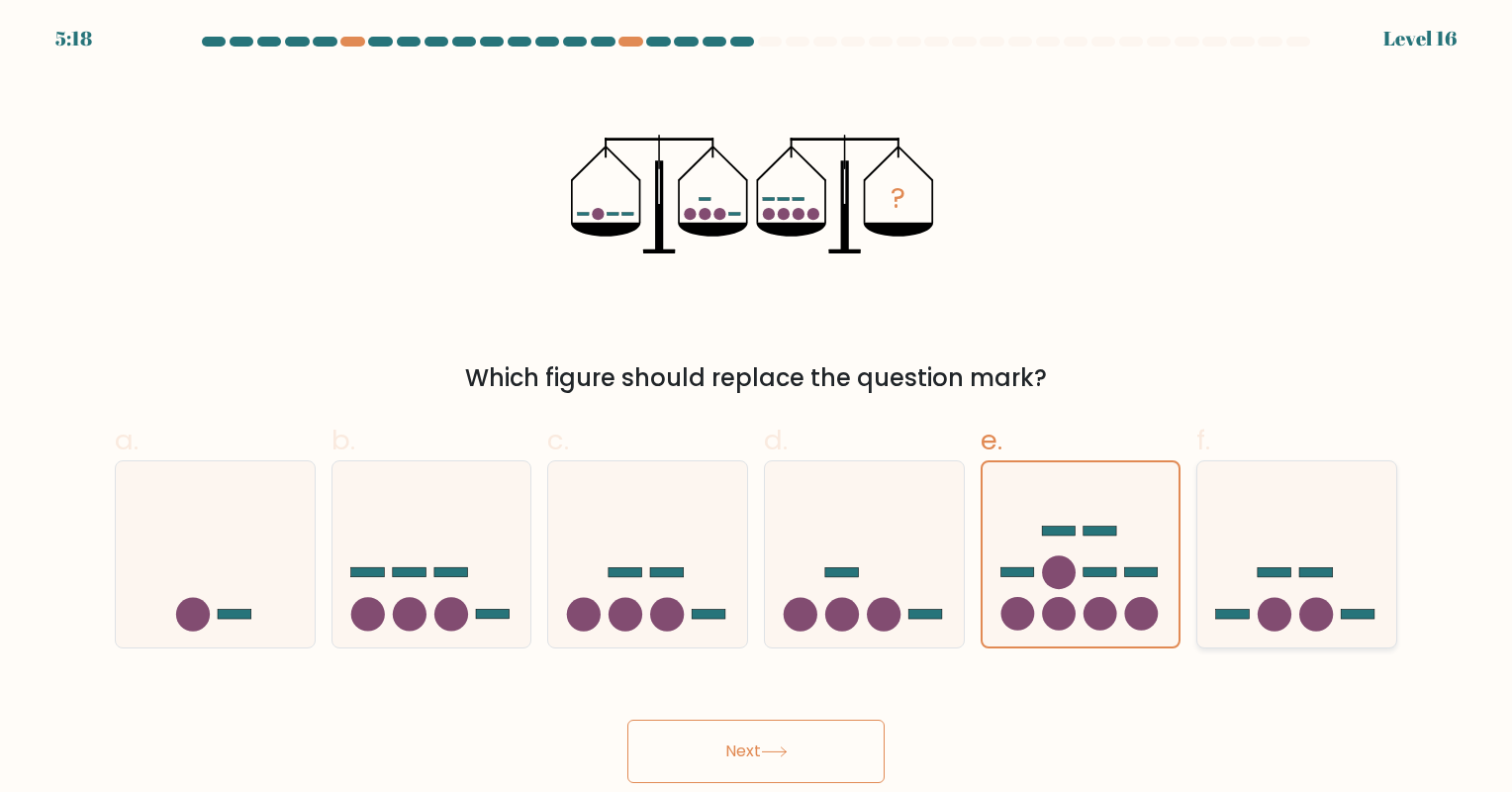 click at bounding box center (1296, 554) 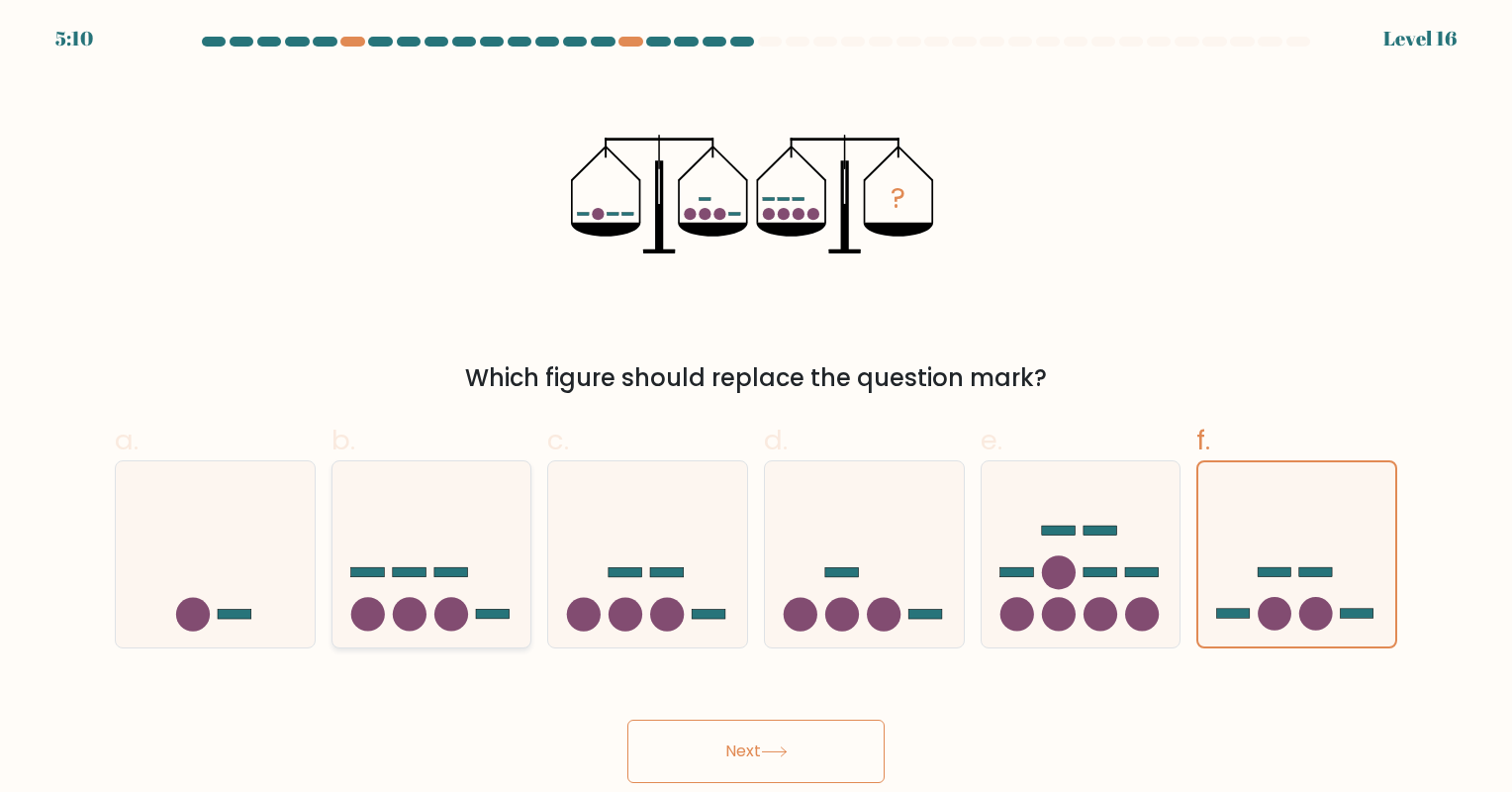 click at bounding box center (410, 615) 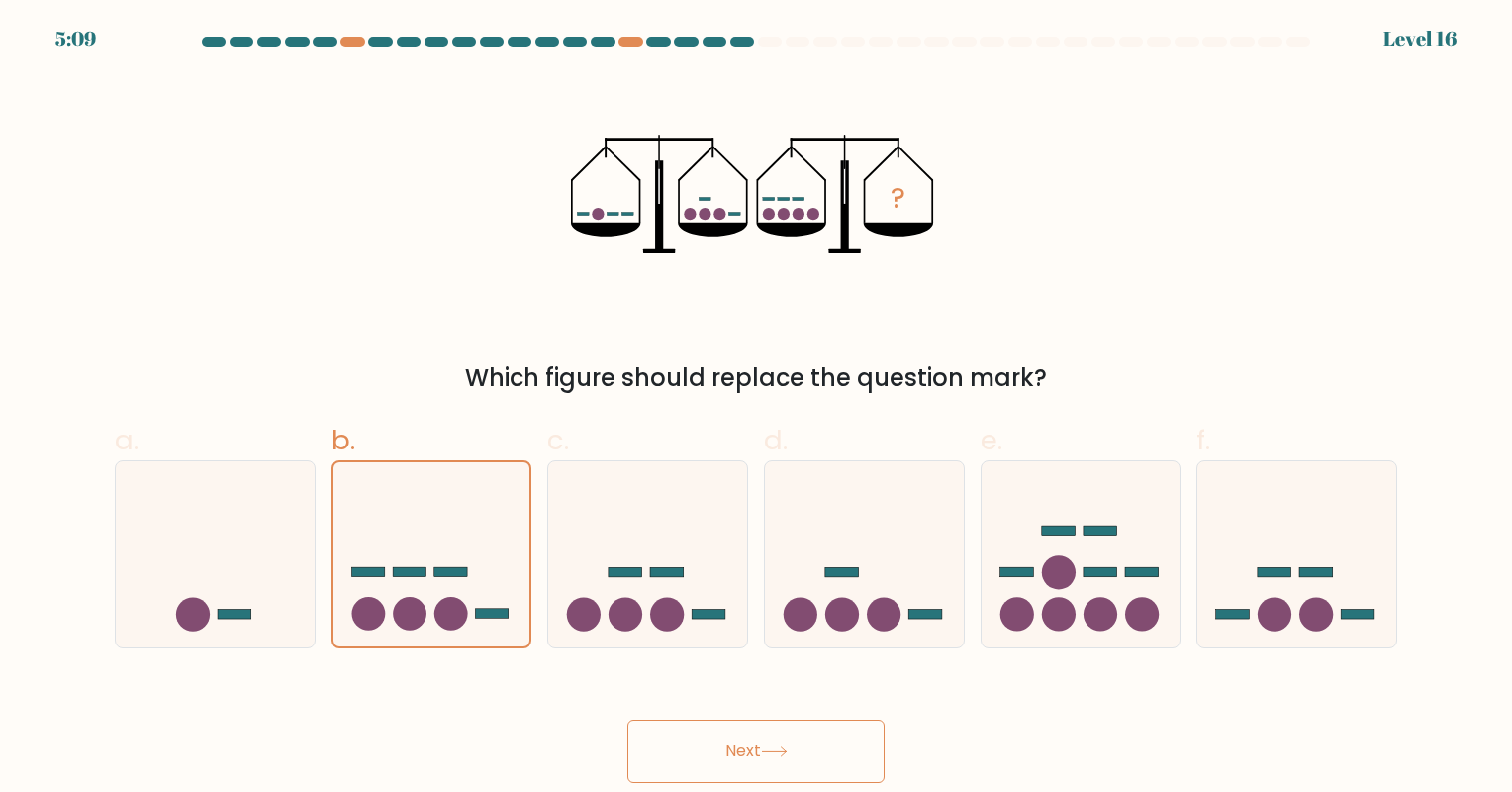 click on "Next" at bounding box center (756, 751) 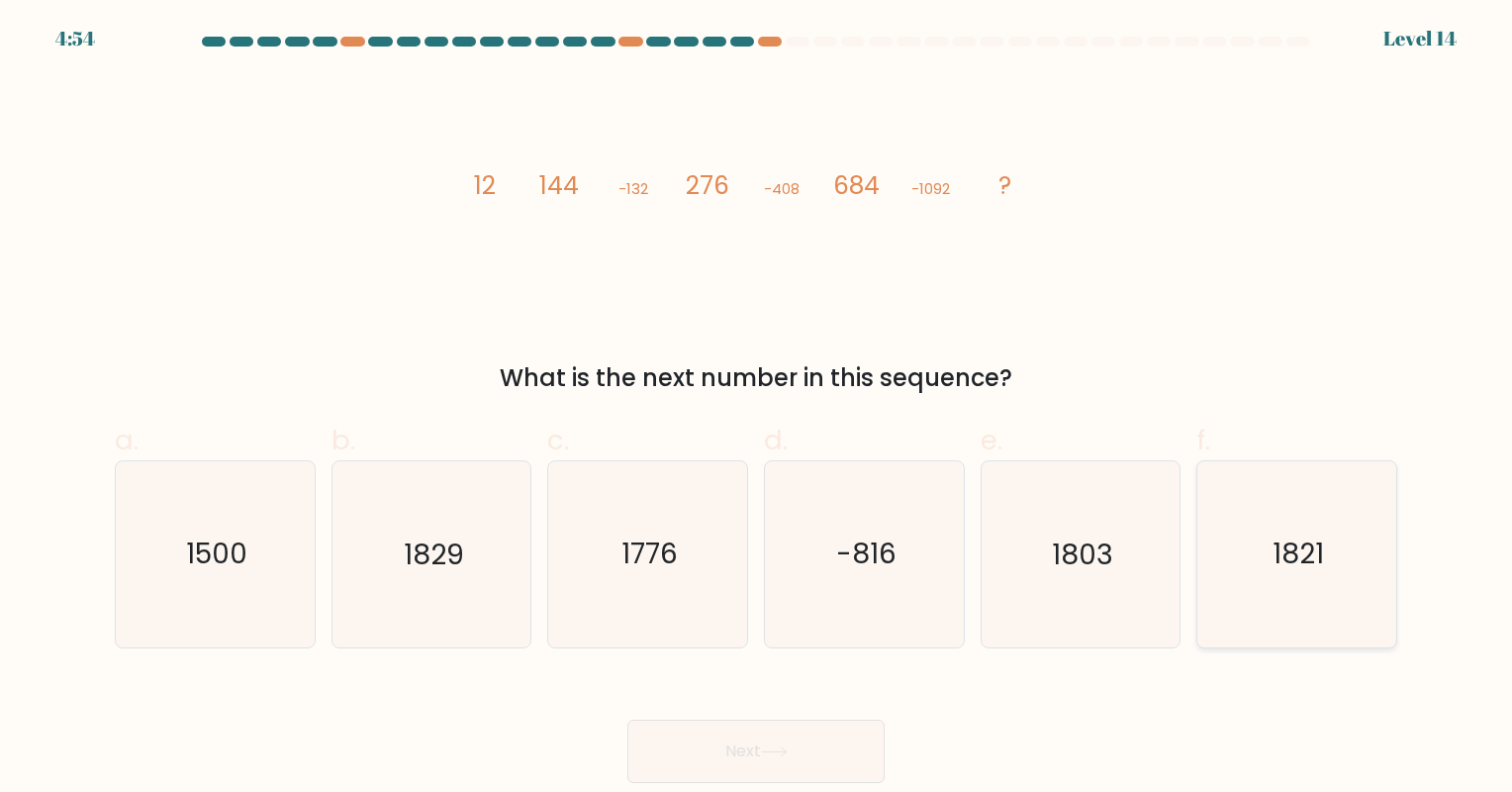 click on "1821" at bounding box center (1296, 553) 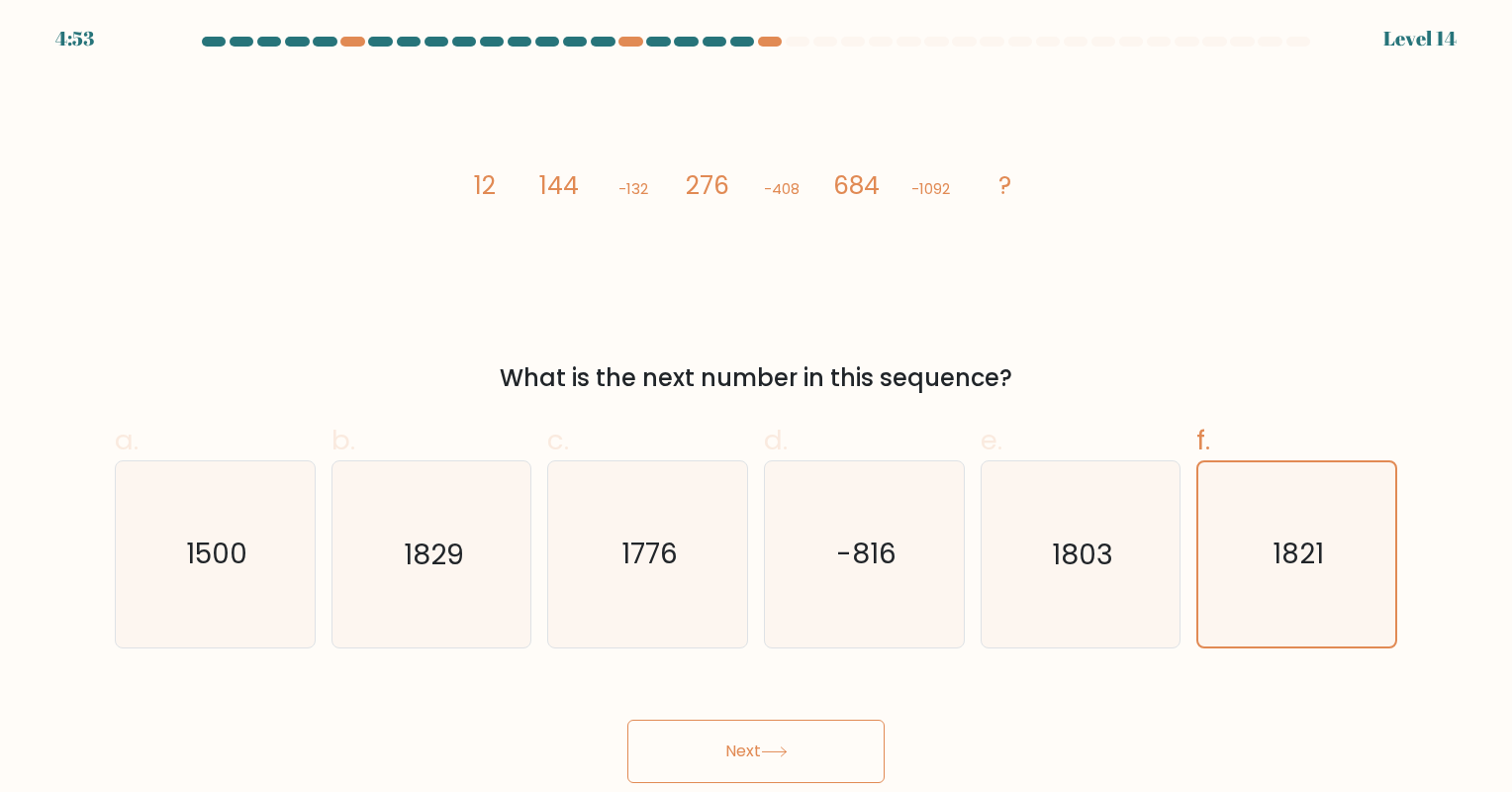 click on "Next" at bounding box center [756, 751] 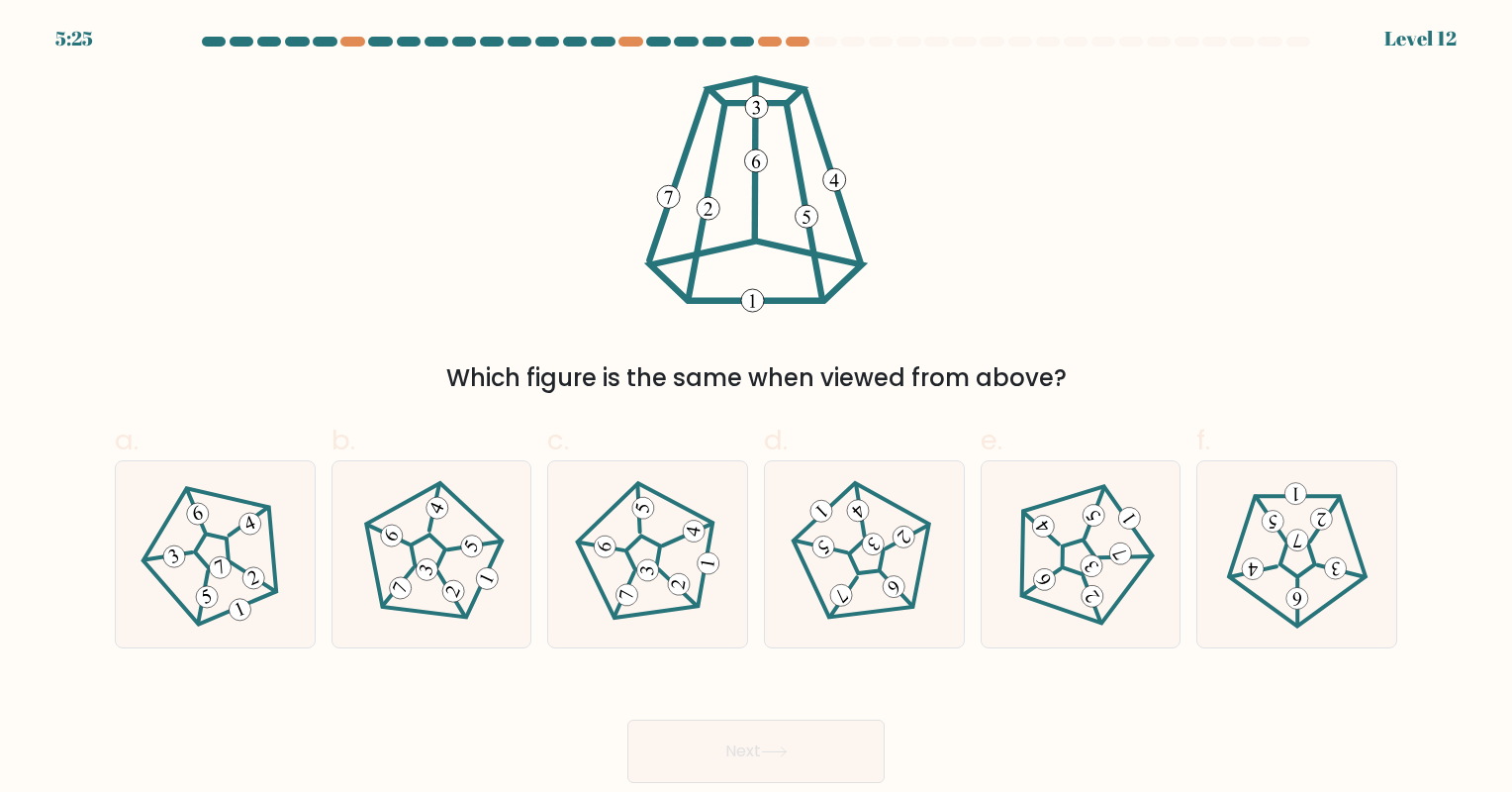 click on "Next" at bounding box center (756, 728) 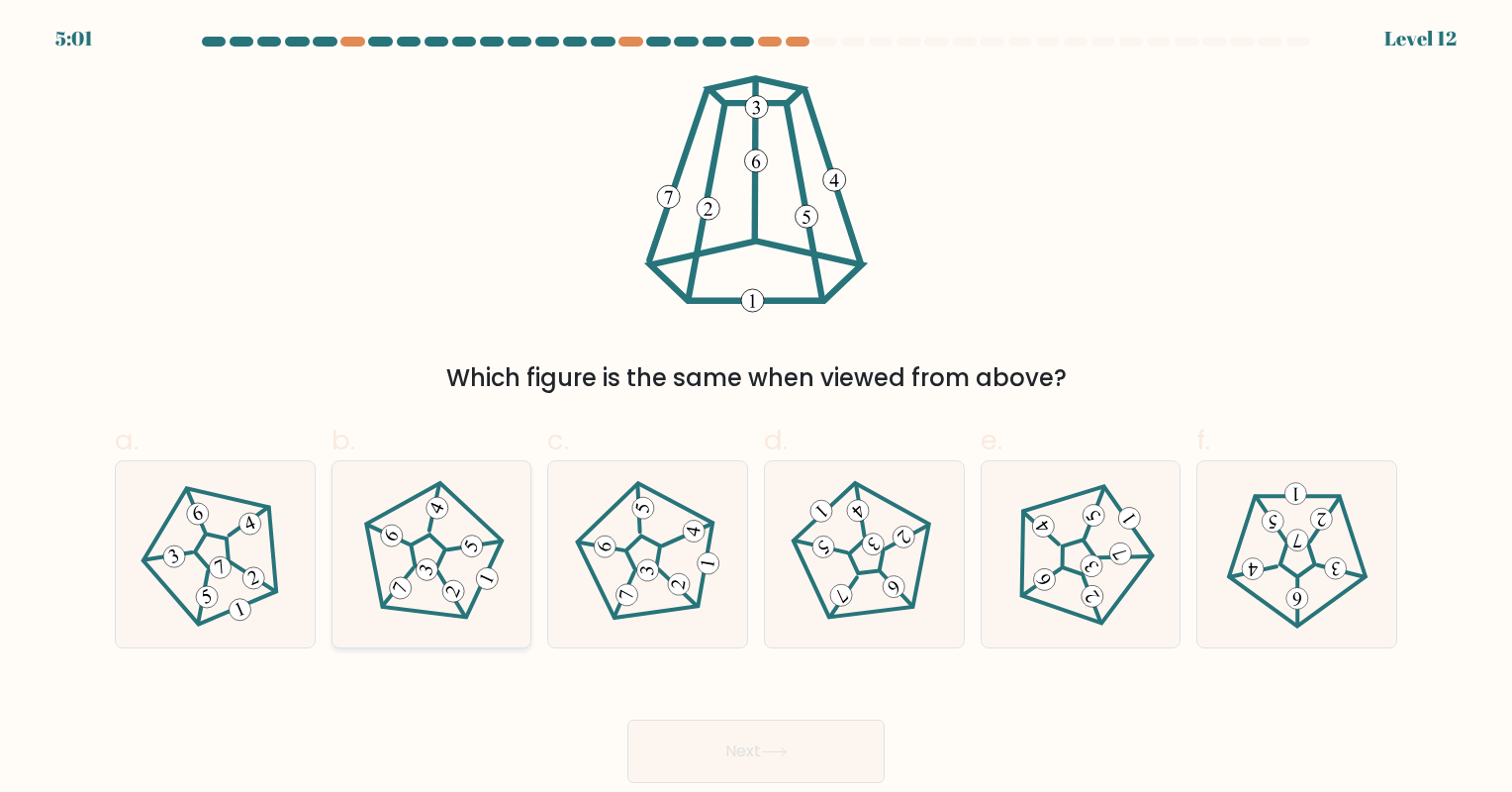 click at bounding box center [431, 554] 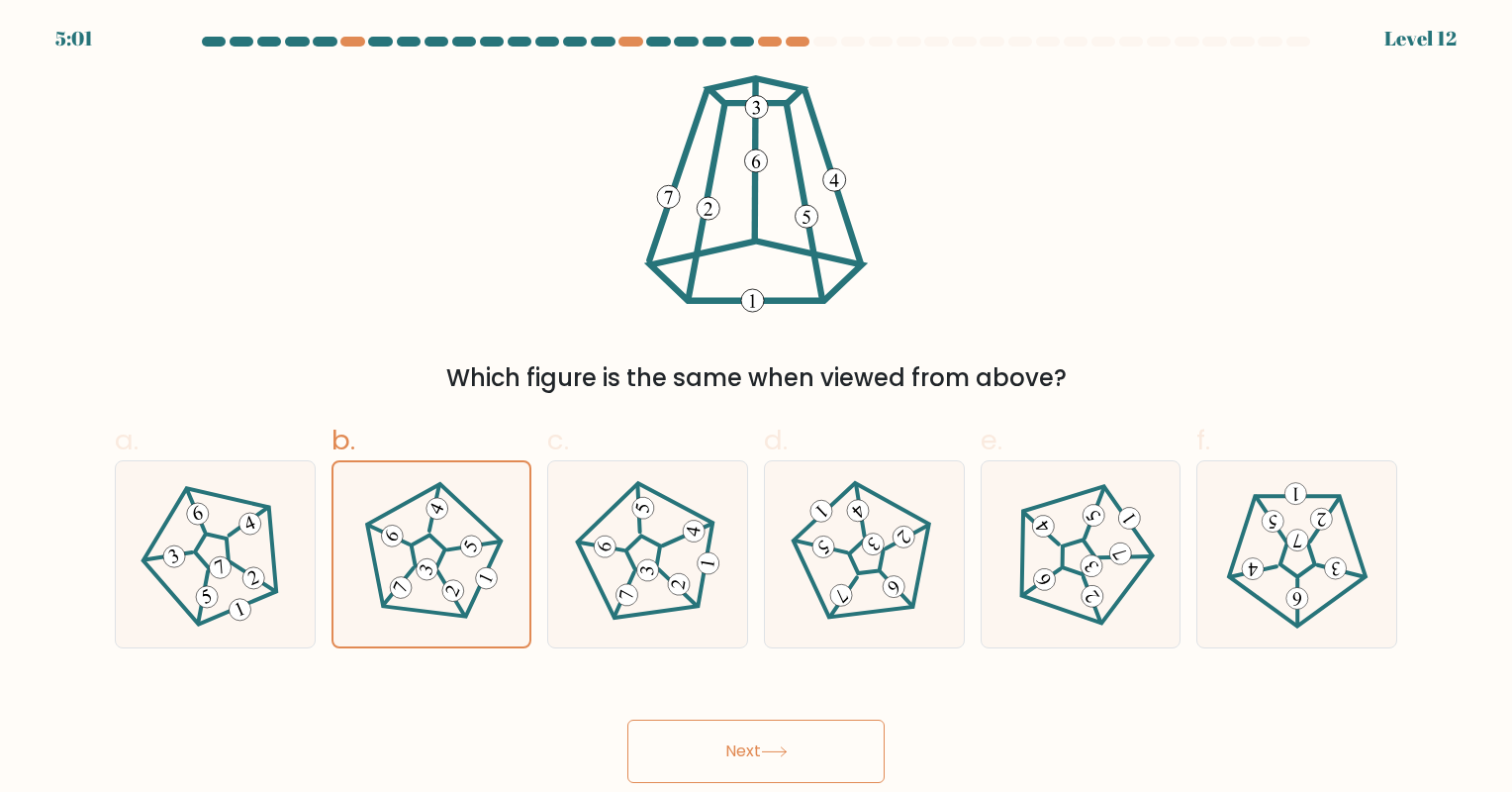 click on "Next" at bounding box center (756, 751) 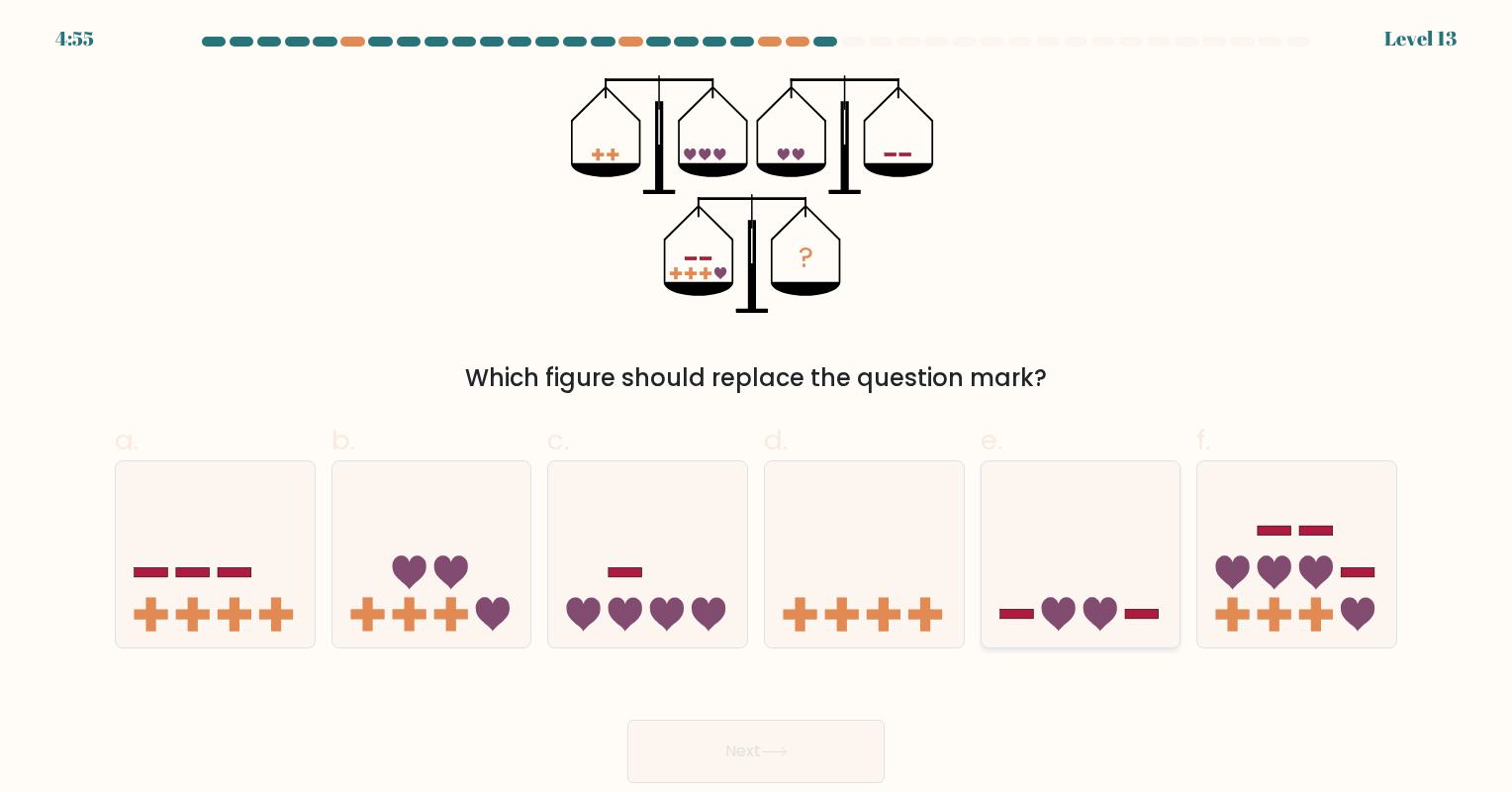 click at bounding box center [1058, 615] 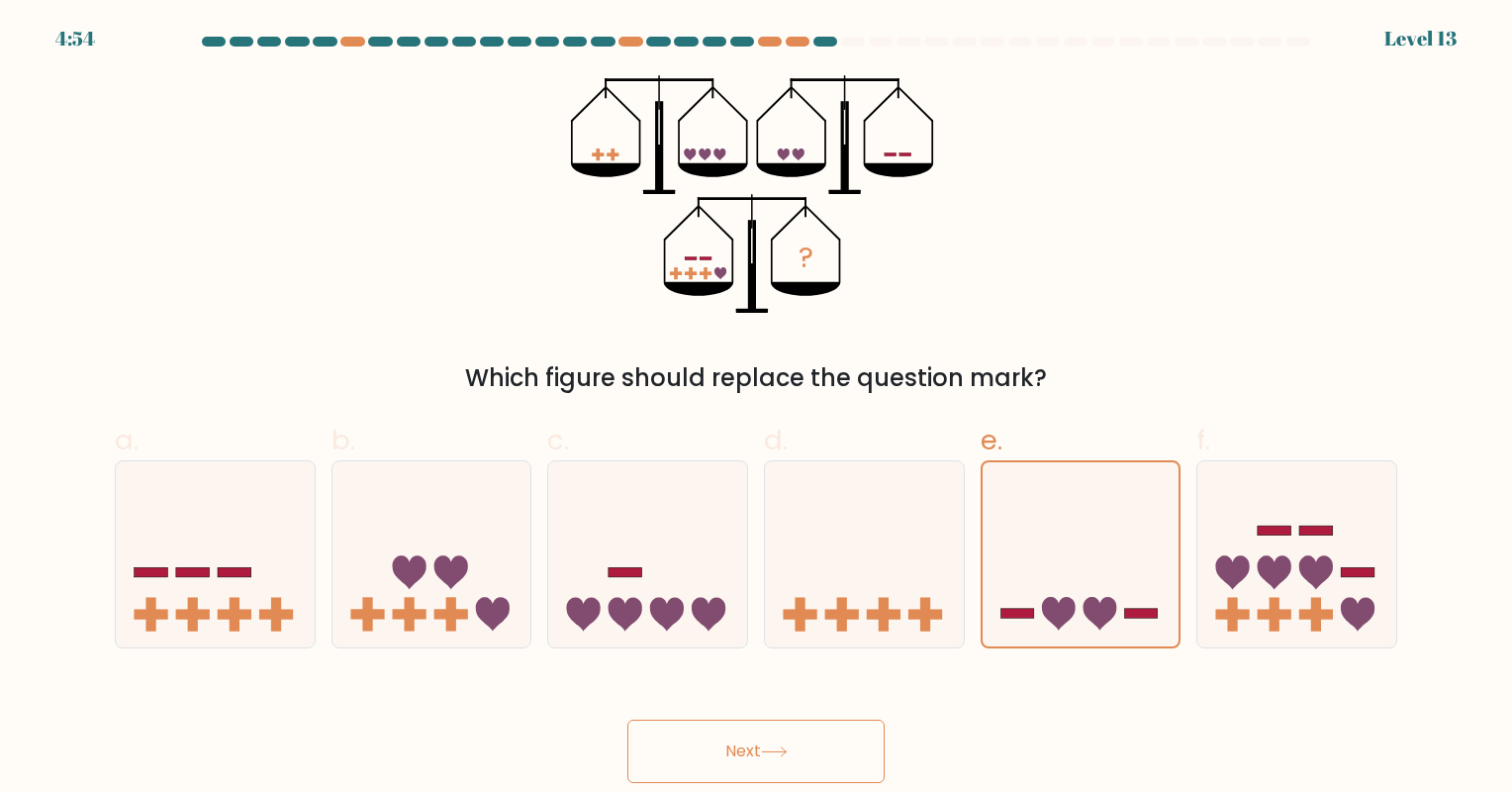 click on "Next" at bounding box center [756, 751] 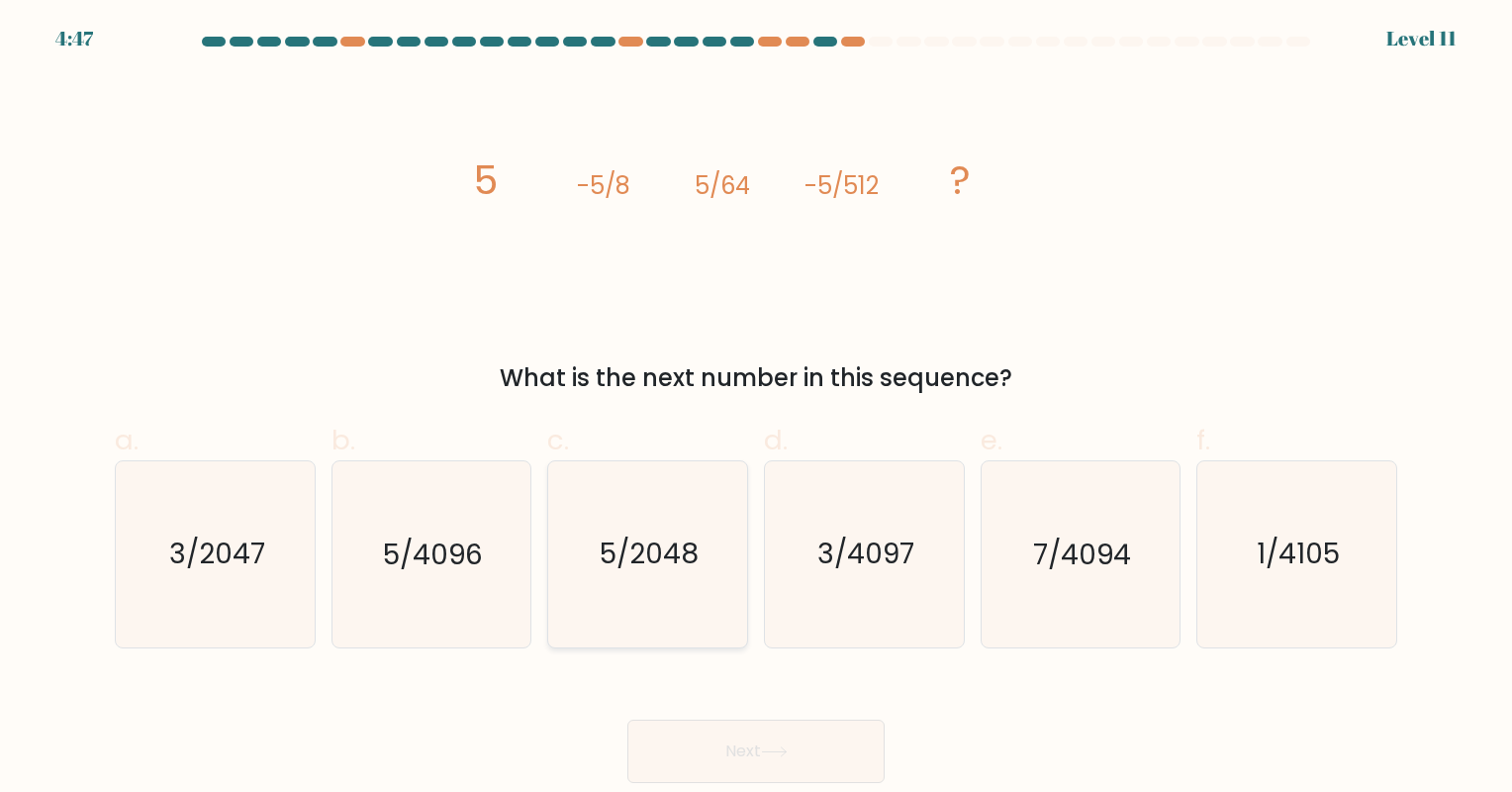 click on "5/2048" at bounding box center [650, 554] 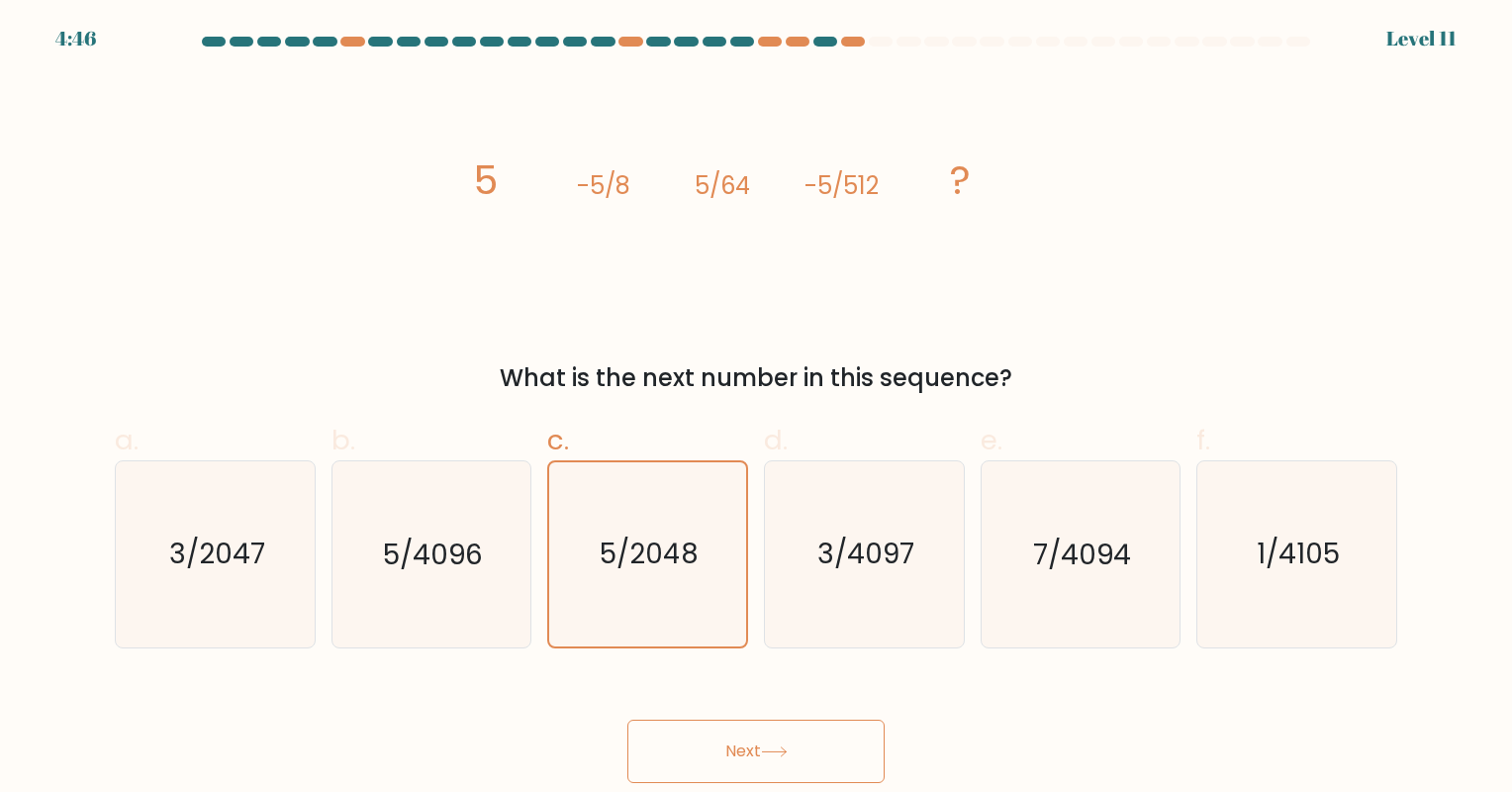 click on "Next" at bounding box center (756, 751) 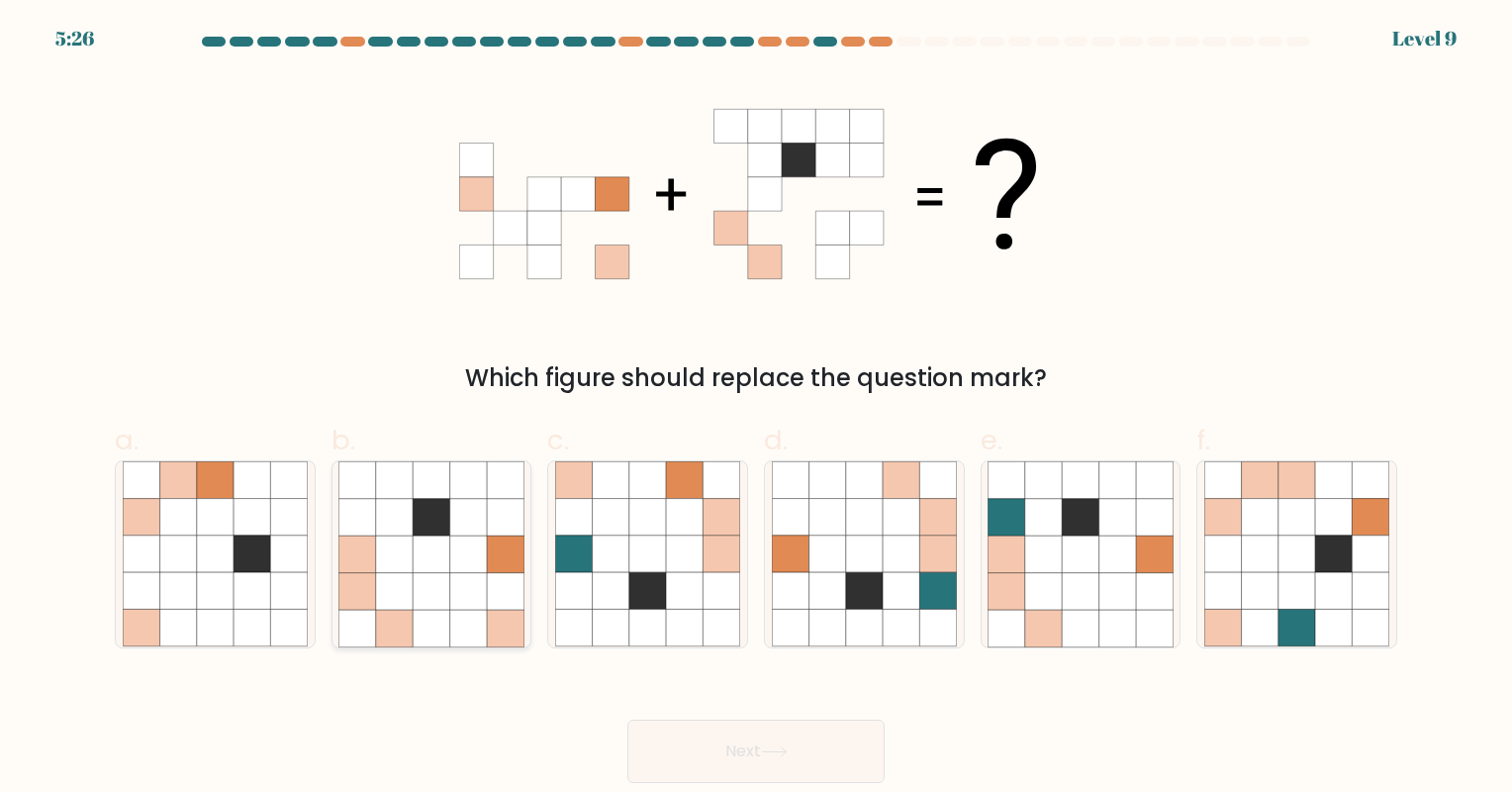 click at bounding box center (430, 553) 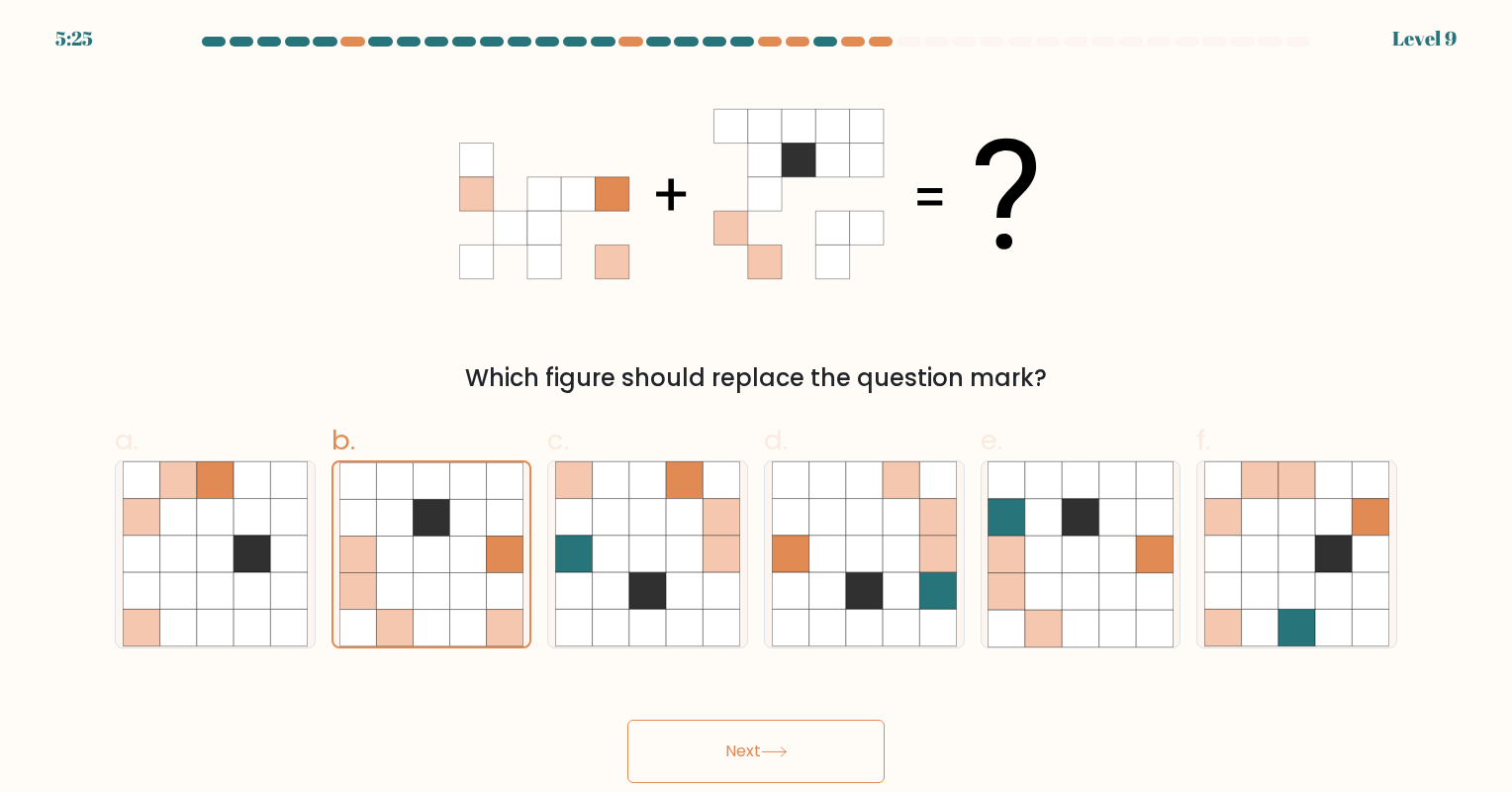 click at bounding box center [774, 751] 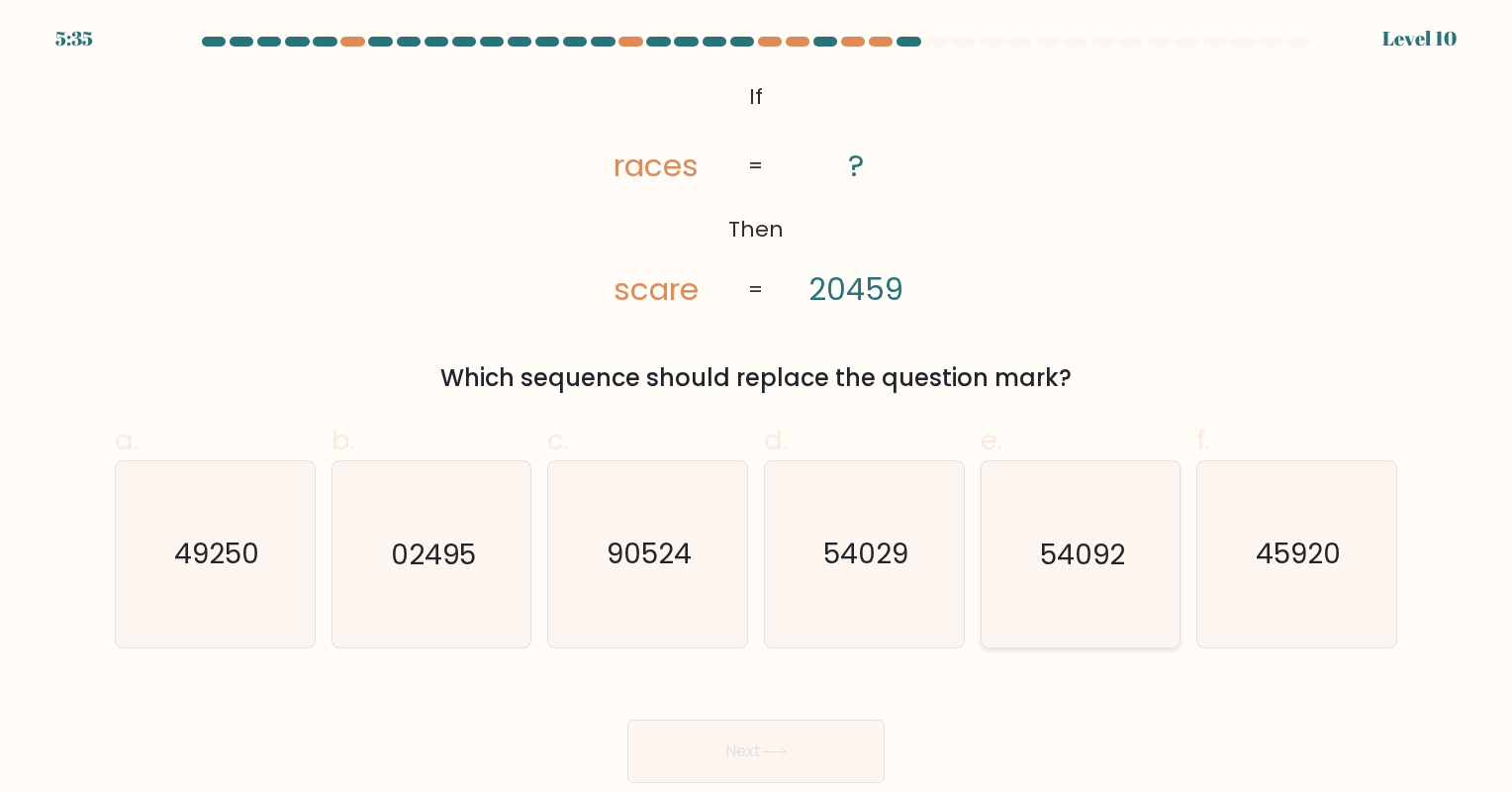 click on "54092" at bounding box center (1080, 553) 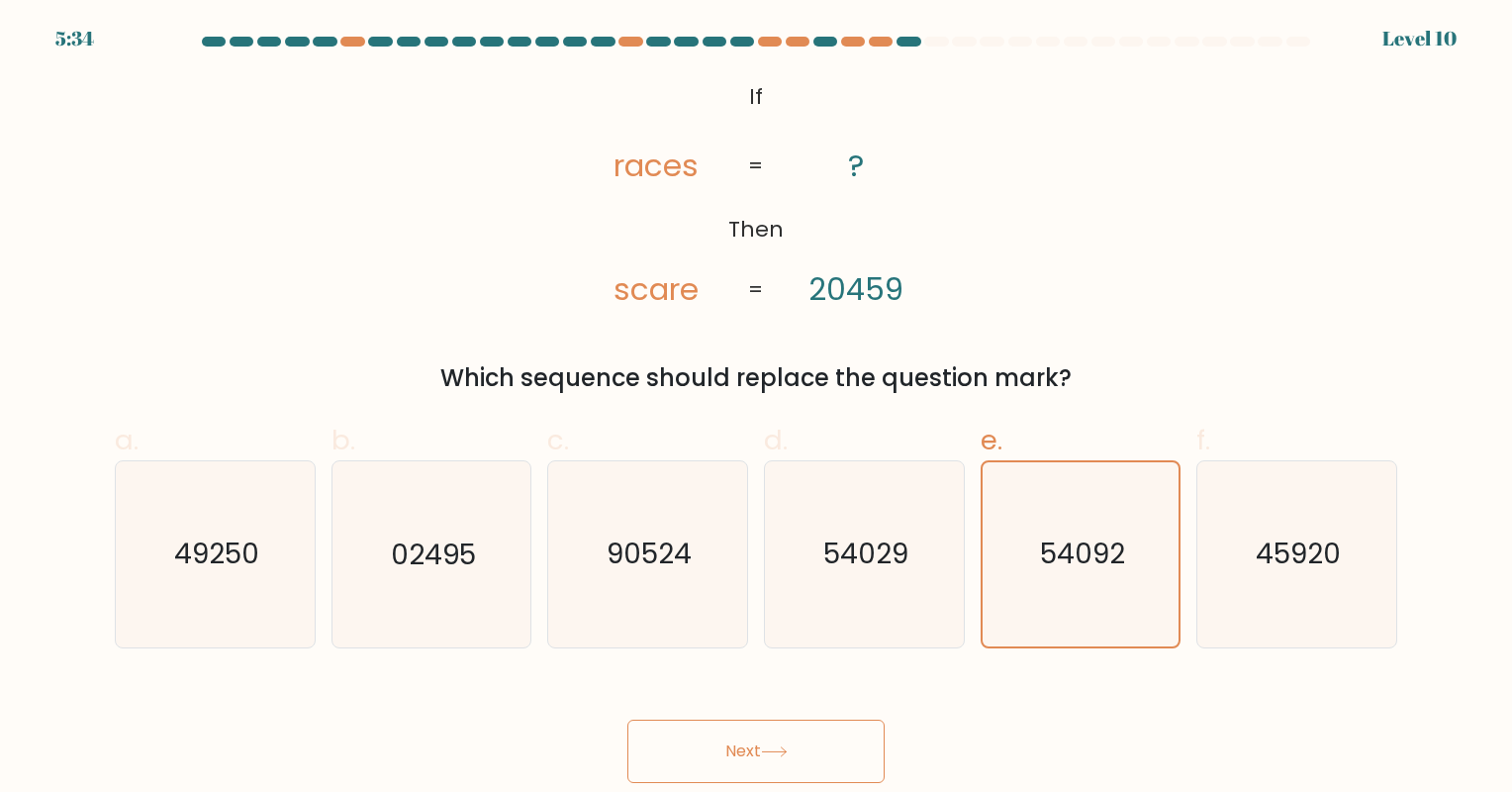 click on "Next" at bounding box center (756, 751) 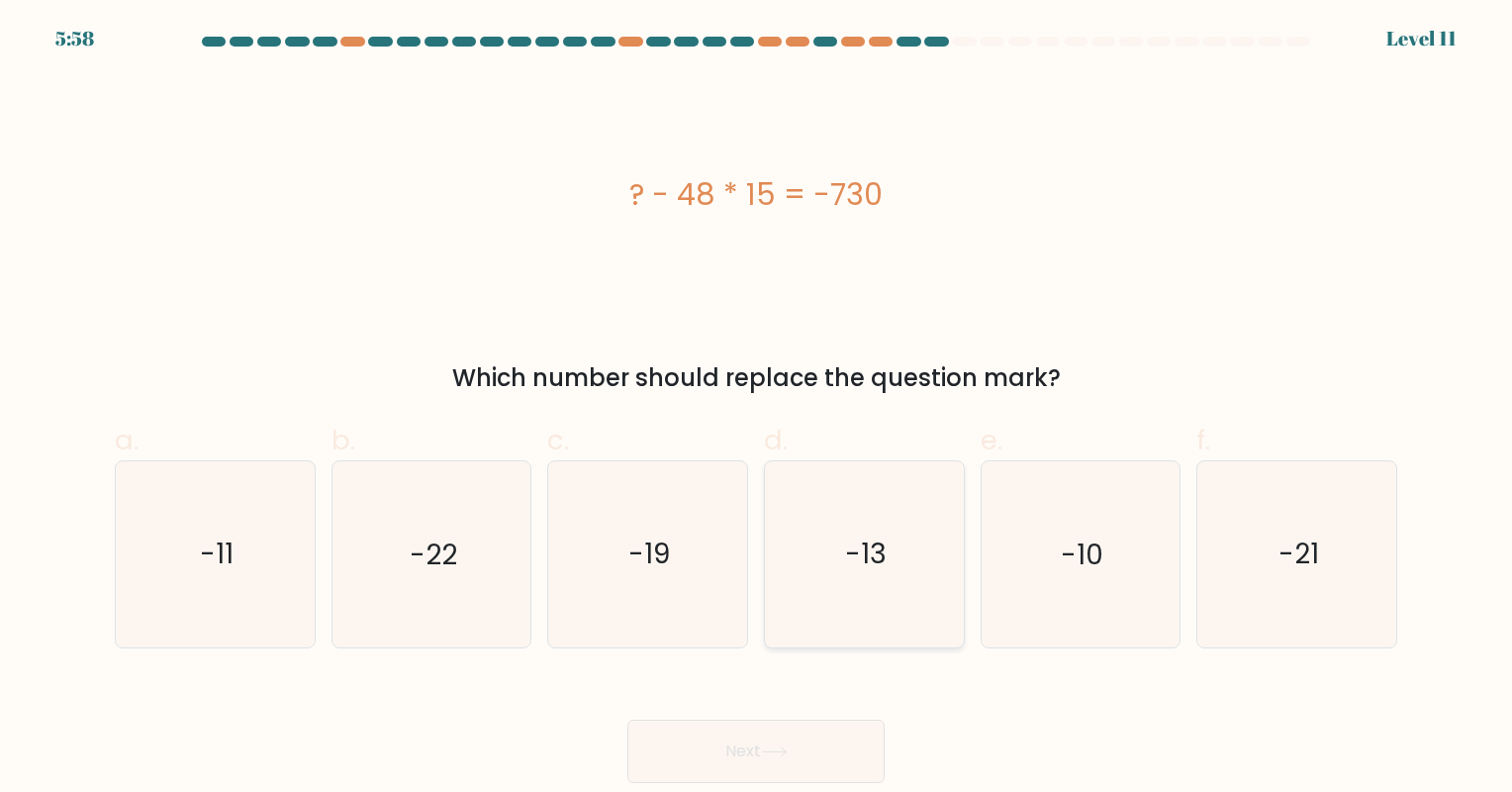 click on "-13" at bounding box center (864, 553) 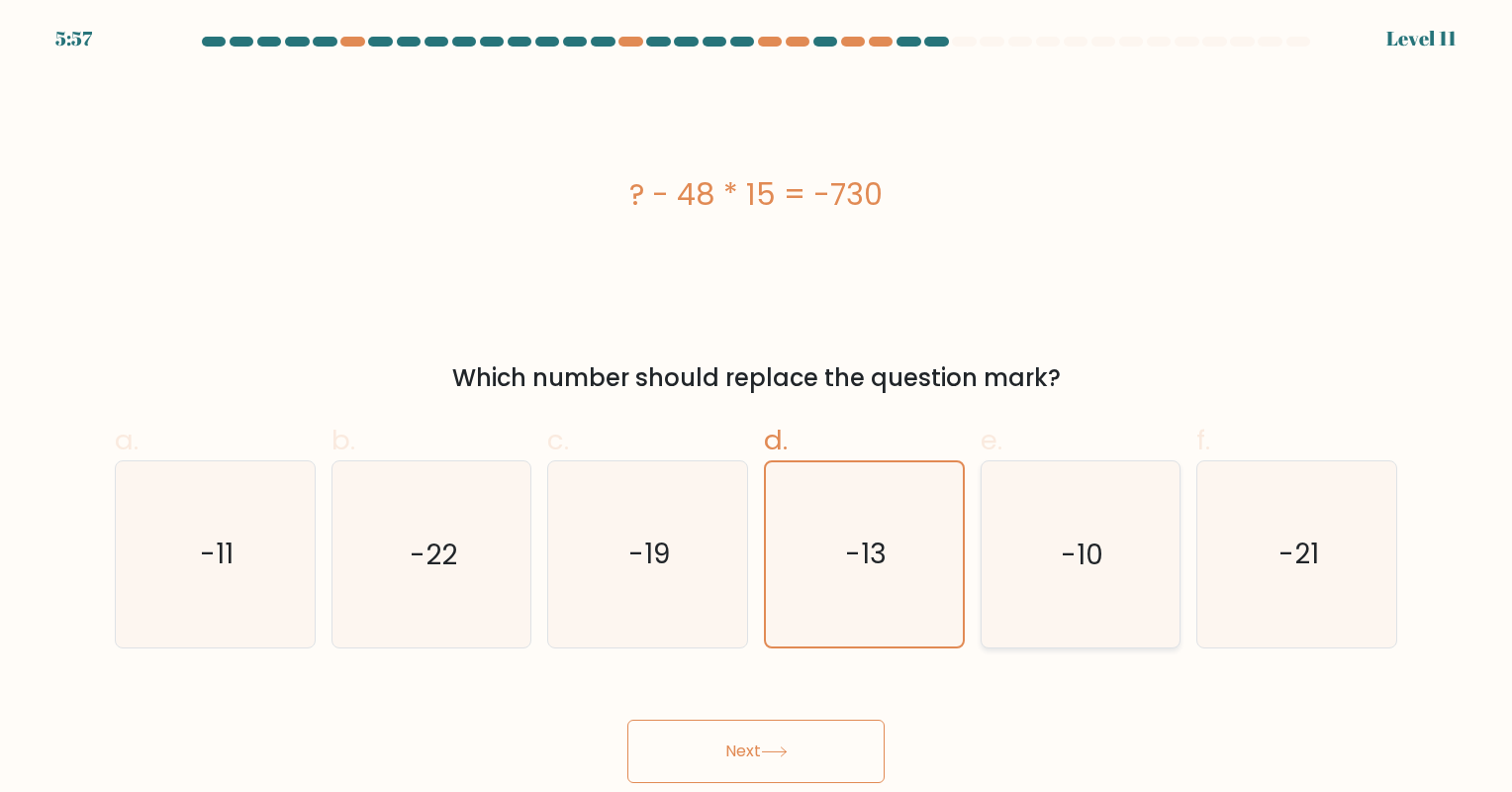 click on "-10" at bounding box center [1080, 553] 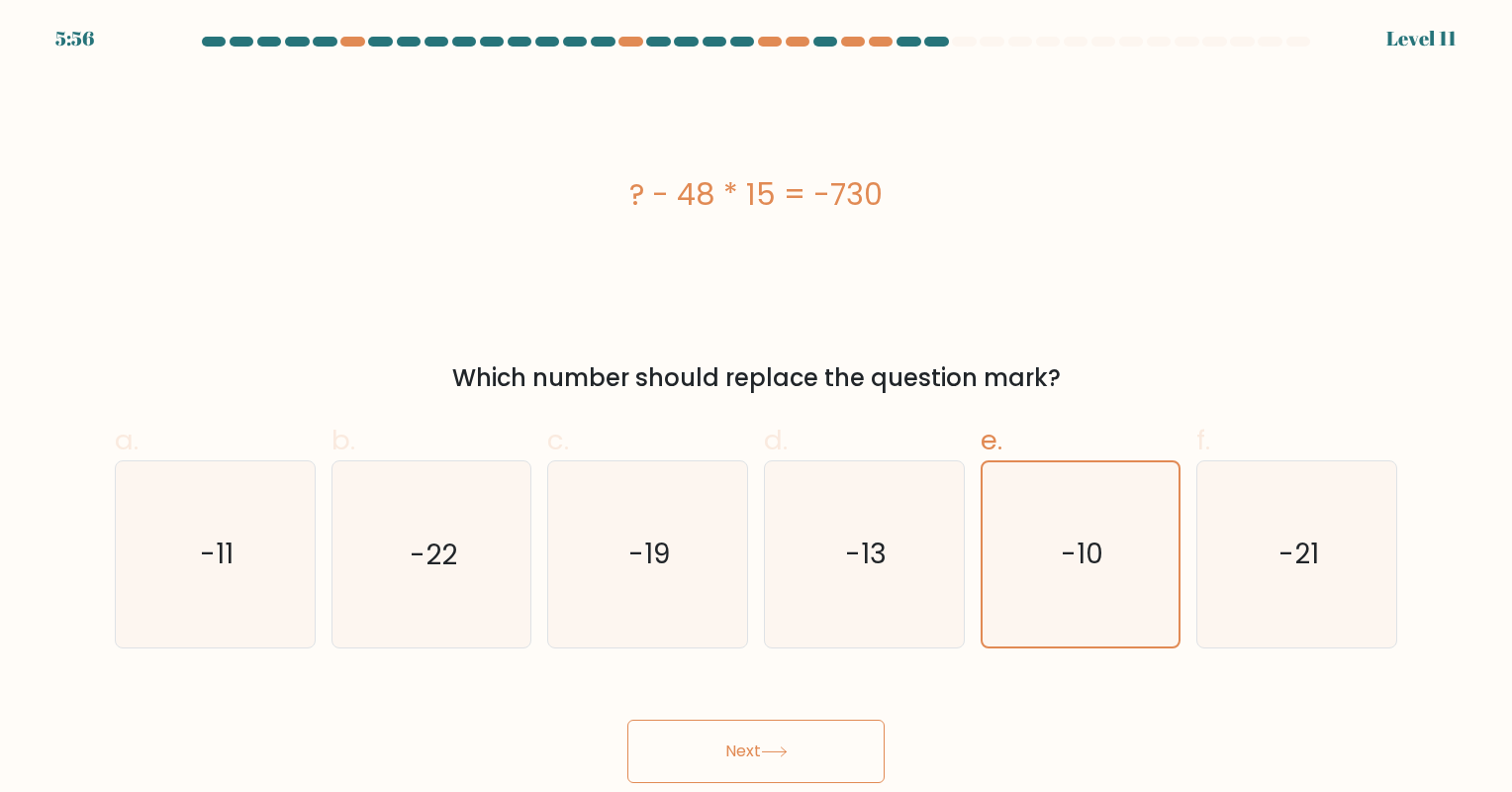click on "Next" at bounding box center [756, 751] 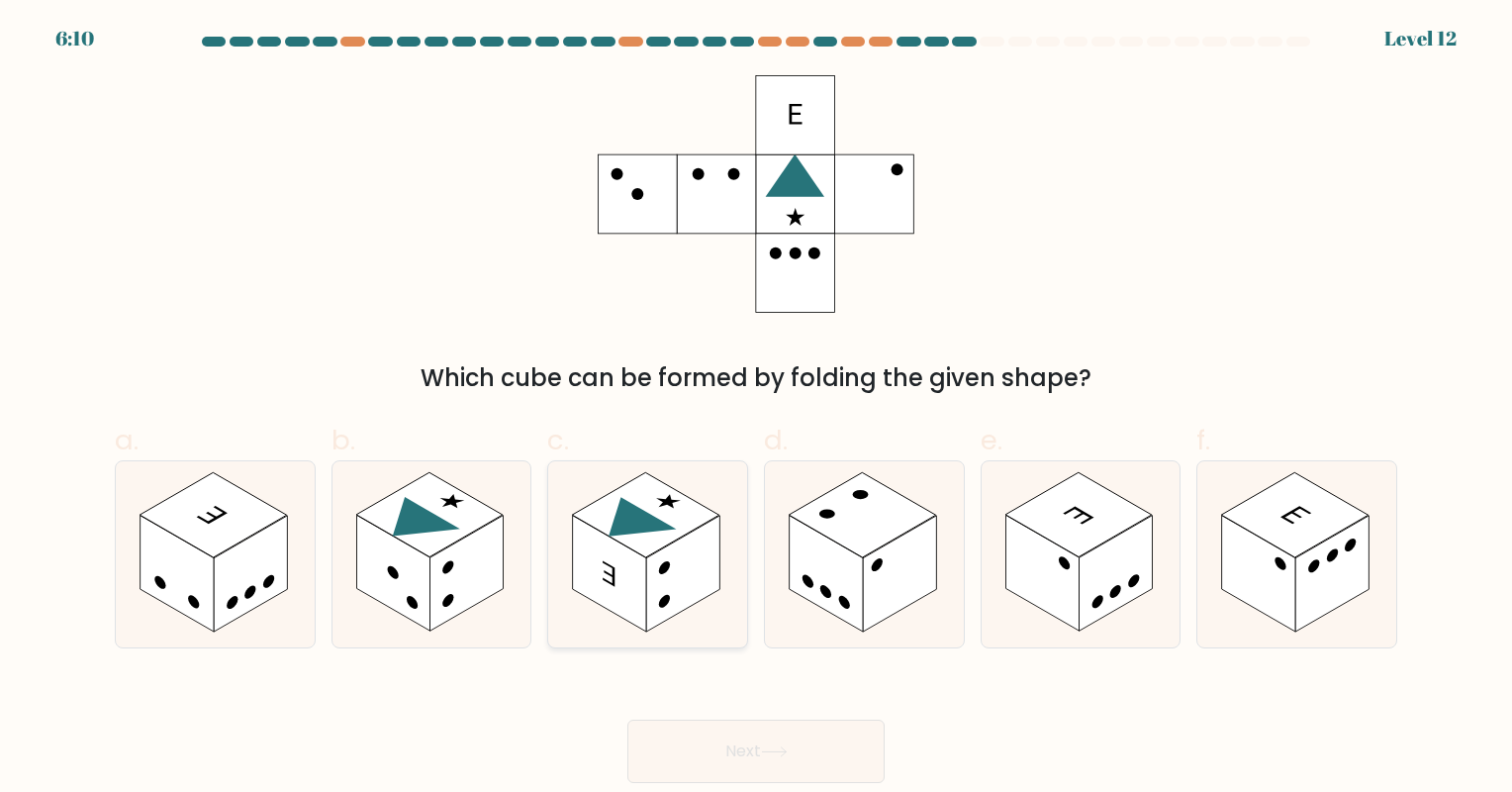 click at bounding box center [683, 573] 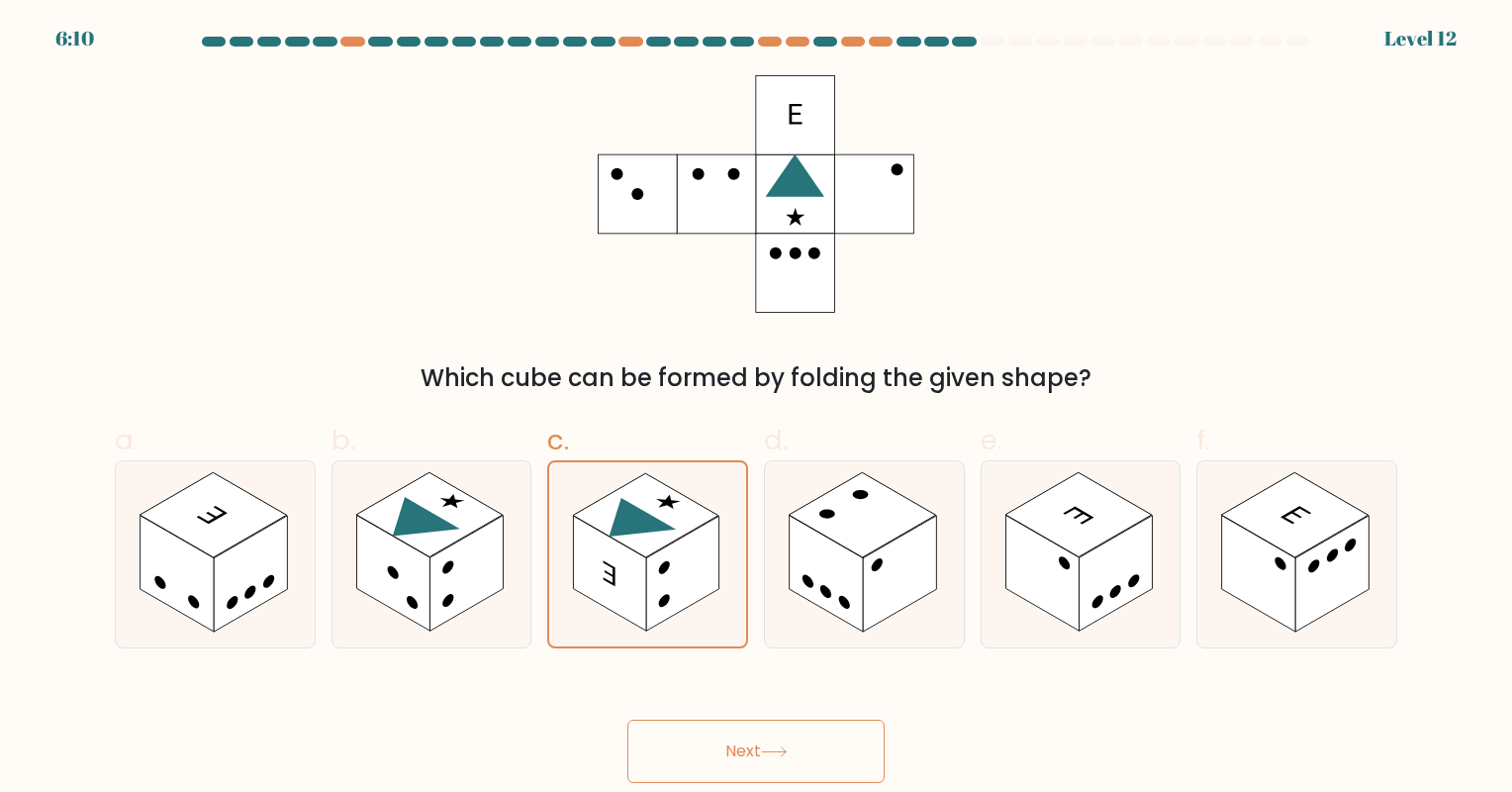 click on "Next" at bounding box center [756, 751] 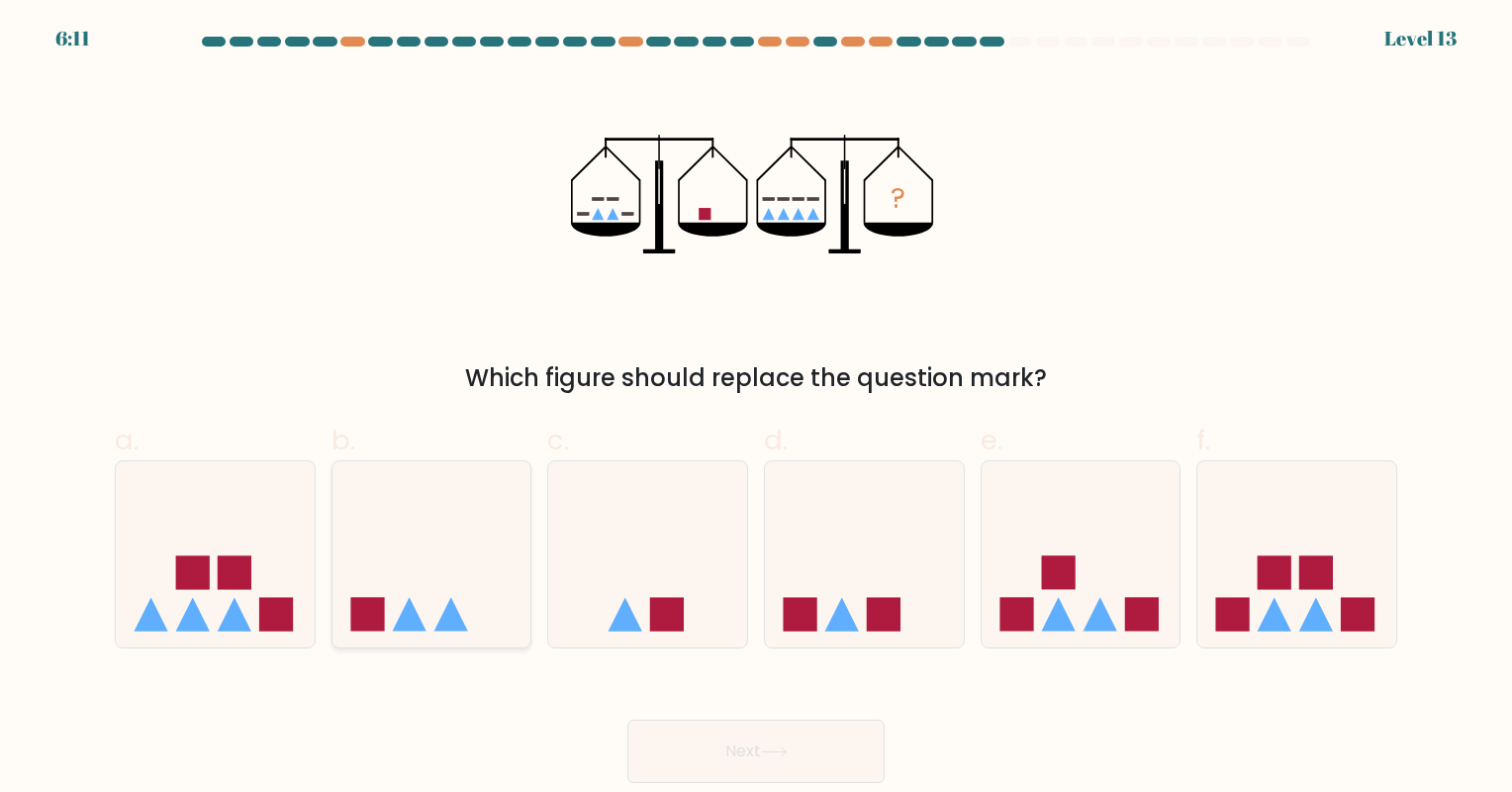 click at bounding box center [431, 554] 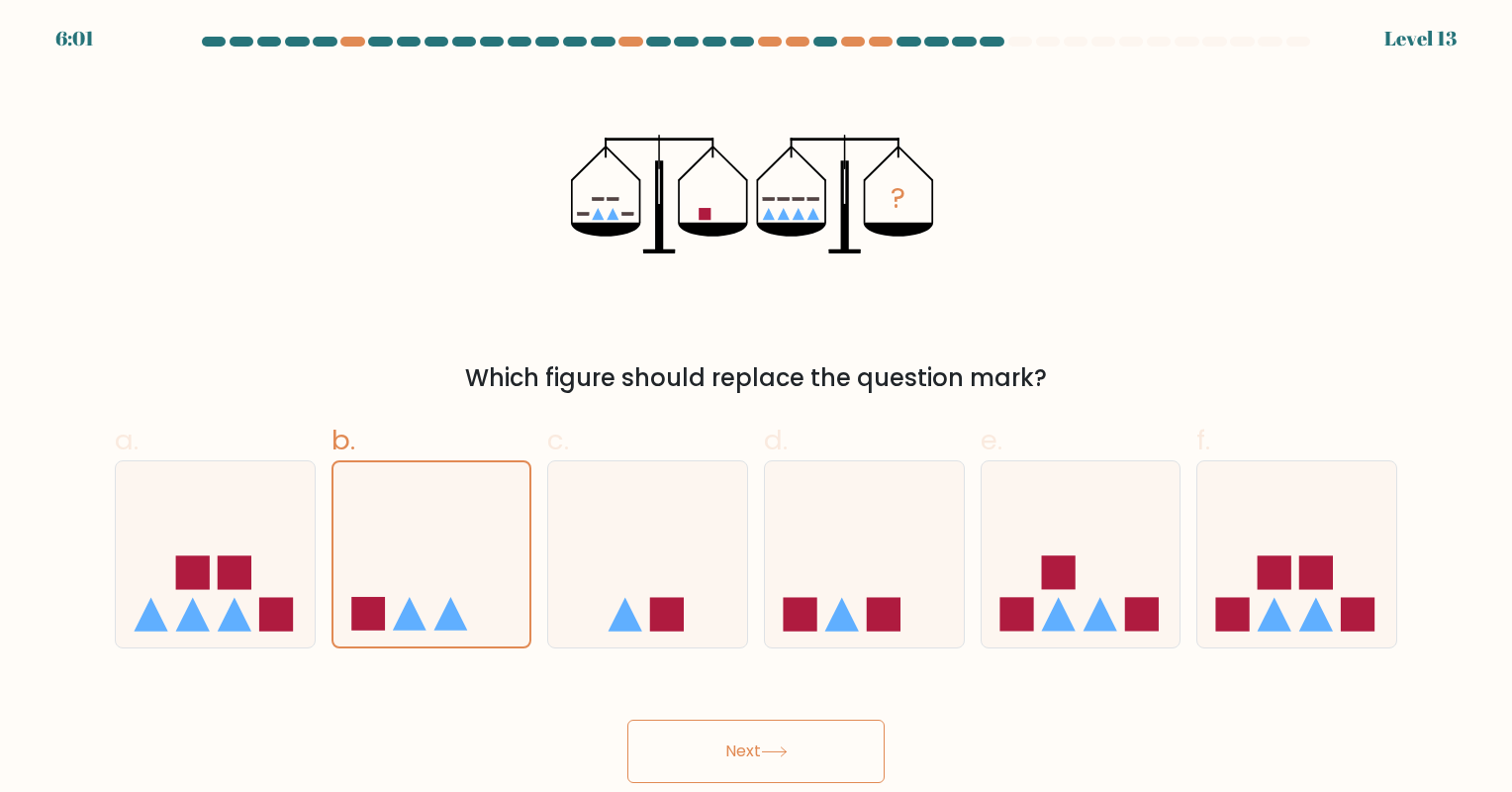 click on "Next" at bounding box center [756, 751] 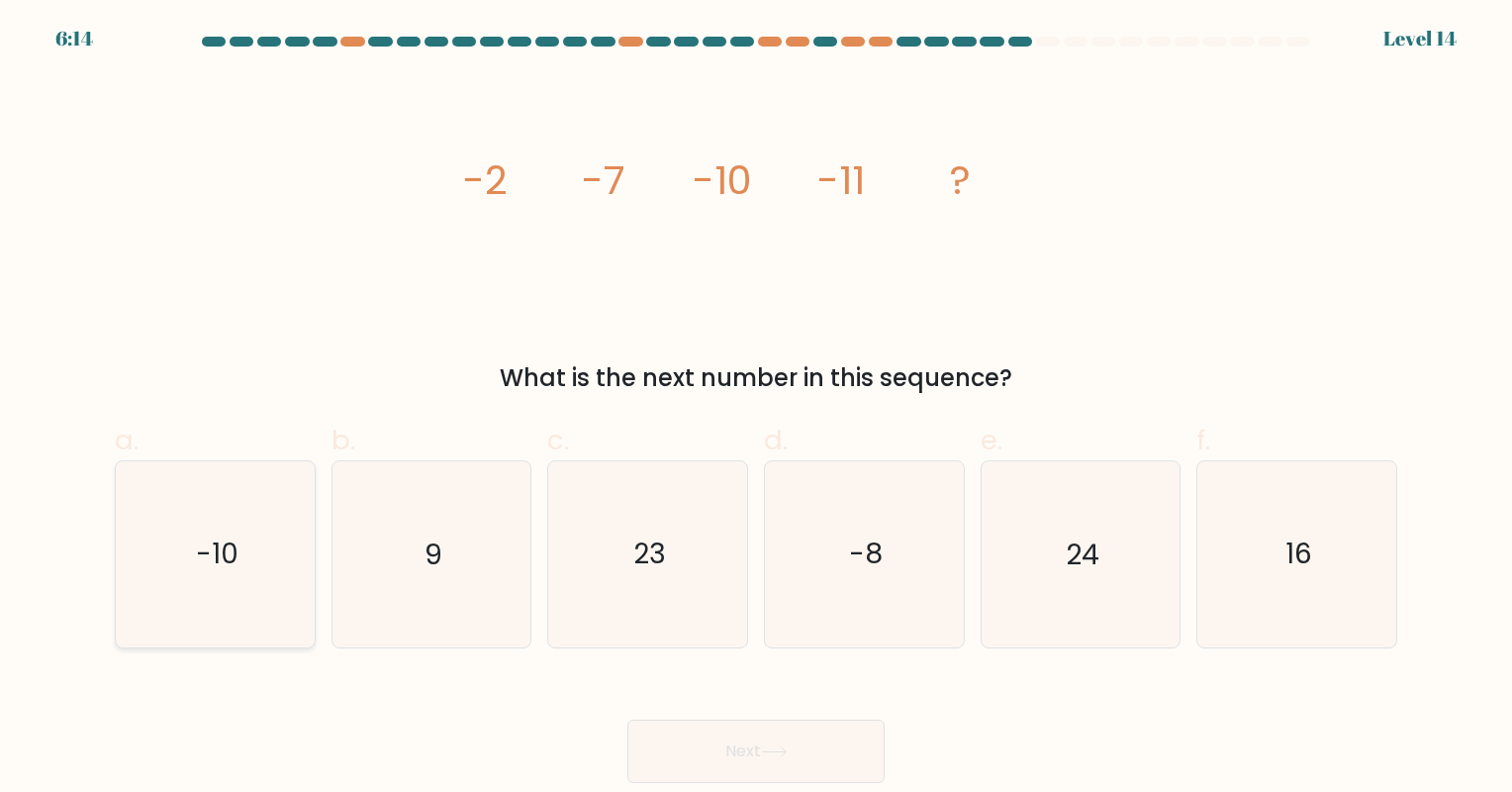 click on "-10" at bounding box center (215, 553) 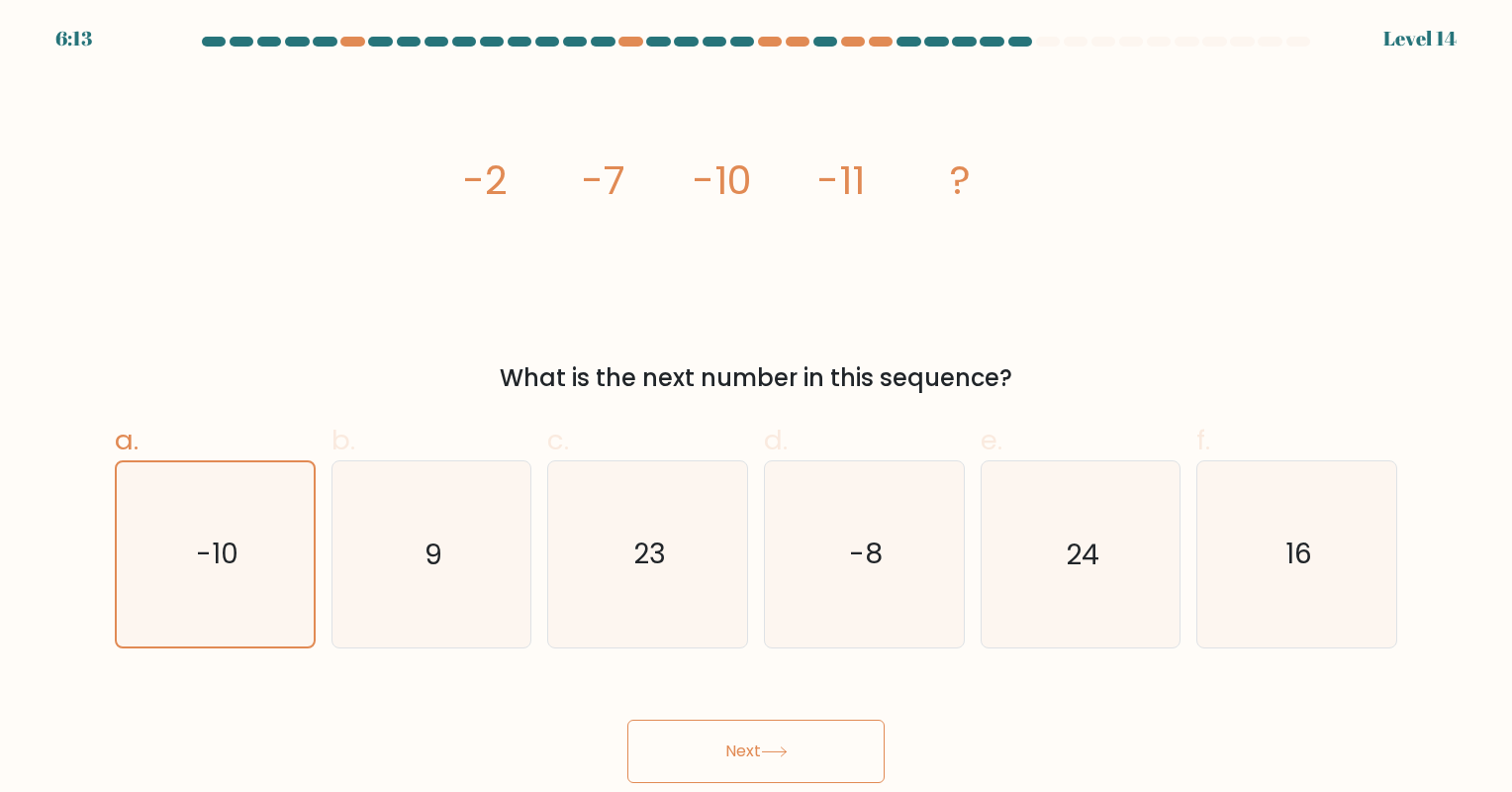 click on "Next" at bounding box center (756, 751) 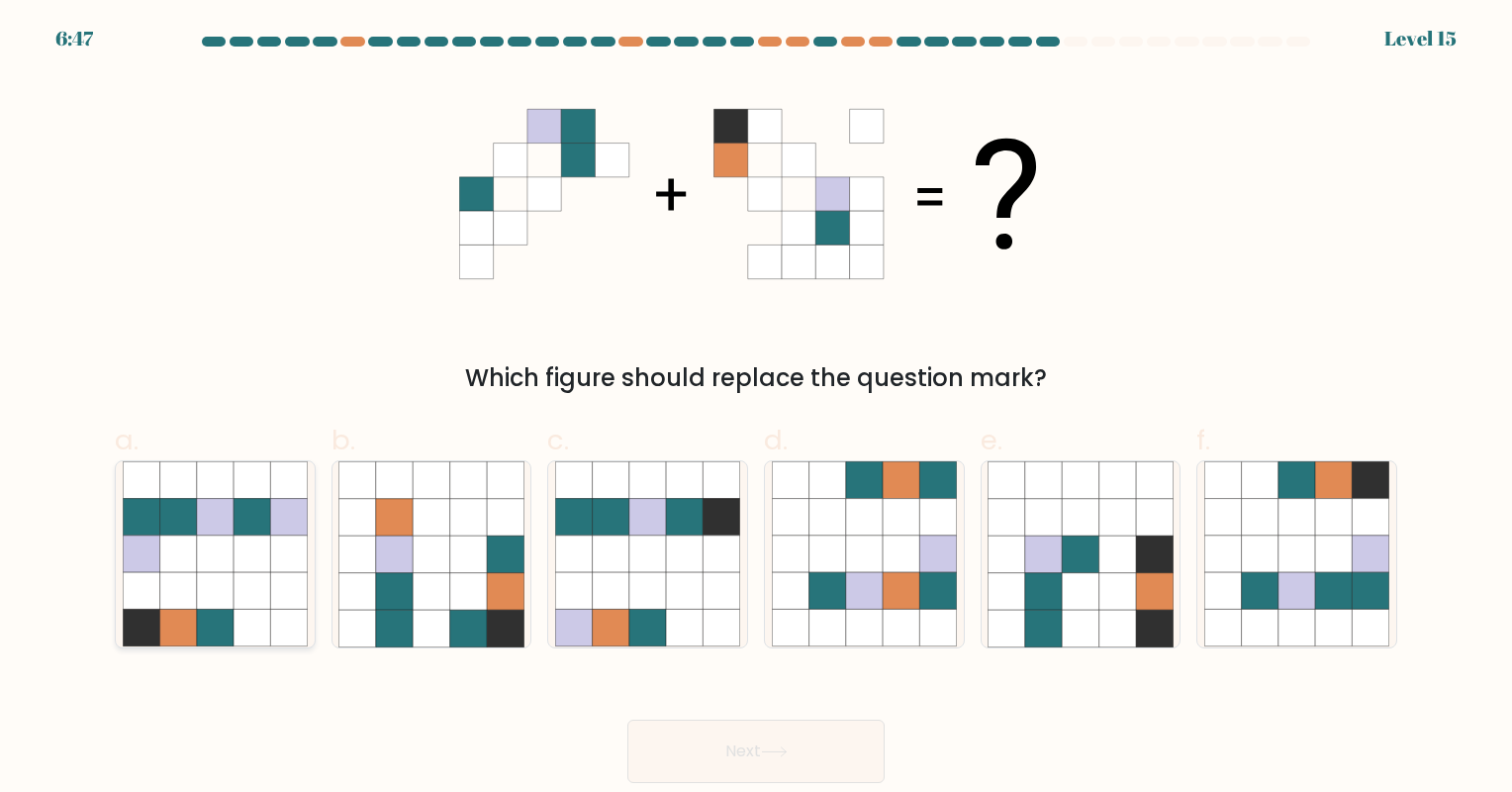 click at bounding box center [251, 553] 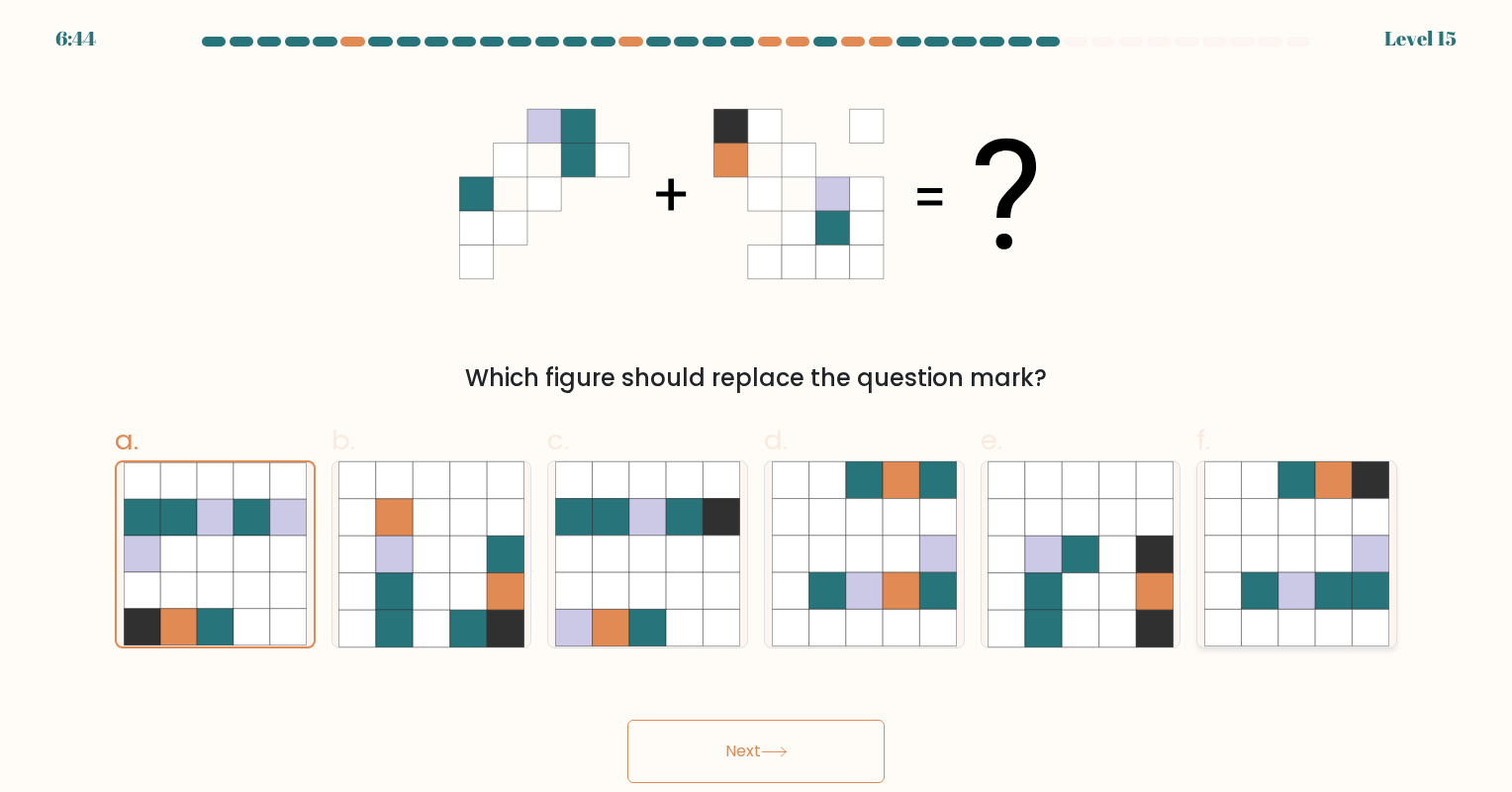 click at bounding box center [1370, 591] 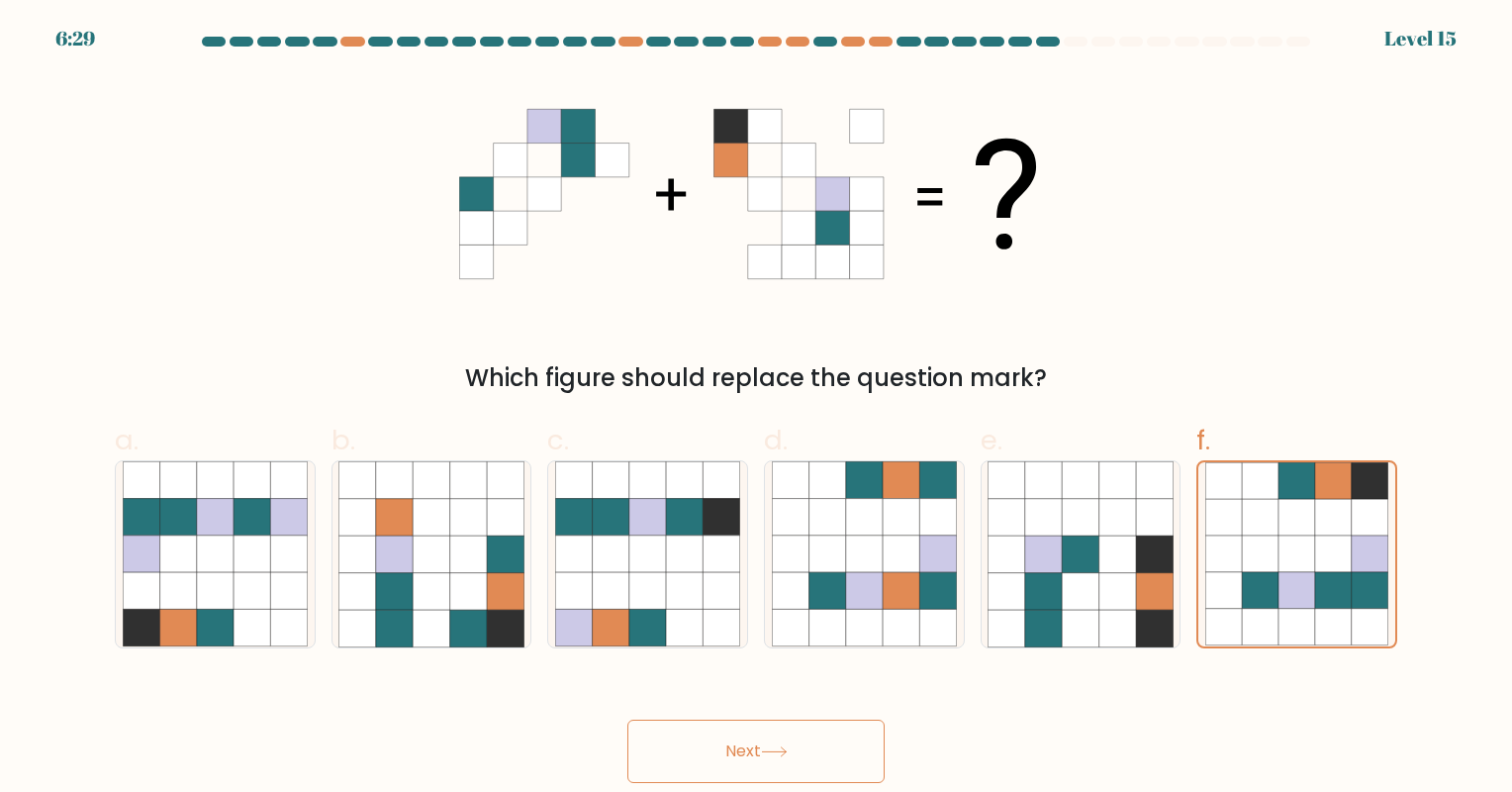 click at bounding box center (774, 751) 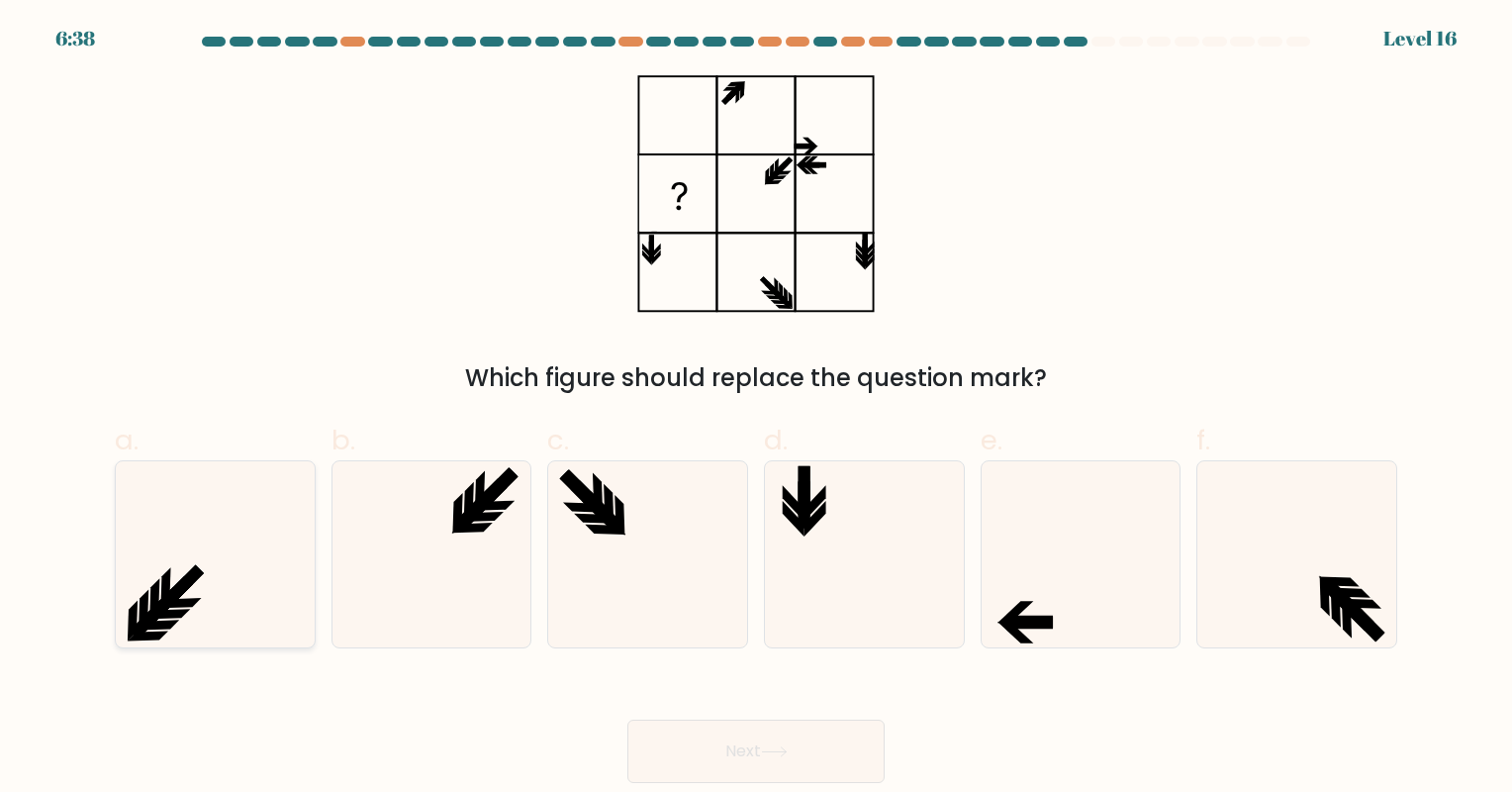click at bounding box center [215, 553] 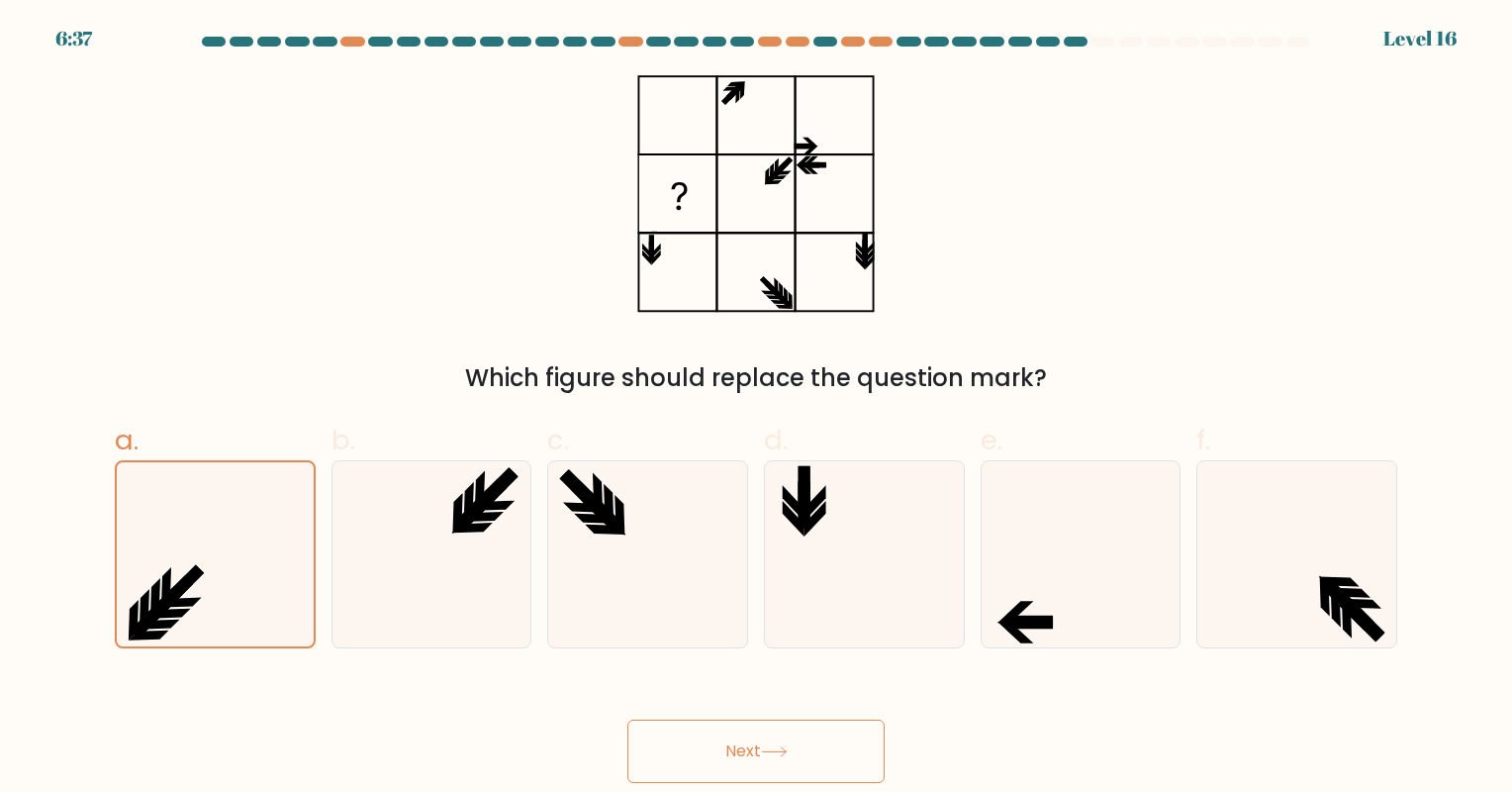 click on "Next" at bounding box center [756, 751] 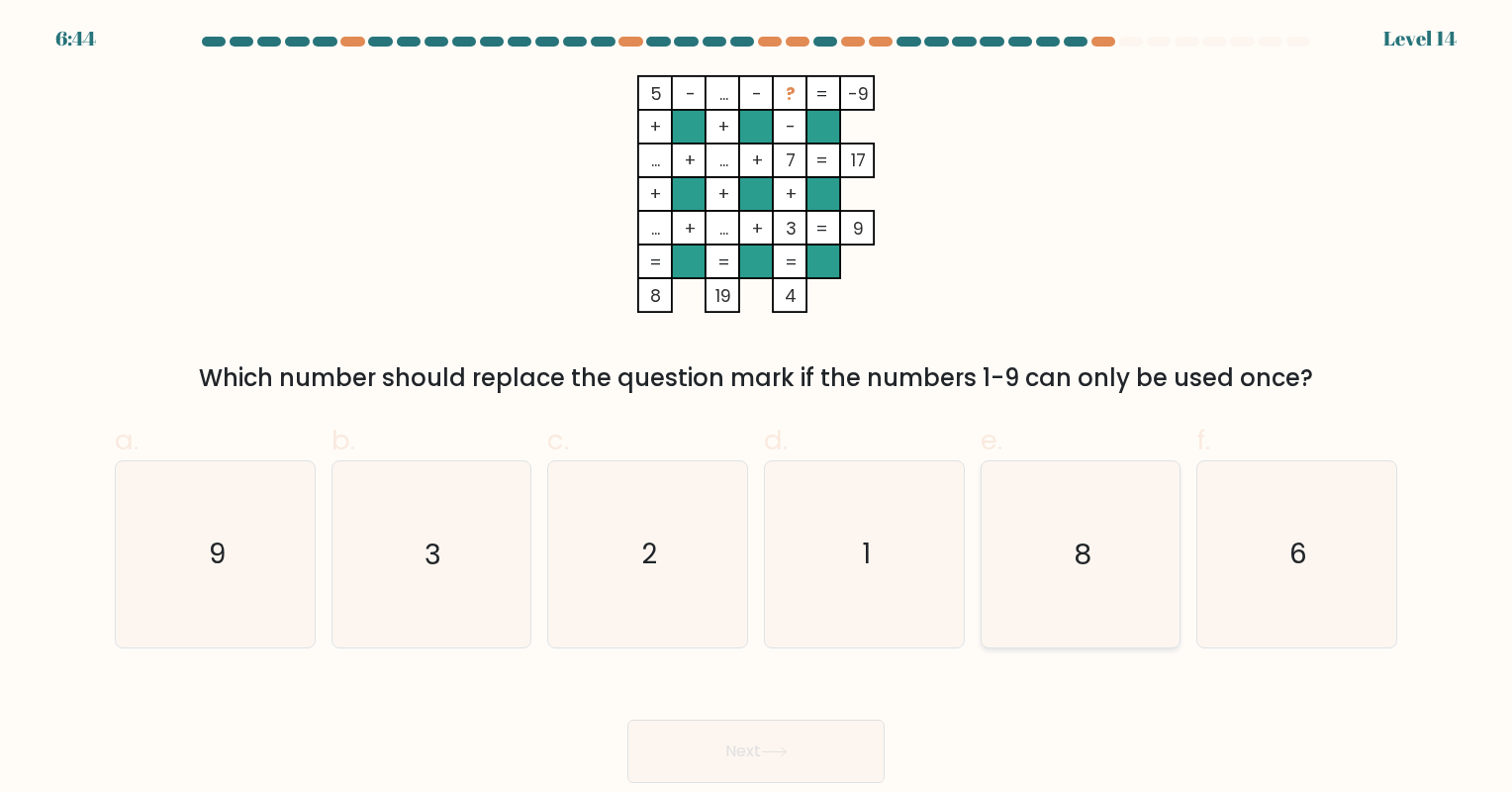 click on "8" at bounding box center [1080, 553] 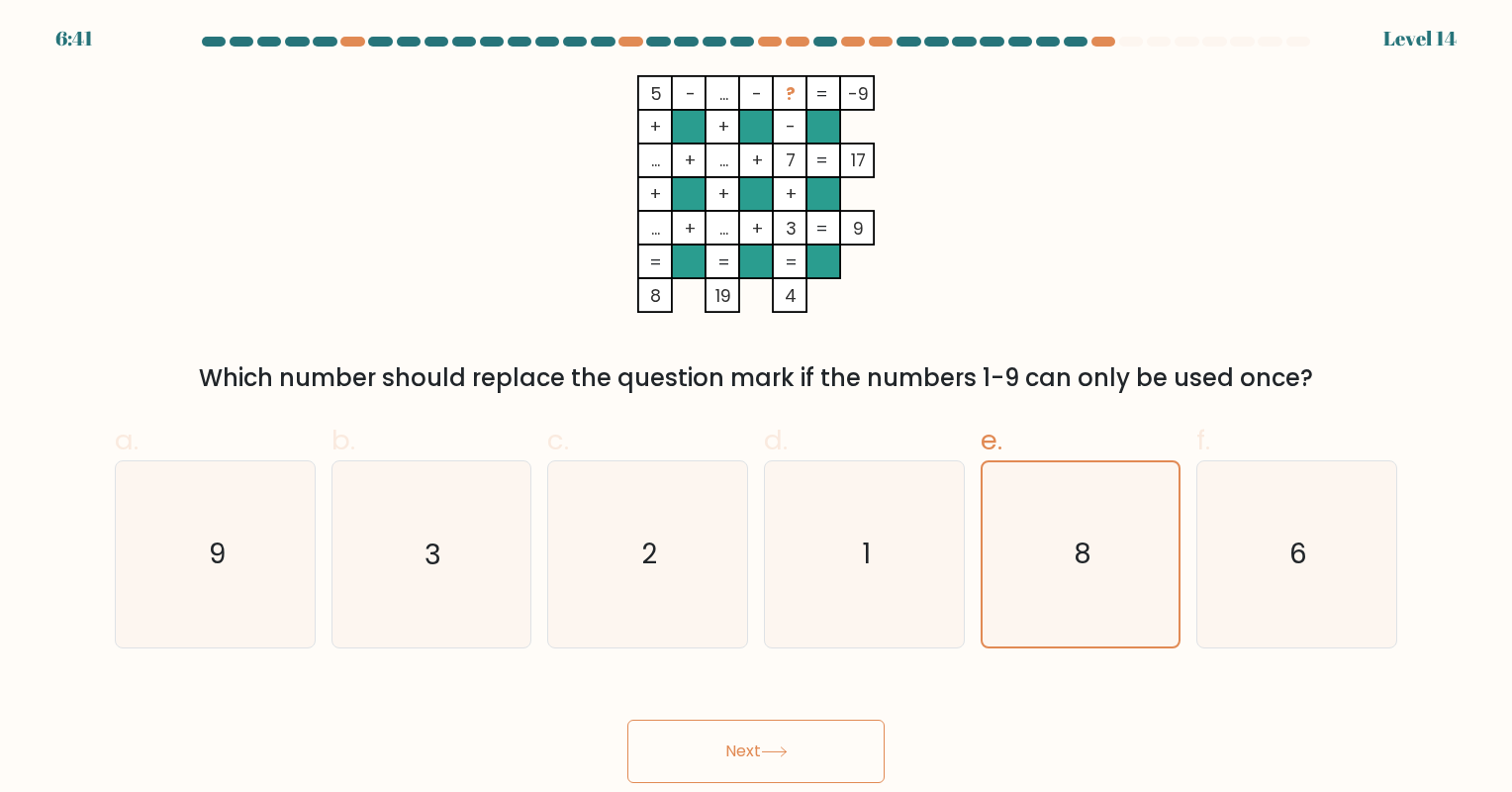 click on "Next" at bounding box center [756, 751] 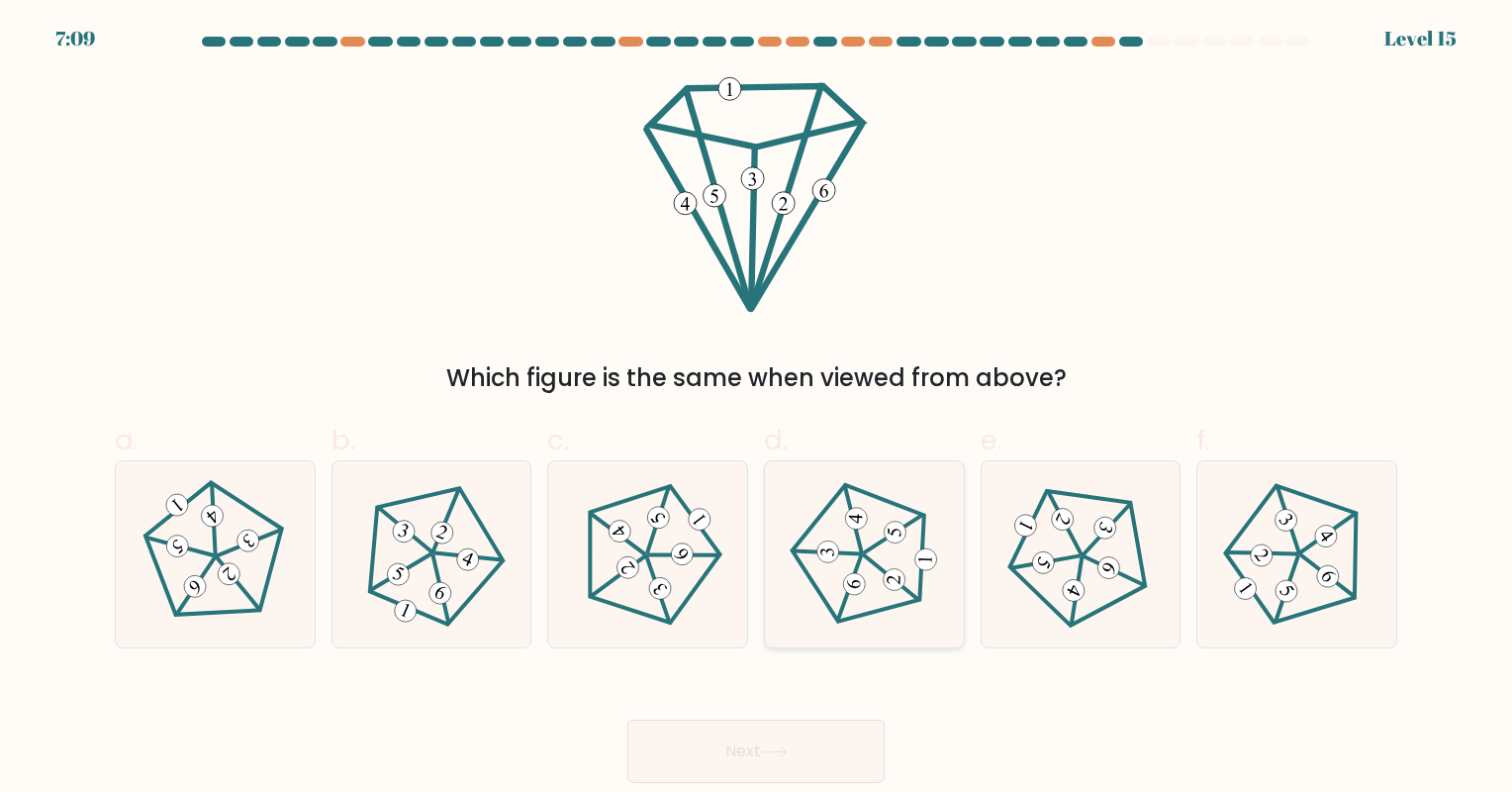 click at bounding box center (894, 579) 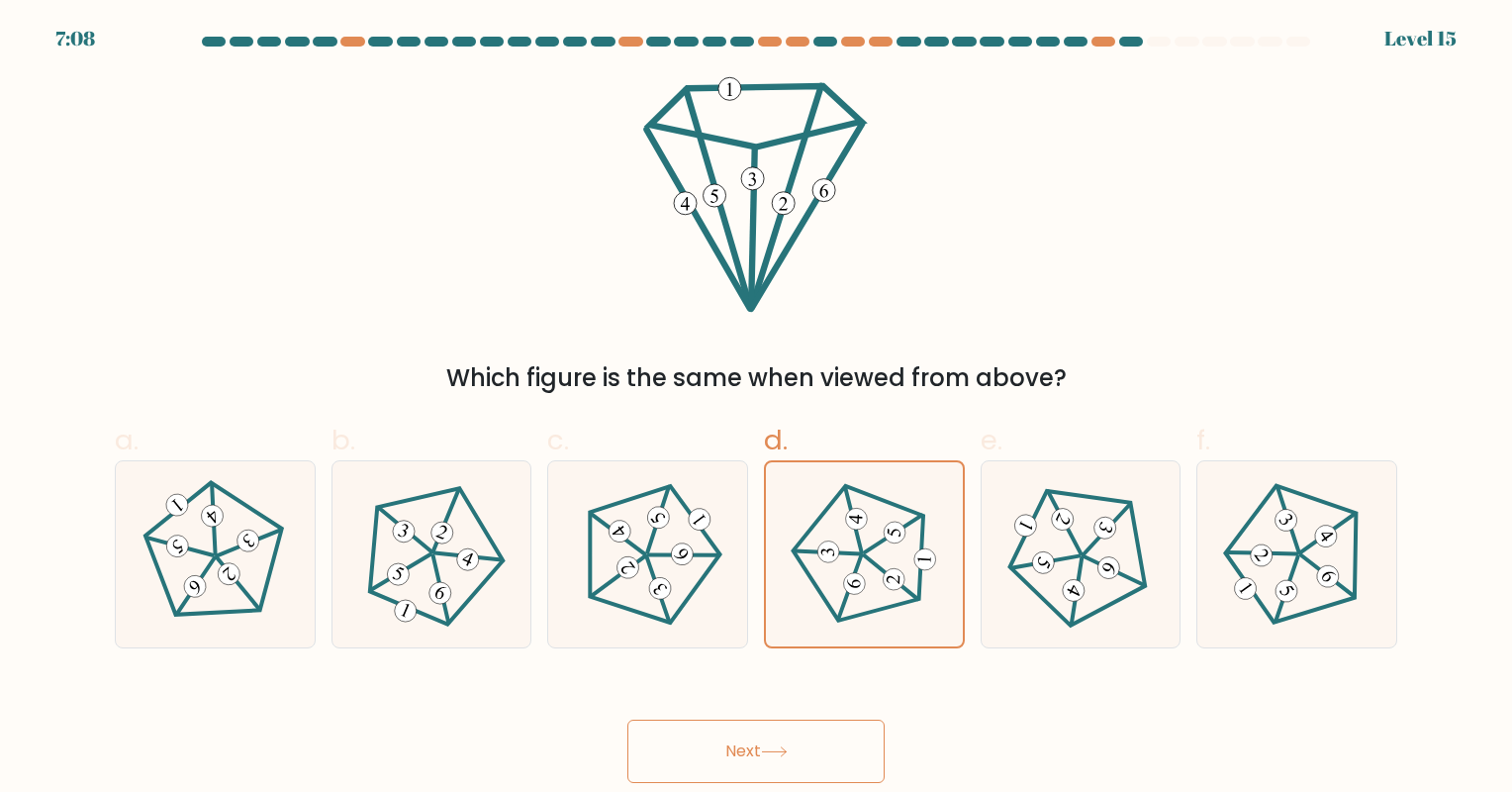click on "Next" at bounding box center [756, 751] 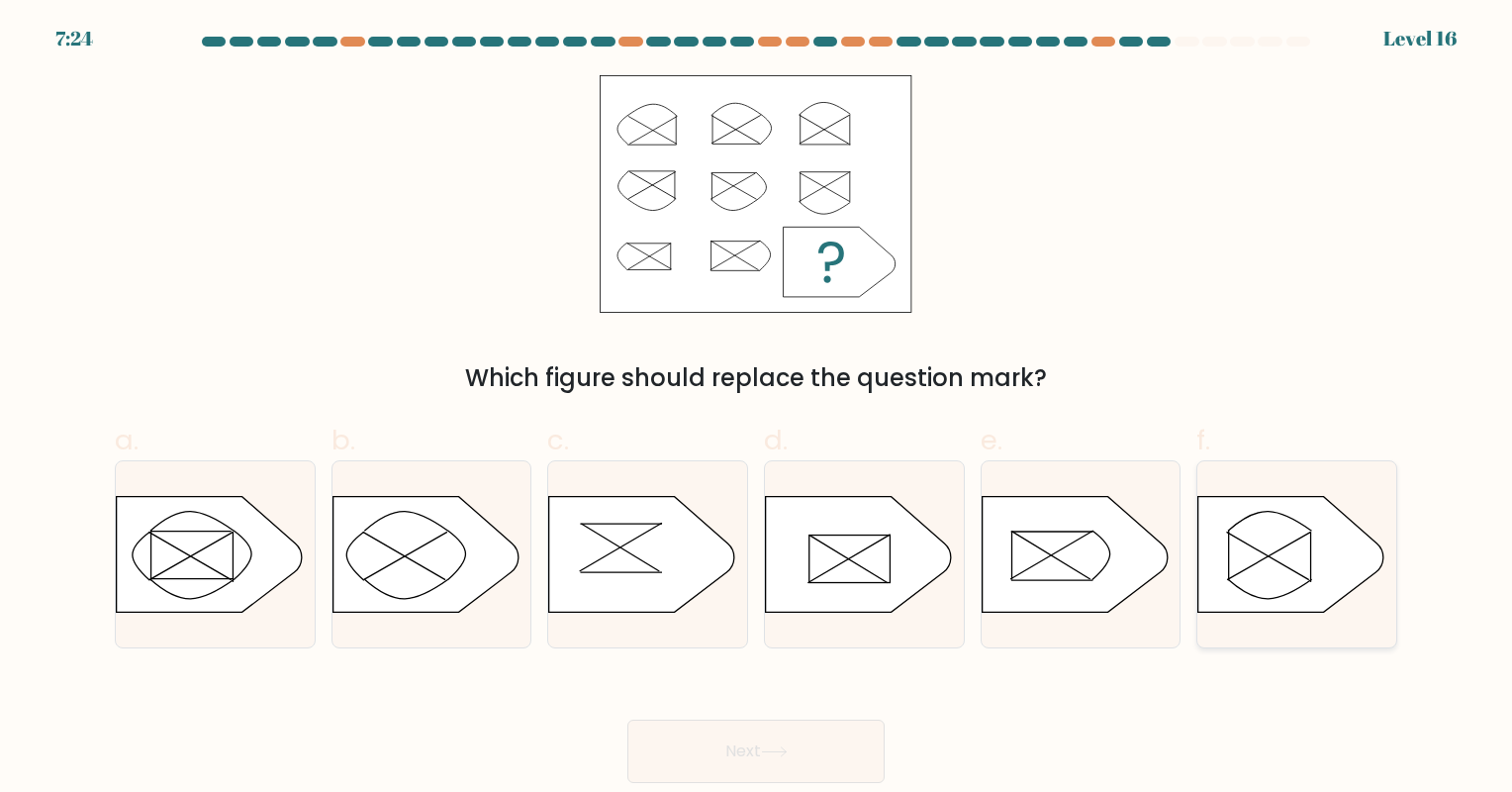 click at bounding box center (1291, 553) 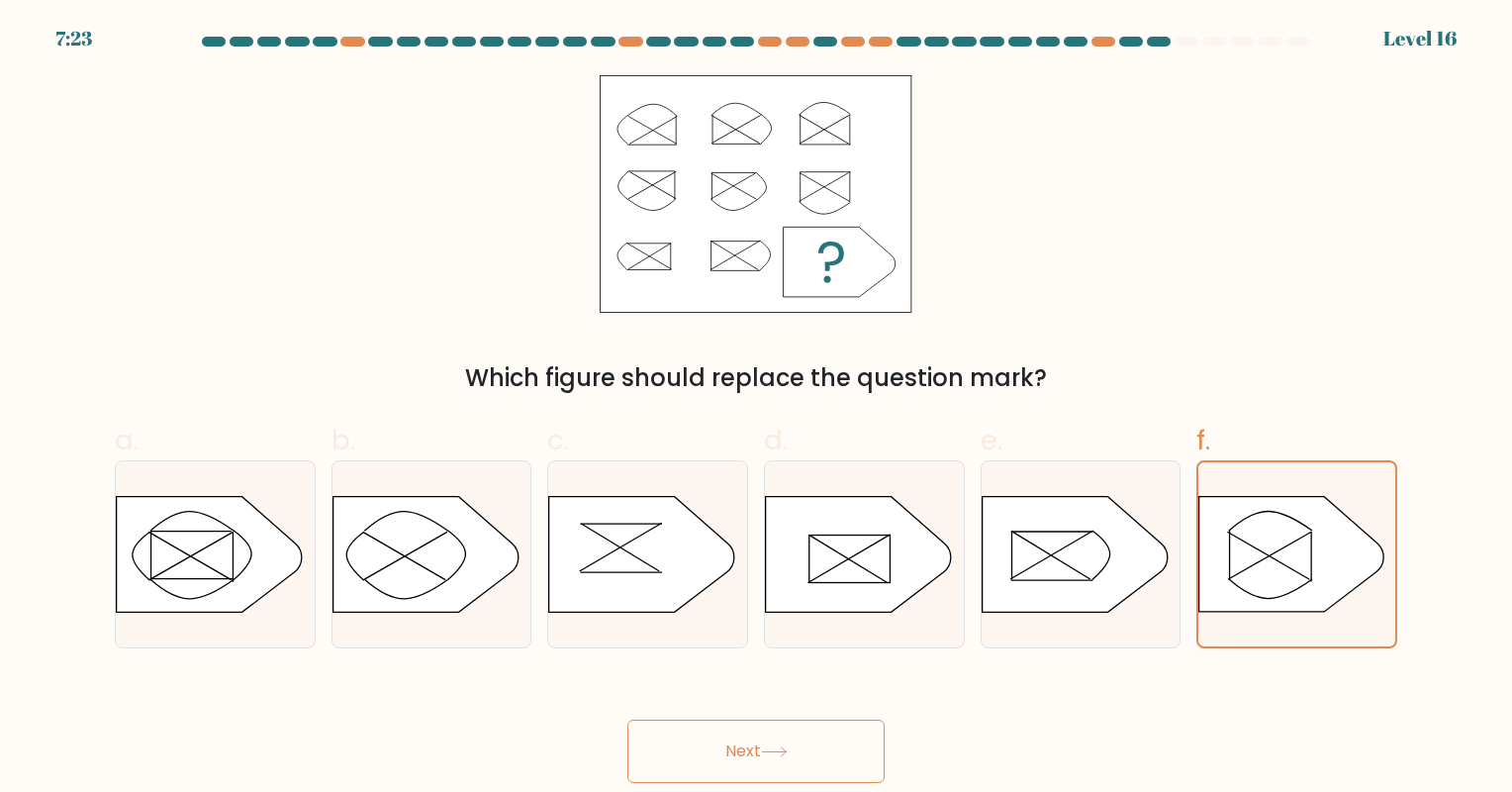 click on "Next" at bounding box center (756, 751) 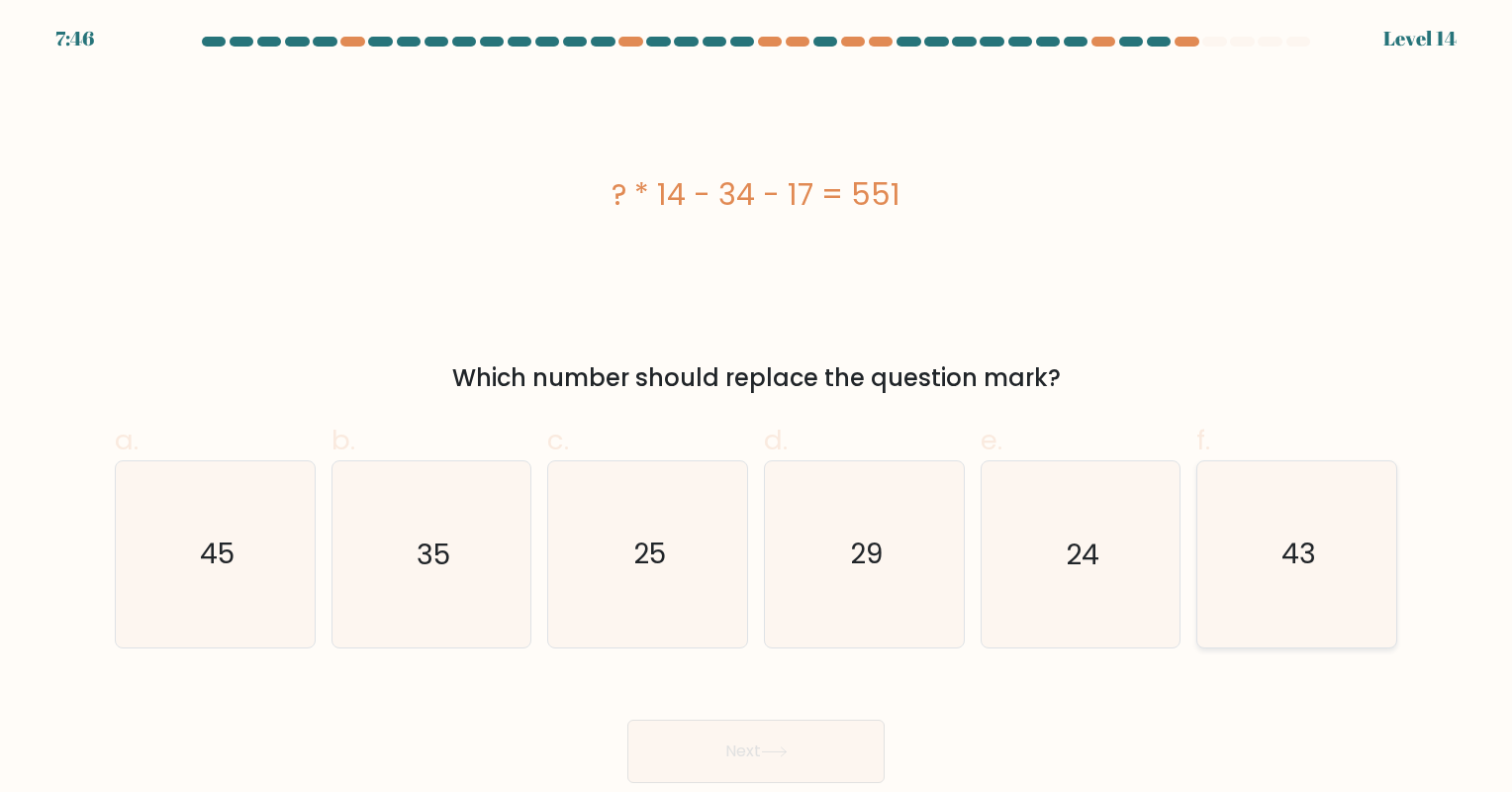 click on "43" at bounding box center (1296, 553) 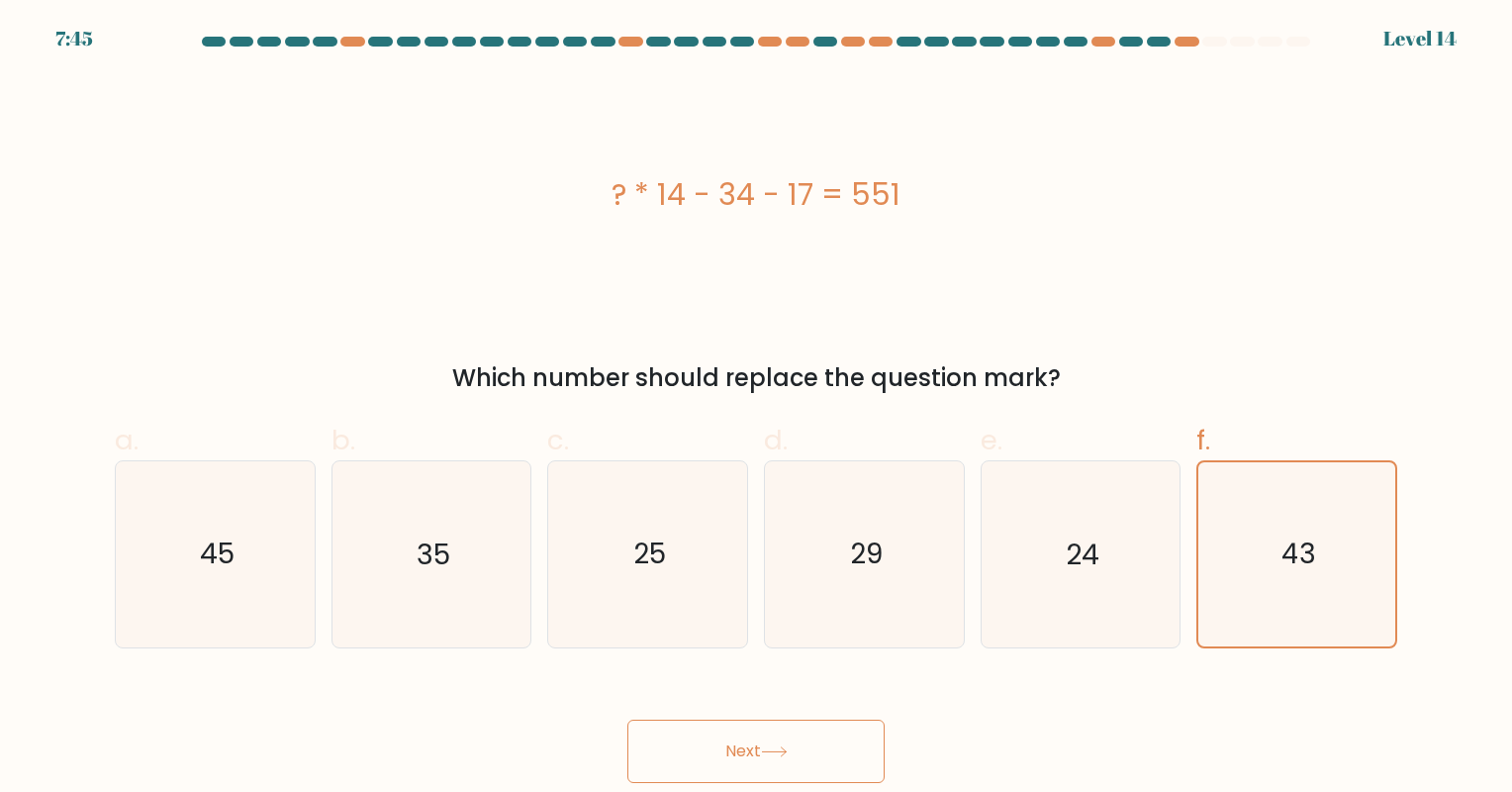click on "Next" at bounding box center (756, 751) 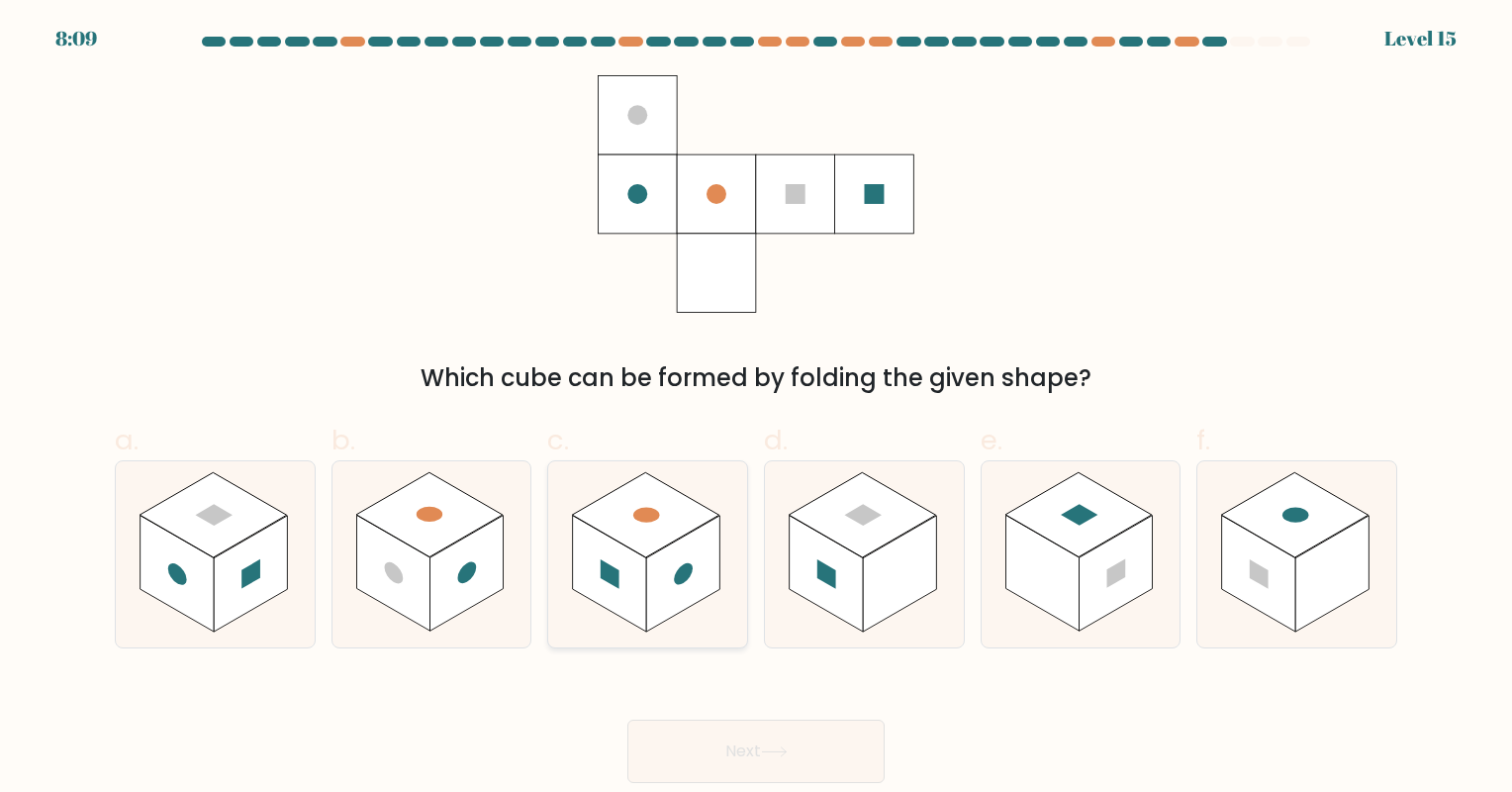 click at bounding box center [683, 573] 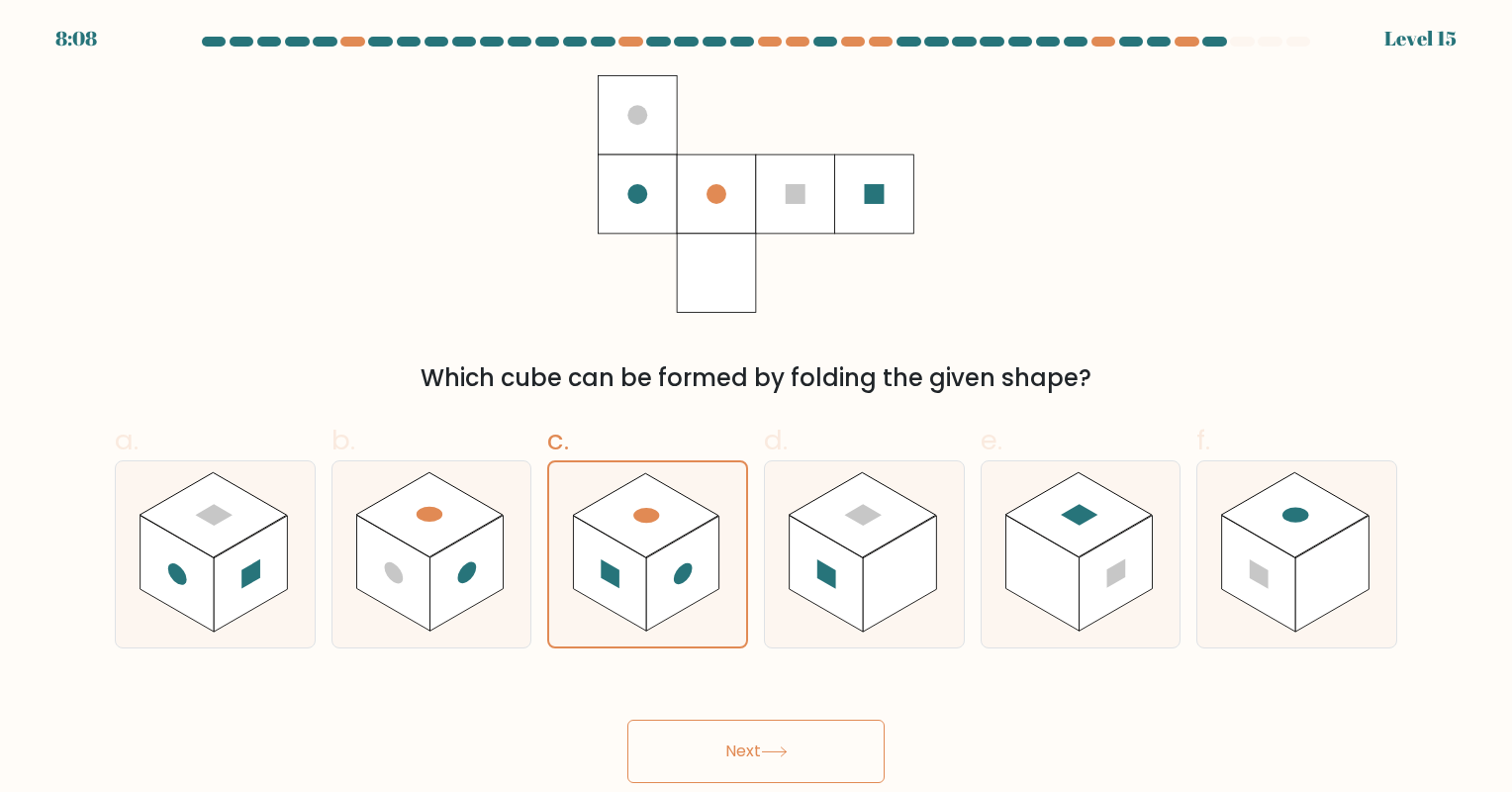 click on "Next" at bounding box center [756, 751] 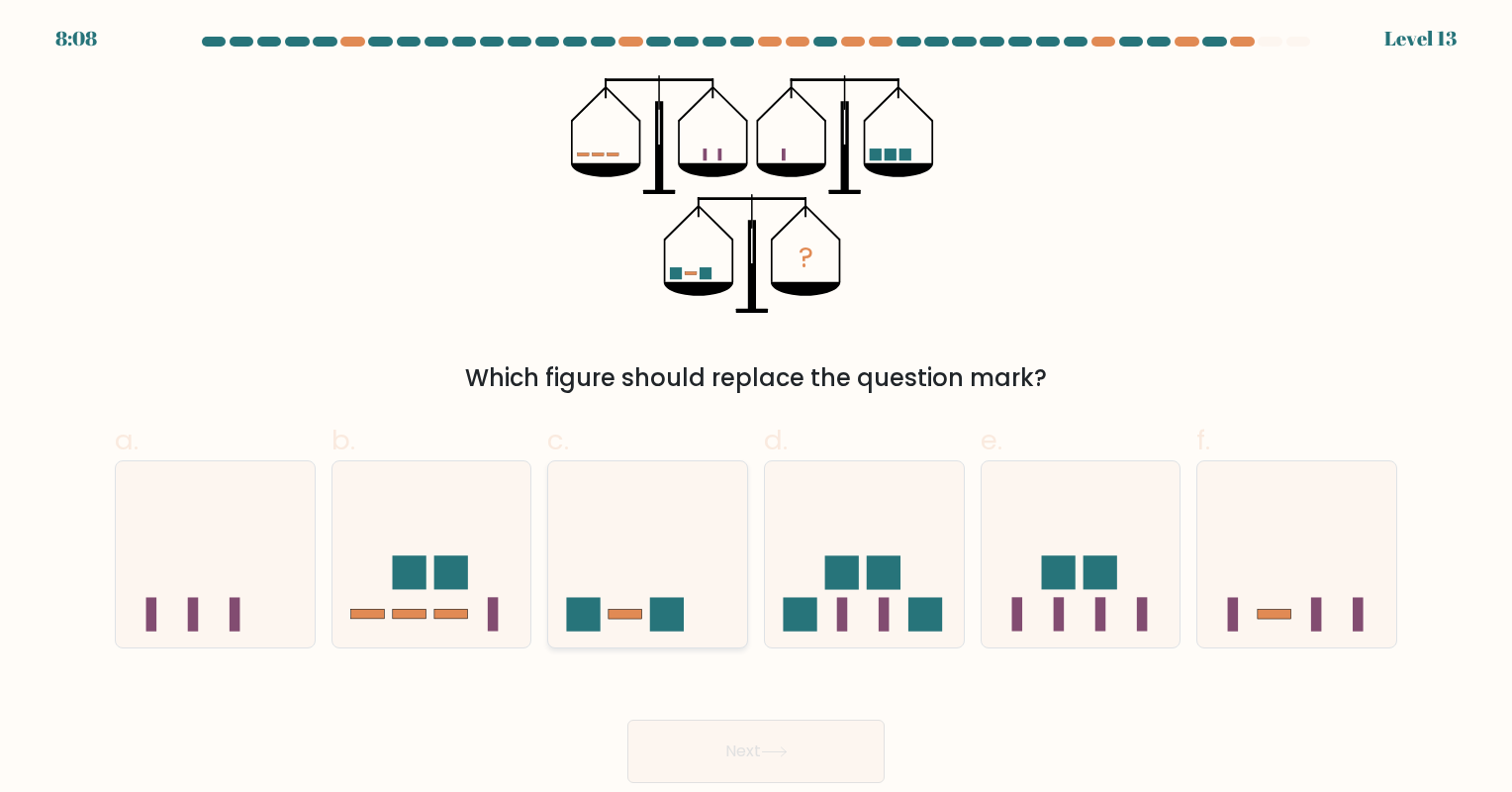 click at bounding box center [647, 554] 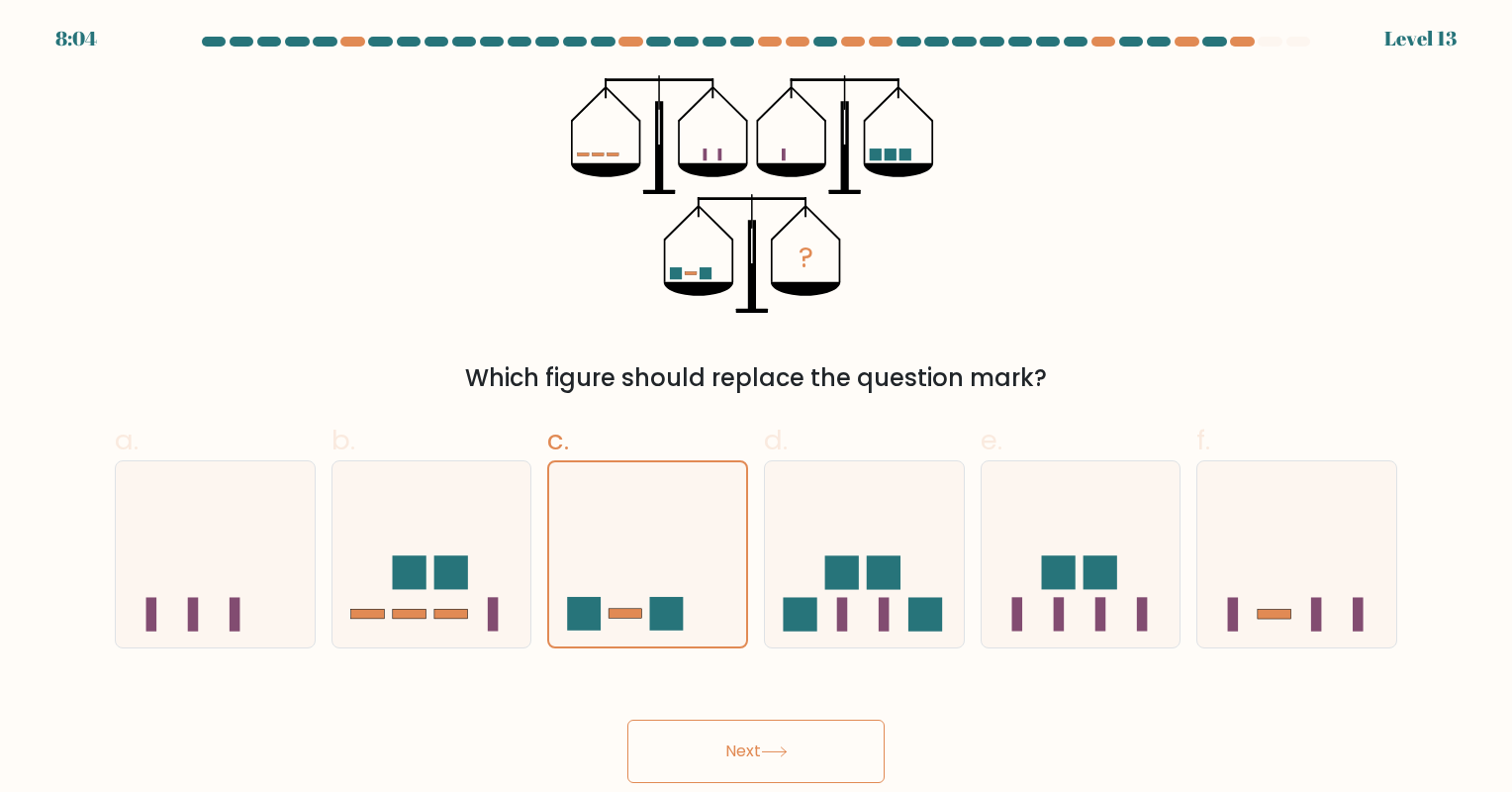 click on "Next" at bounding box center (756, 751) 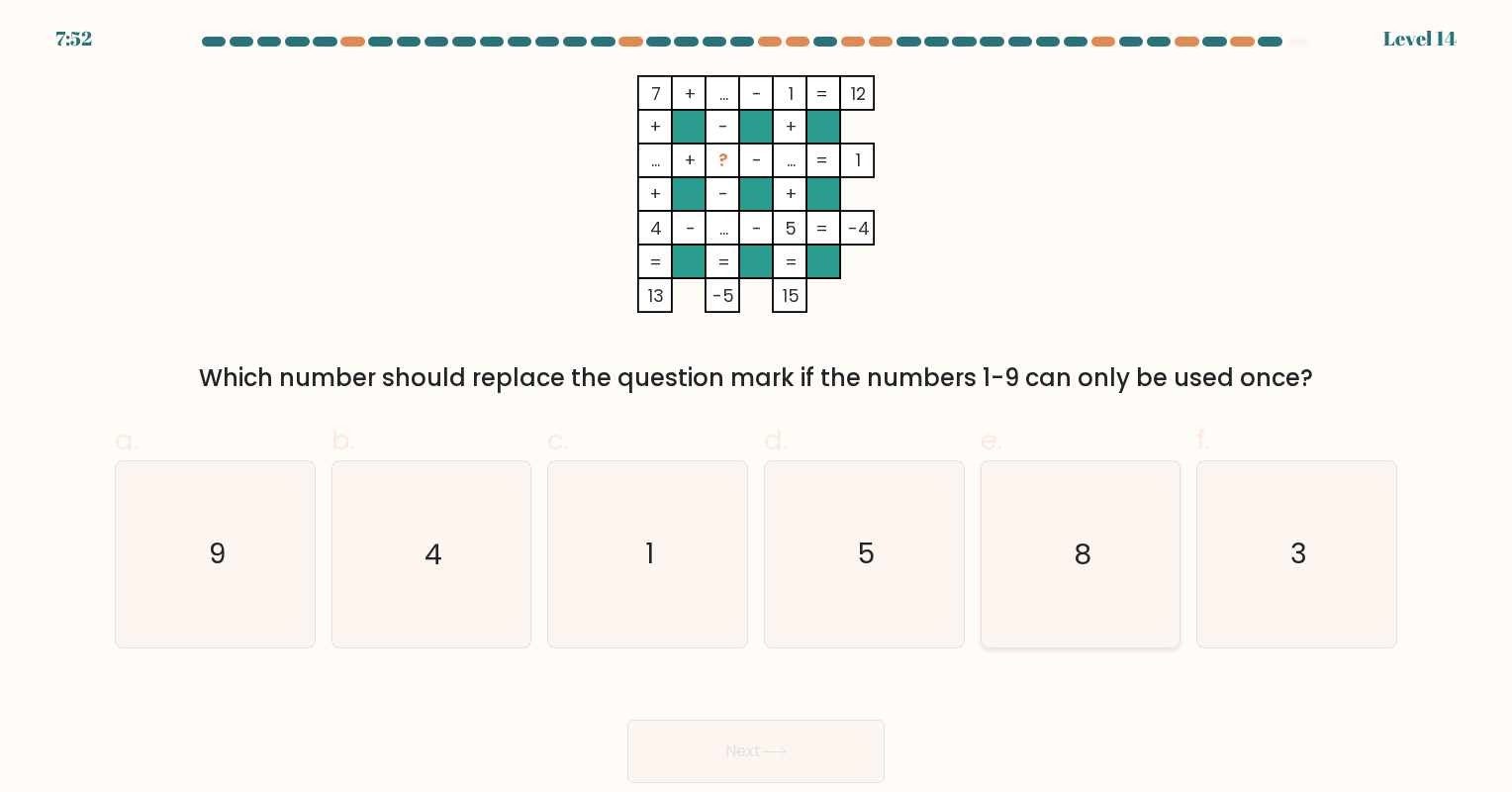 click on "8" at bounding box center [1080, 553] 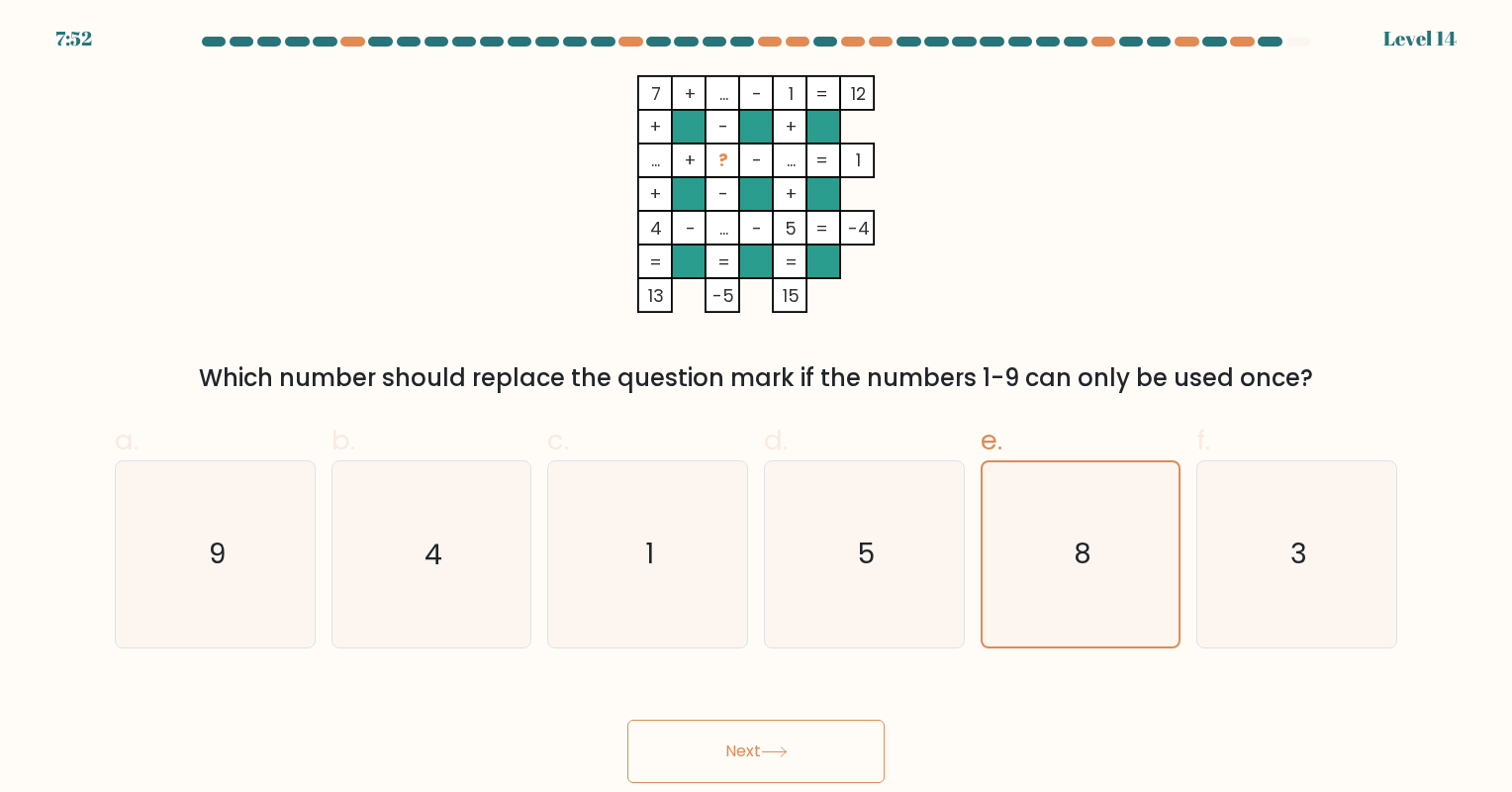 click on "Next" at bounding box center (756, 751) 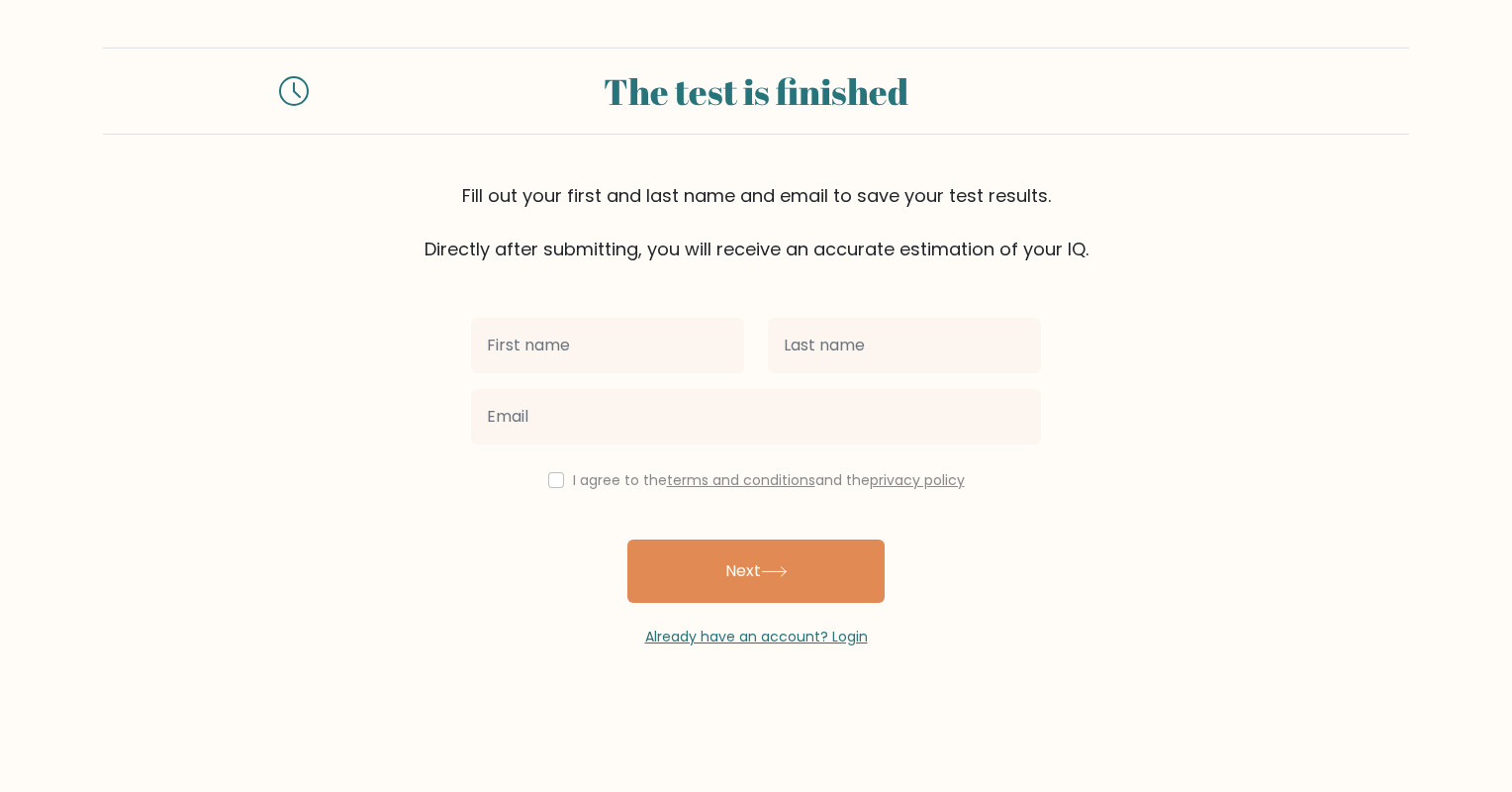 scroll, scrollTop: 0, scrollLeft: 0, axis: both 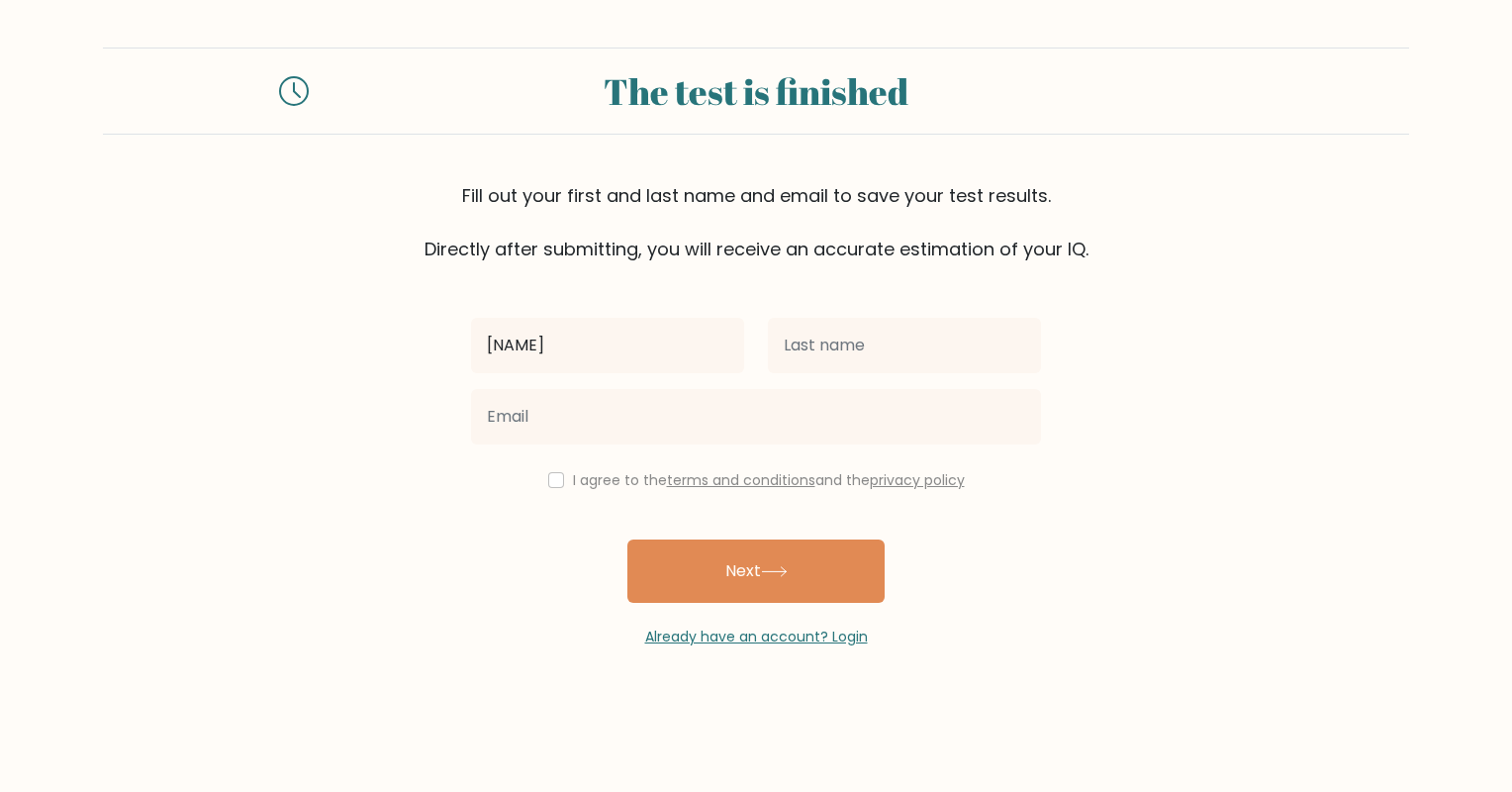 type on "[NAME]" 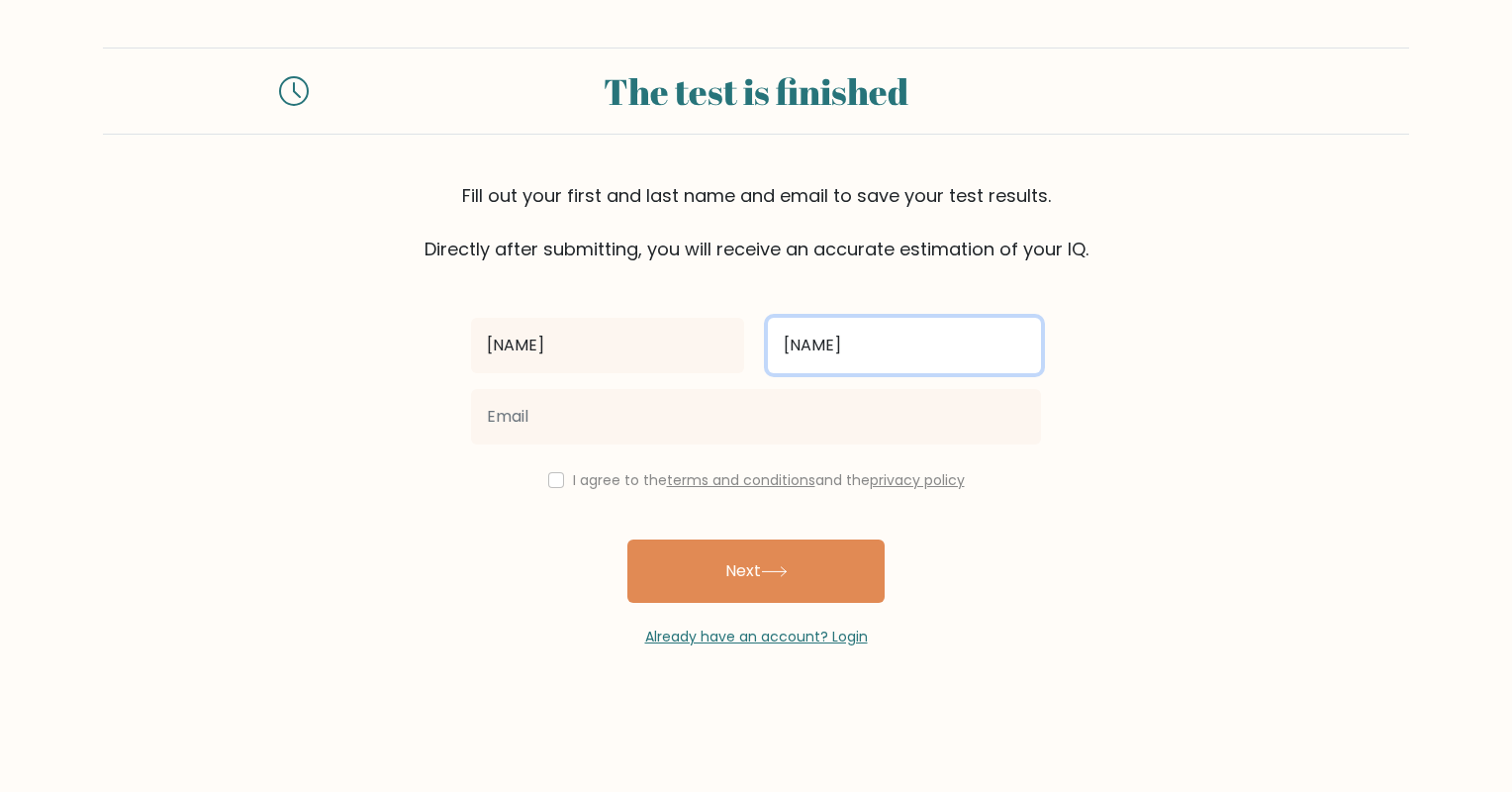 type on "[NAME]" 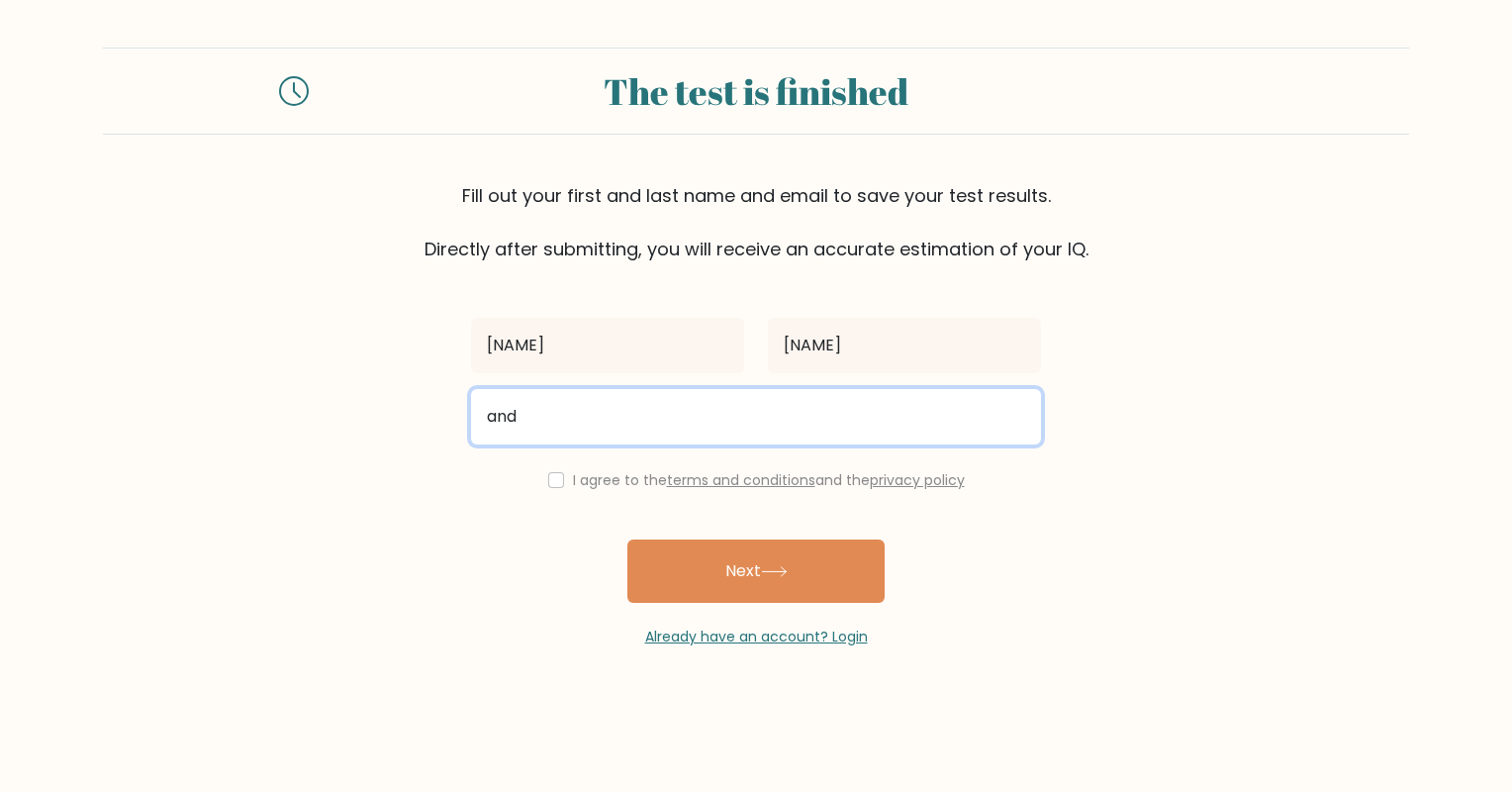 type on "andybarsblade@msn.com" 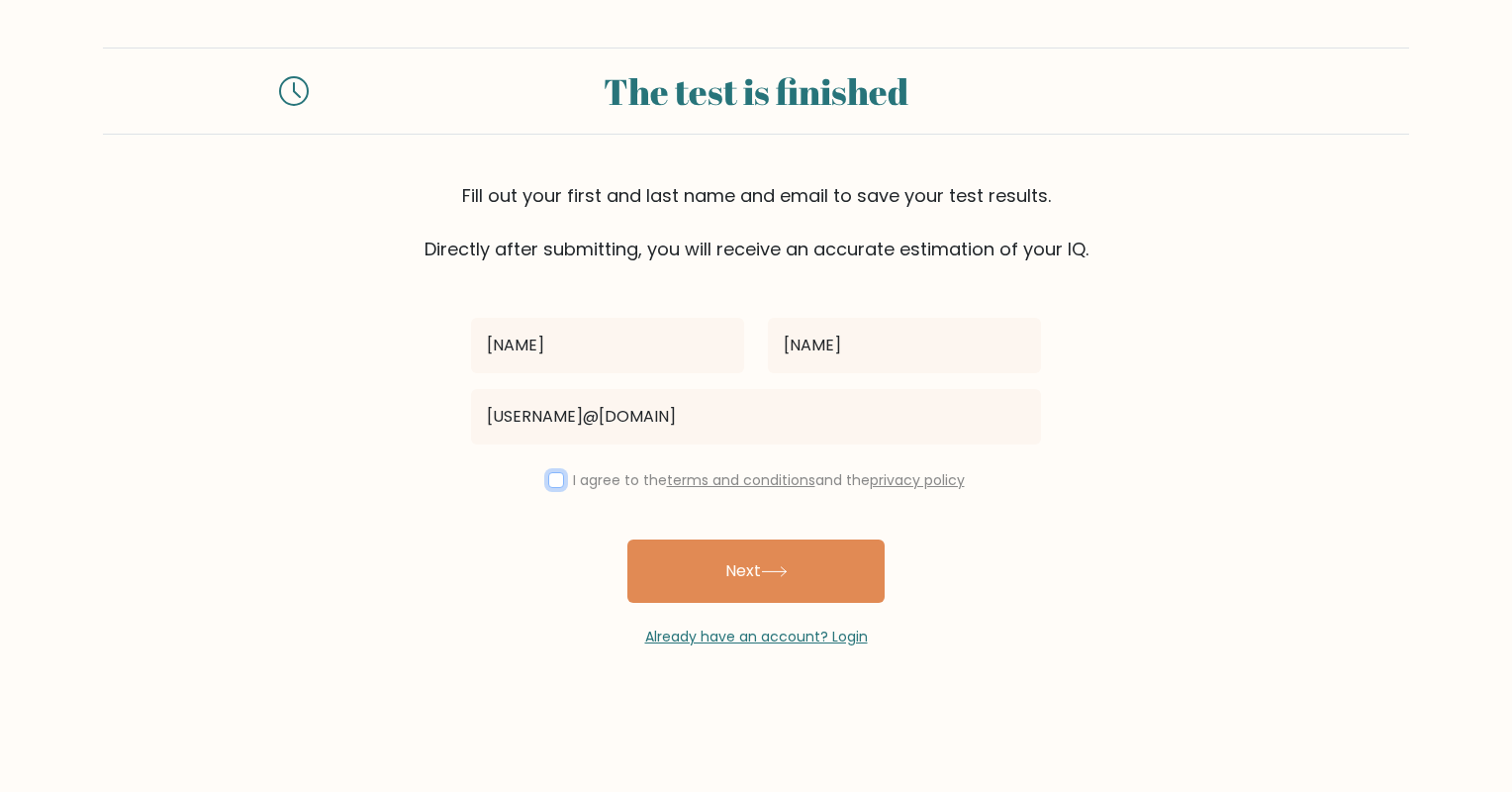 click at bounding box center [556, 480] 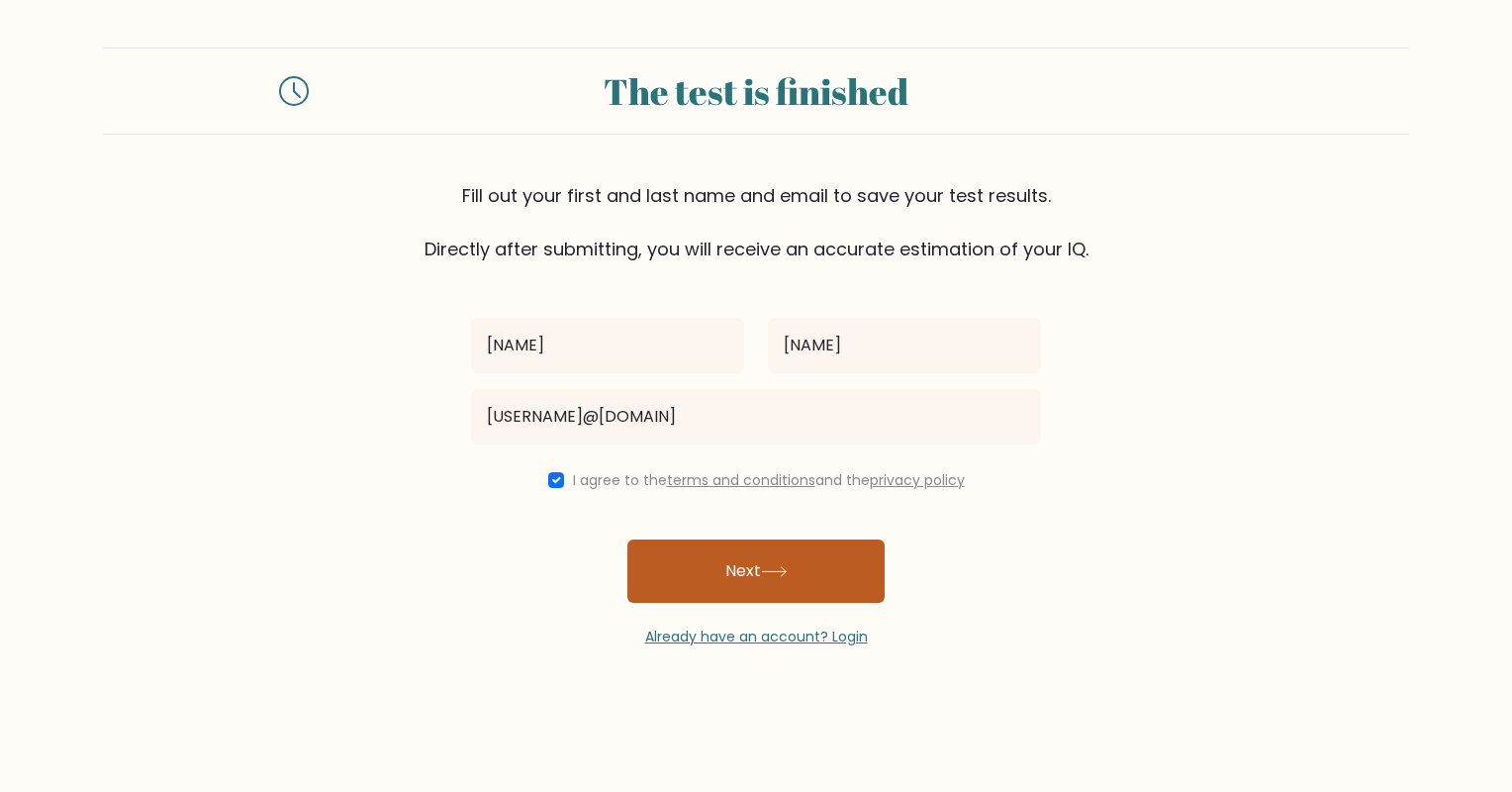 click on "Next" at bounding box center (756, 571) 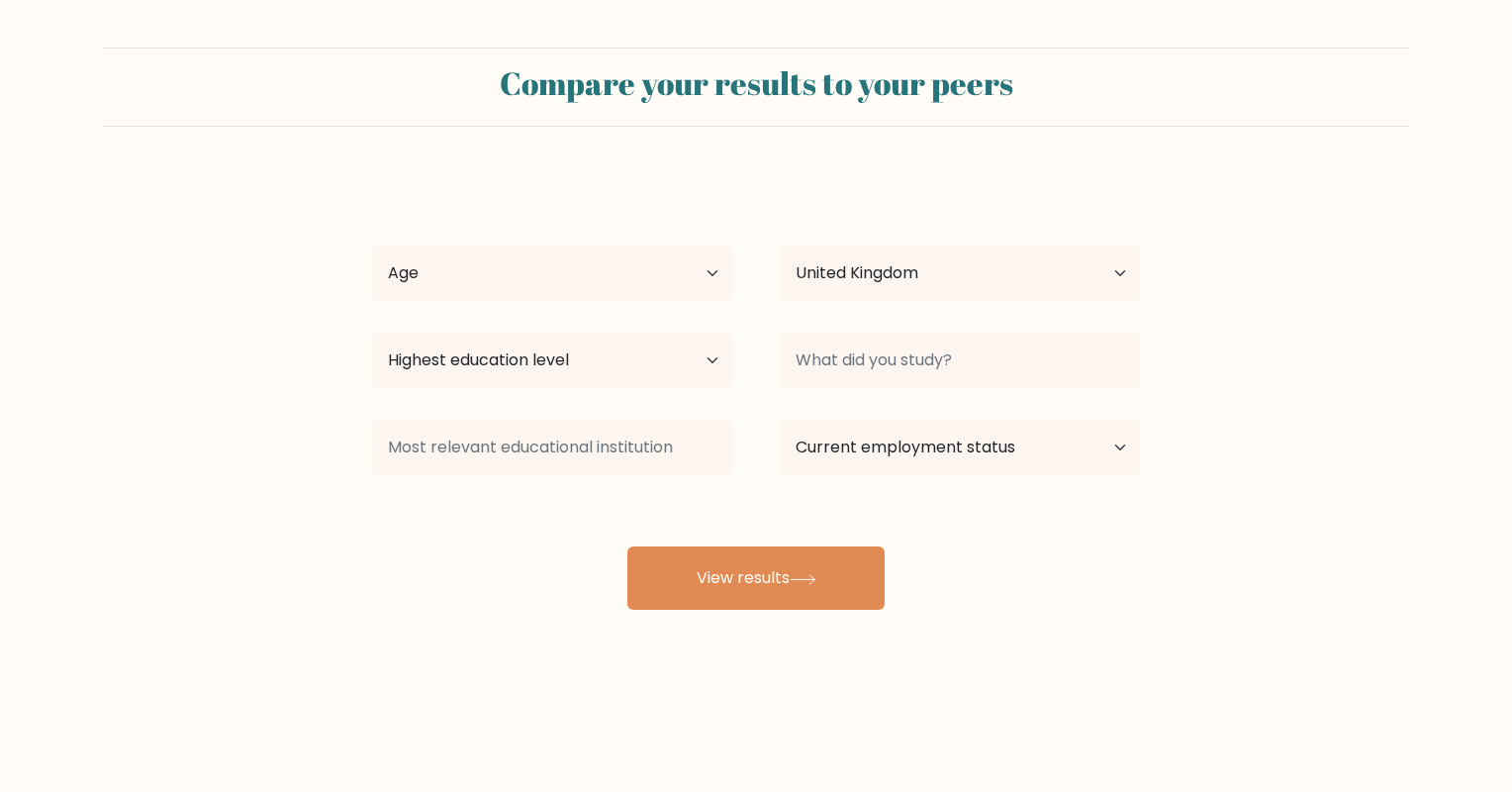 scroll, scrollTop: 0, scrollLeft: 0, axis: both 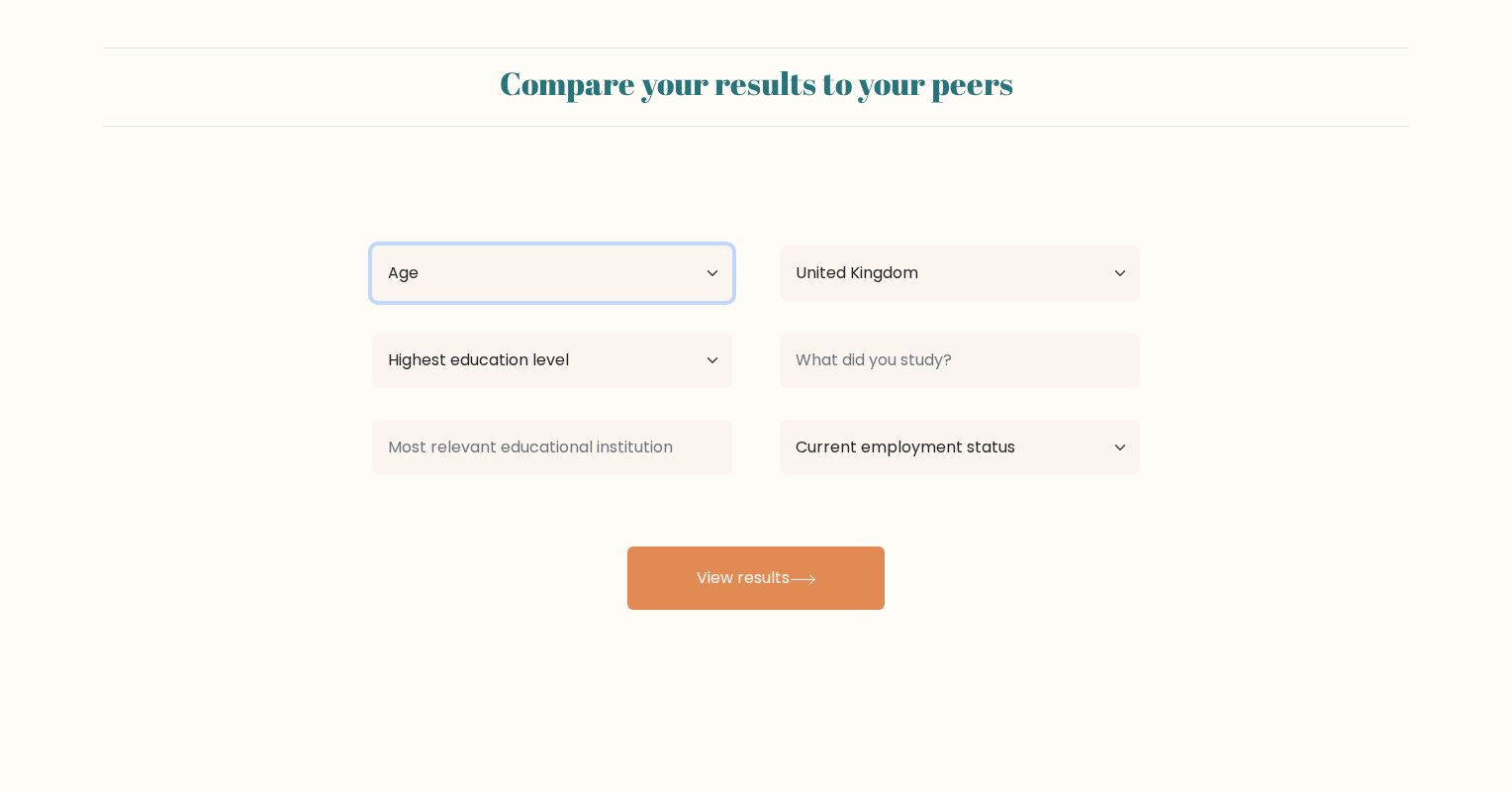 click on "Age
Under 18 years old
18-24 years old
25-34 years old
35-44 years old
45-54 years old
55-64 years old
65 years old and above" at bounding box center [552, 273] 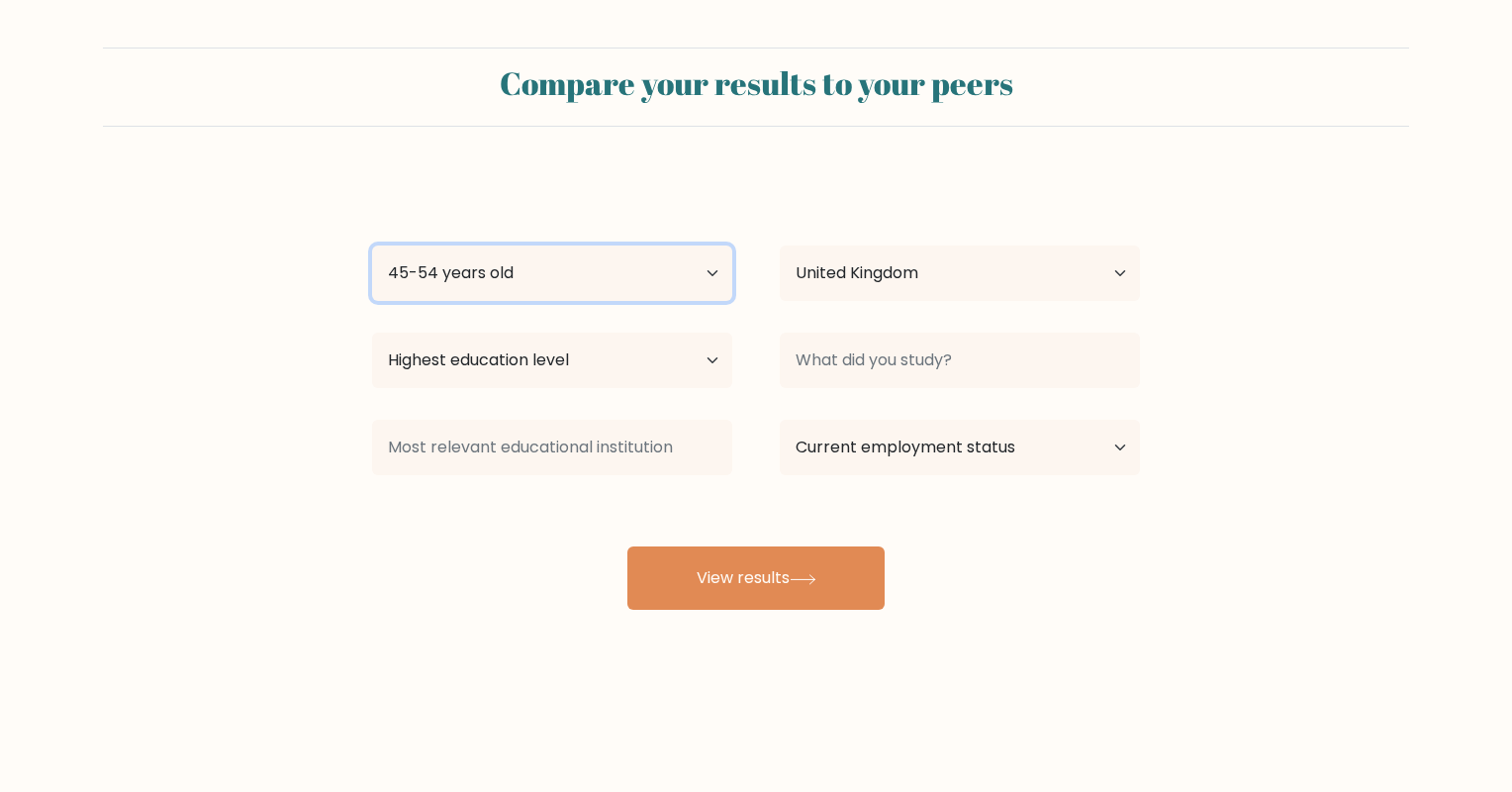 click on "Age
Under 18 years old
18-24 years old
25-34 years old
35-44 years old
45-54 years old
55-64 years old
65 years old and above" at bounding box center [552, 273] 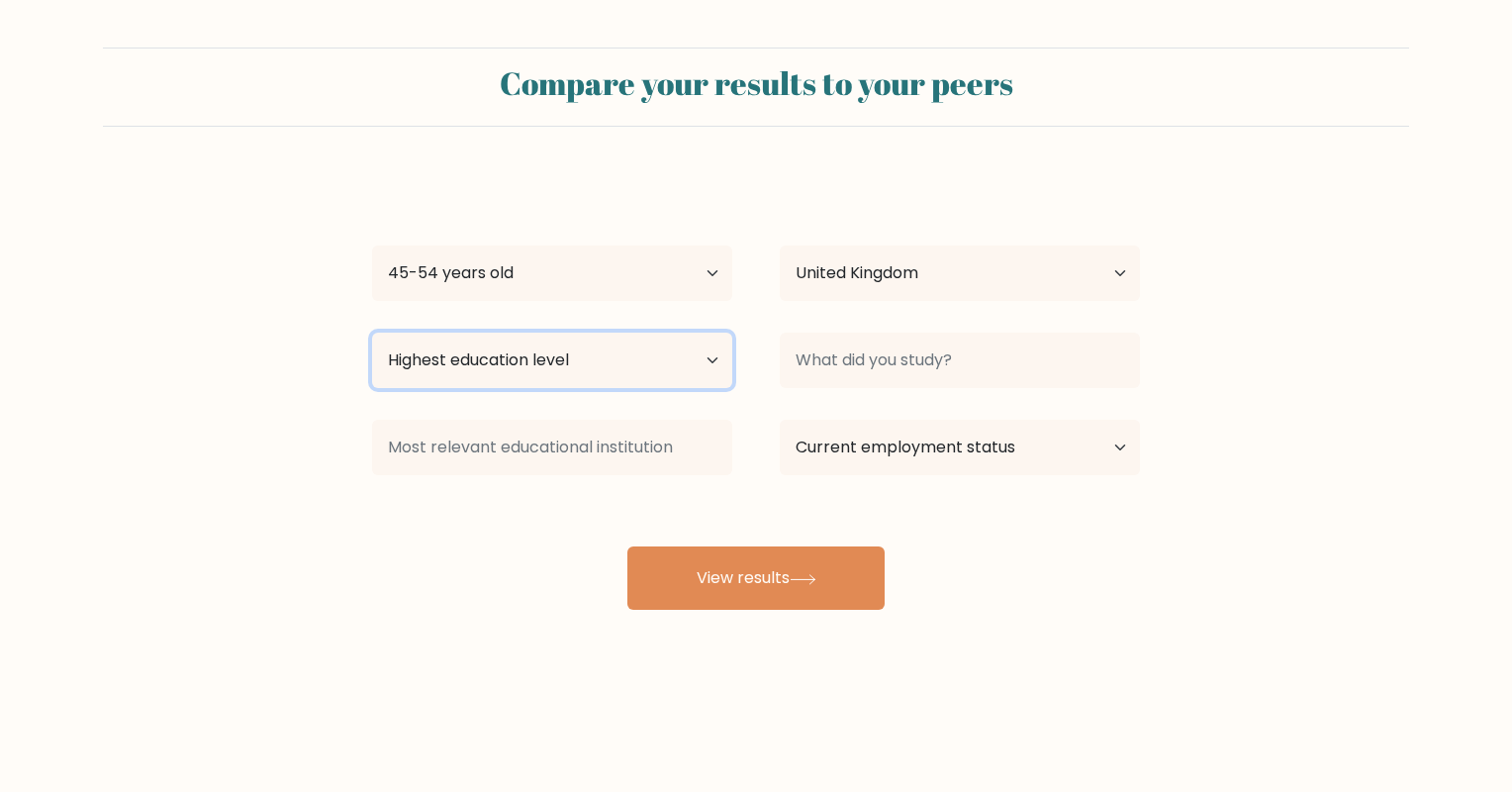 click on "Highest education level
No schooling
Primary
Lower Secondary
Upper Secondary
Occupation Specific
Bachelor's degree
Master's degree
Doctoral degree" at bounding box center [552, 360] 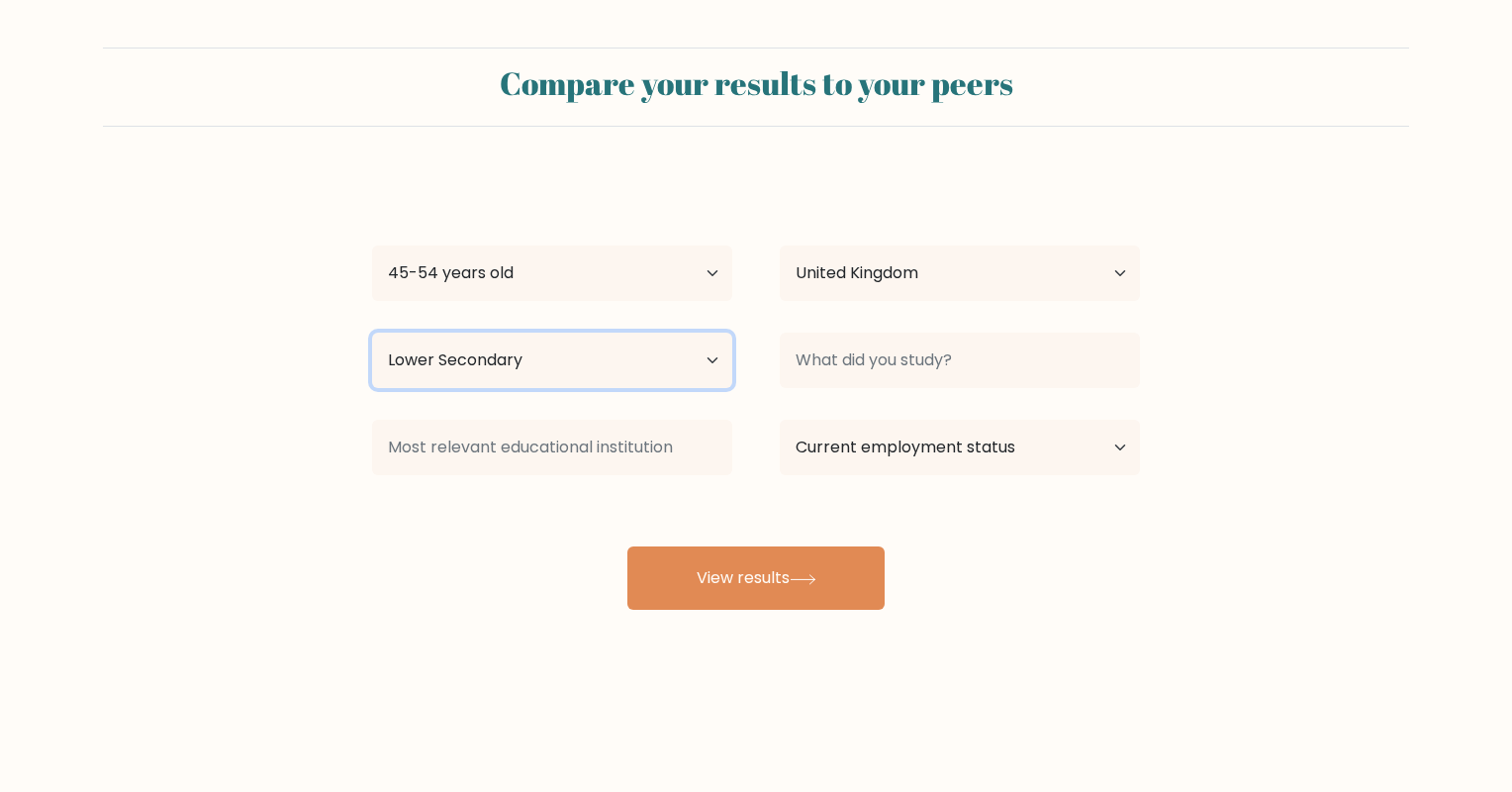 click on "Highest education level
No schooling
Primary
Lower Secondary
Upper Secondary
Occupation Specific
Bachelor's degree
Master's degree
Doctoral degree" at bounding box center (552, 360) 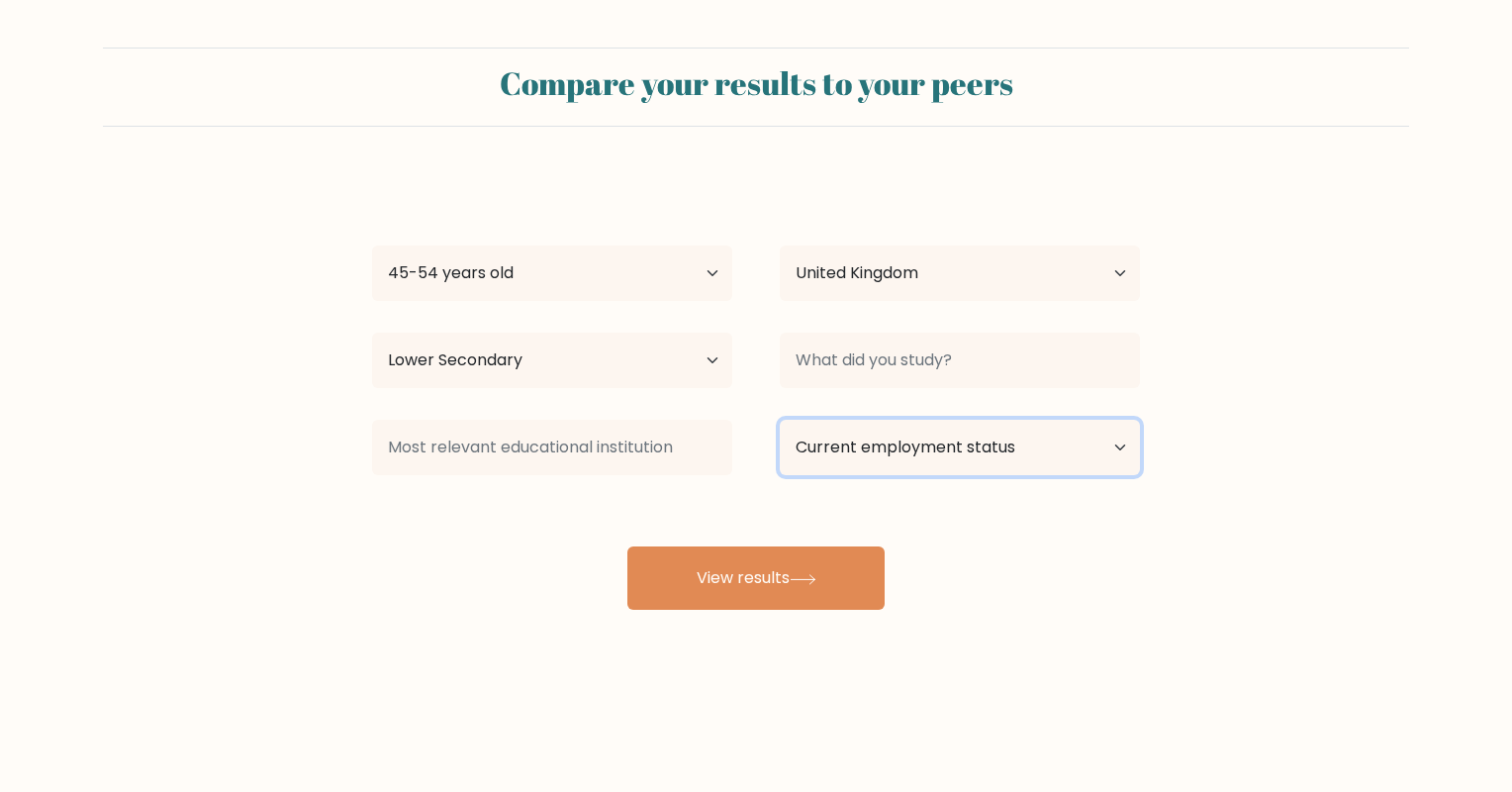 click on "Current employment status
Employed
Student
Retired
Other / prefer not to answer" at bounding box center (960, 447) 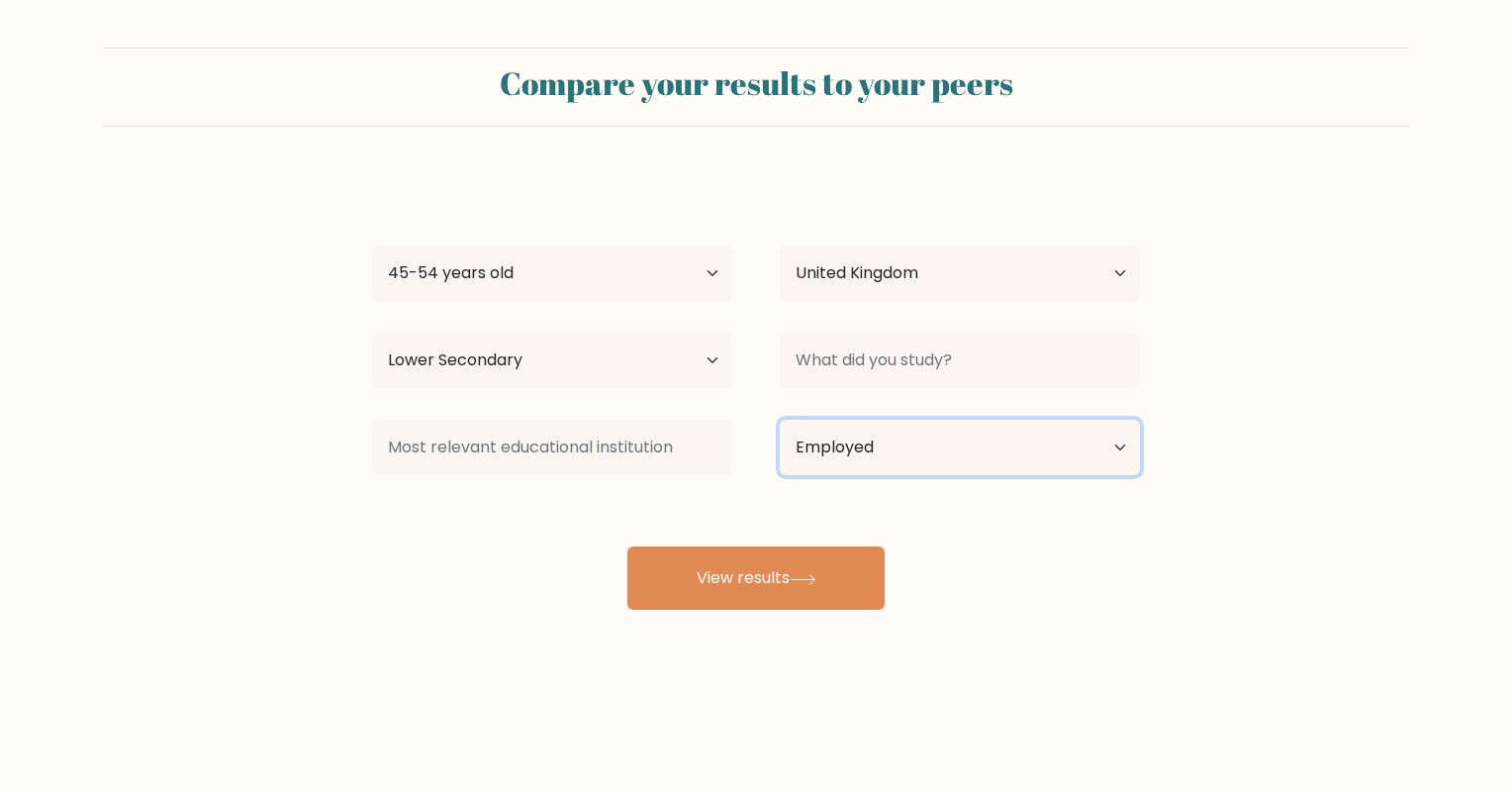 click on "Current employment status
Employed
Student
Retired
Other / prefer not to answer" at bounding box center [960, 447] 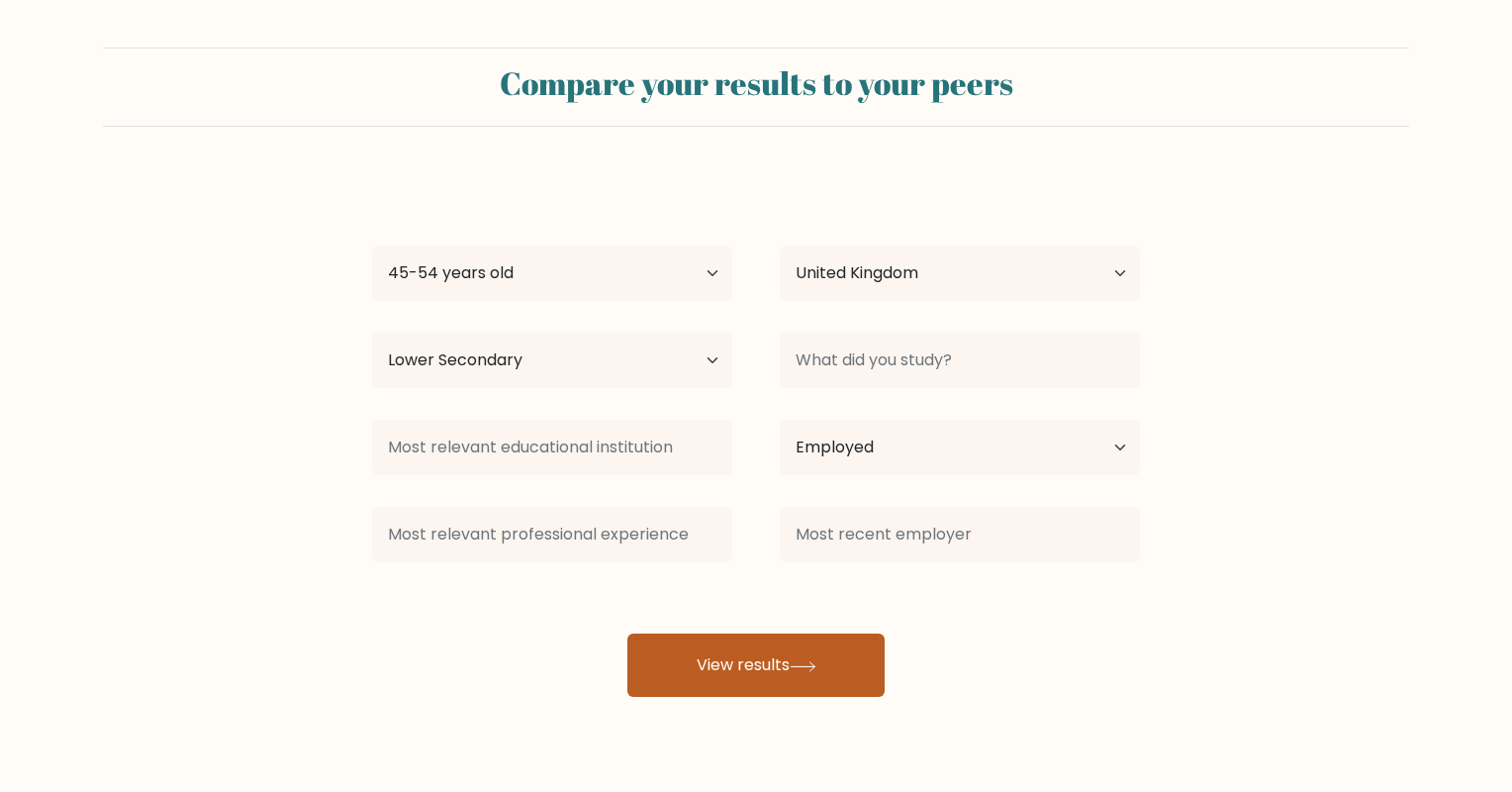 click on "View results" at bounding box center [756, 665] 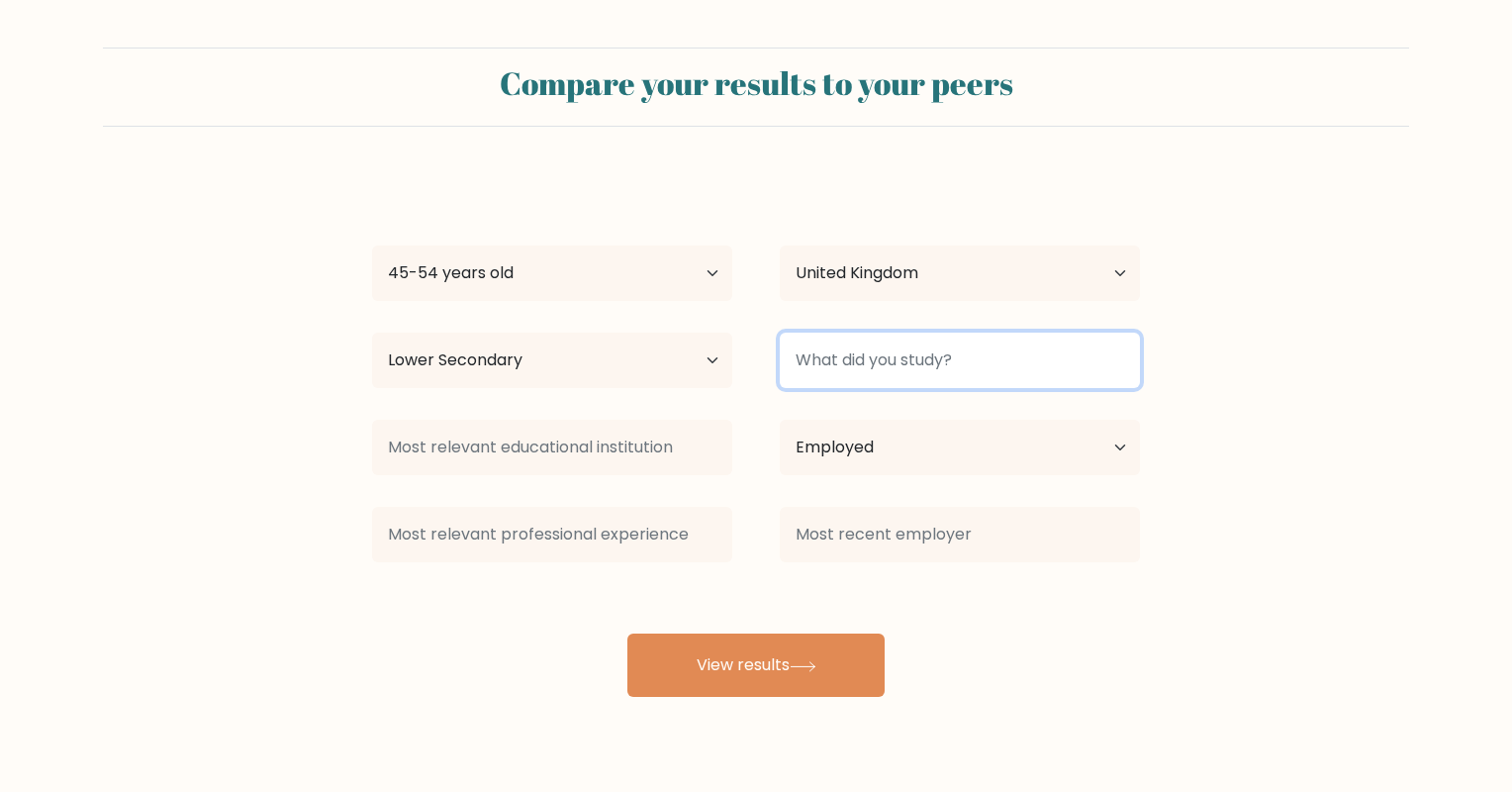 click at bounding box center (960, 360) 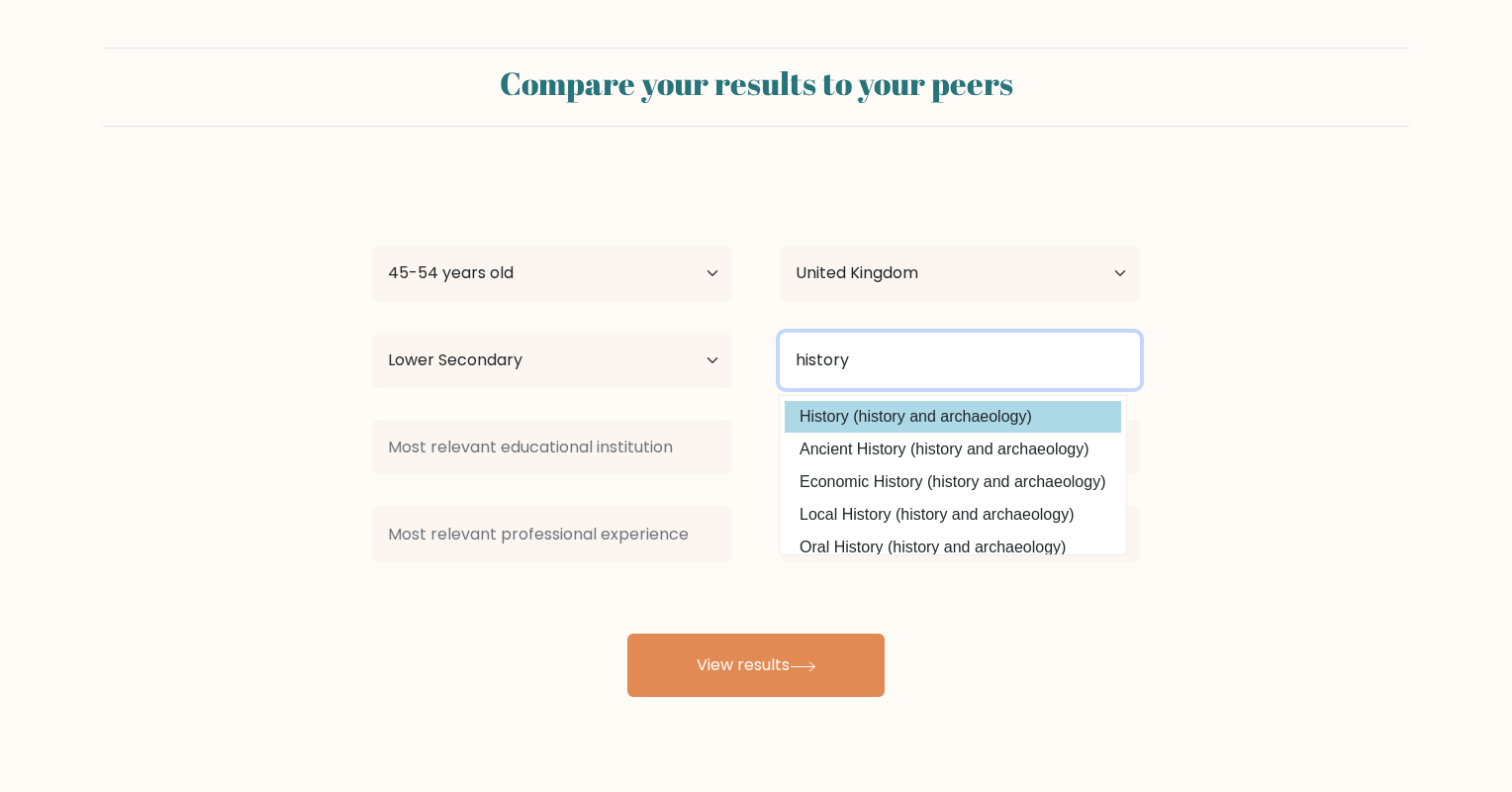 type on "history" 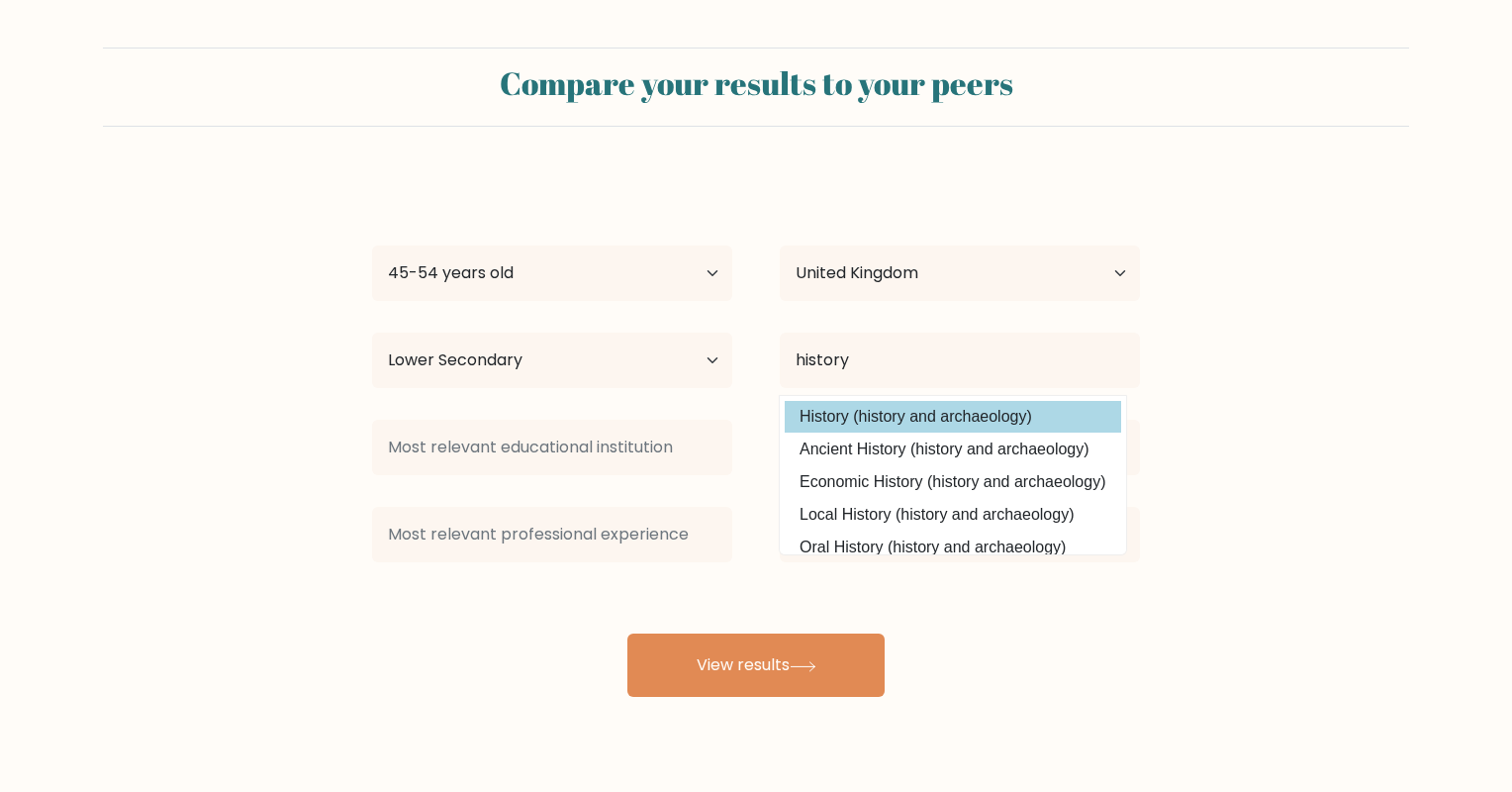click on "[FIRST]
[LAST]
Age
Under 18 years old
18-24 years old
25-34 years old
35-44 years old
45-54 years old
55-64 years old
65 years old and above
Country
Afghanistan
Albania
Algeria
American Samoa
Andorra
Angola
Anguilla
Antarctica
Antigua and Barbuda
Argentina
Armenia
Aruba
Australia
Austria
Azerbaijan
Bahamas
Bahrain
Bangladesh
Barbados
Belarus
Belgium
Belize
Benin
Bermuda
Bhutan
Bolivia
Bonaire, Sint Eustatius and Saba
Bosnia and Herzegovina
Botswana
Bouvet Island
Brazil
Brunei Chad" at bounding box center [756, 436] 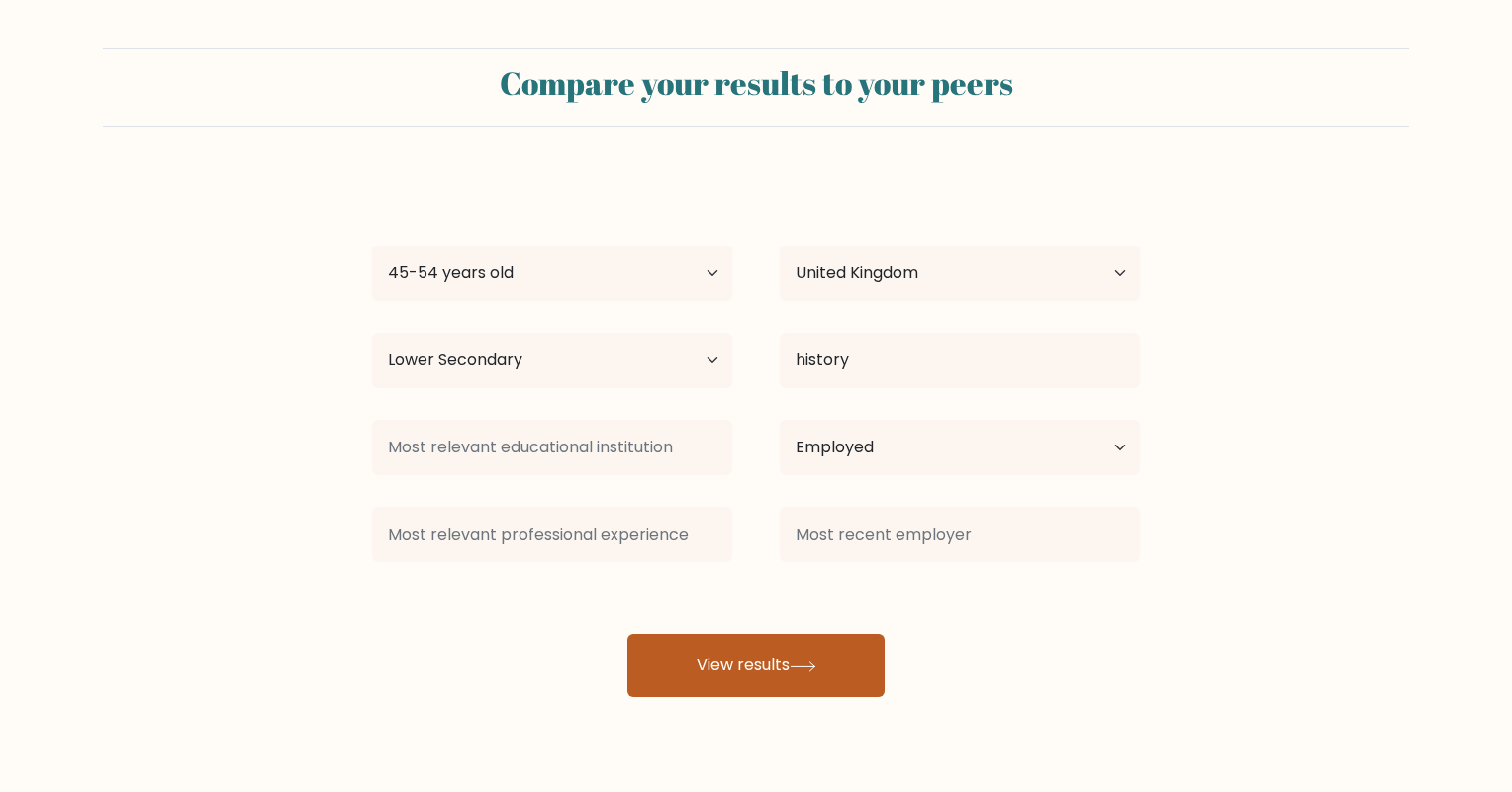 click on "View results" at bounding box center [756, 665] 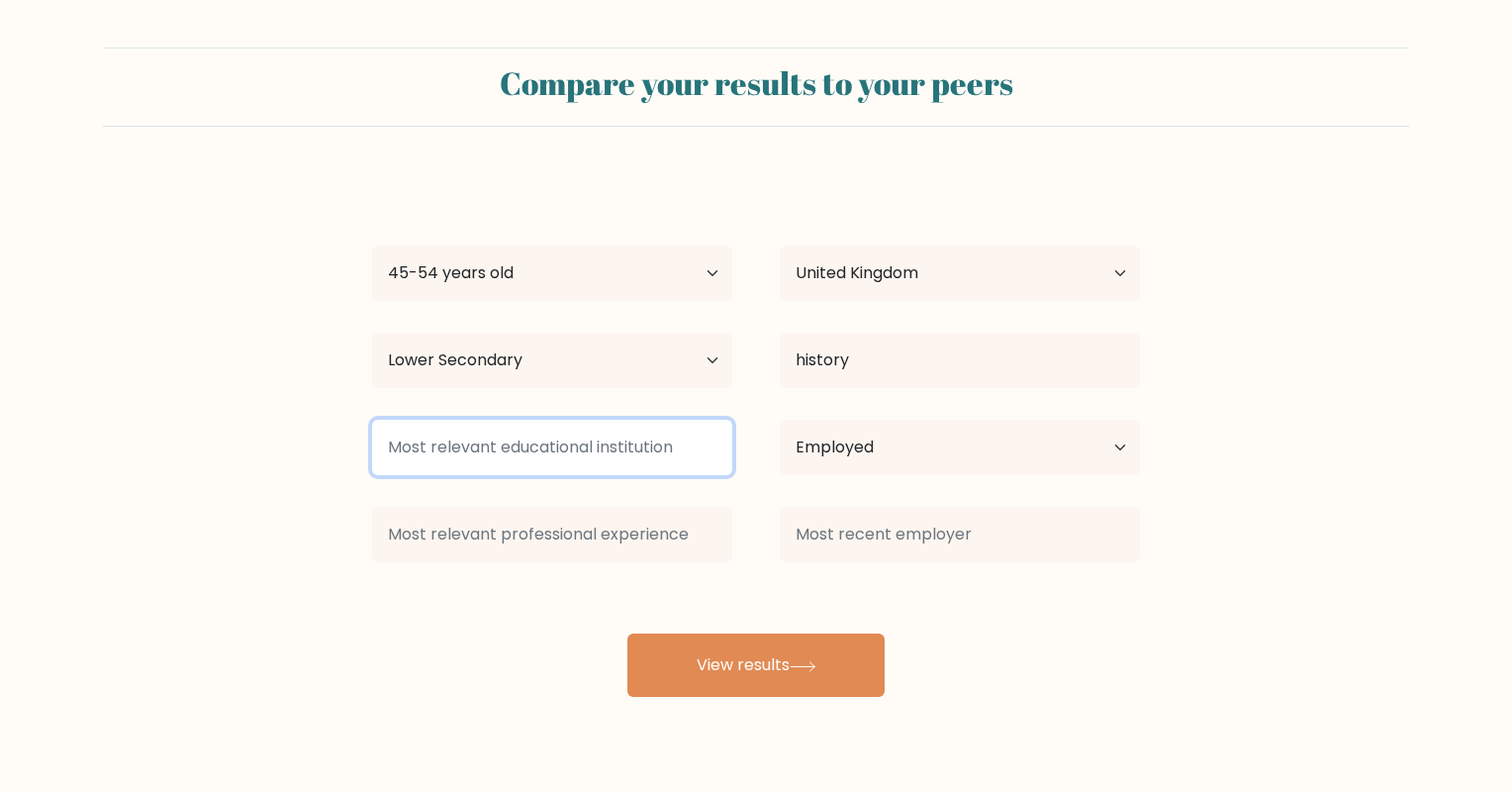 click at bounding box center (552, 447) 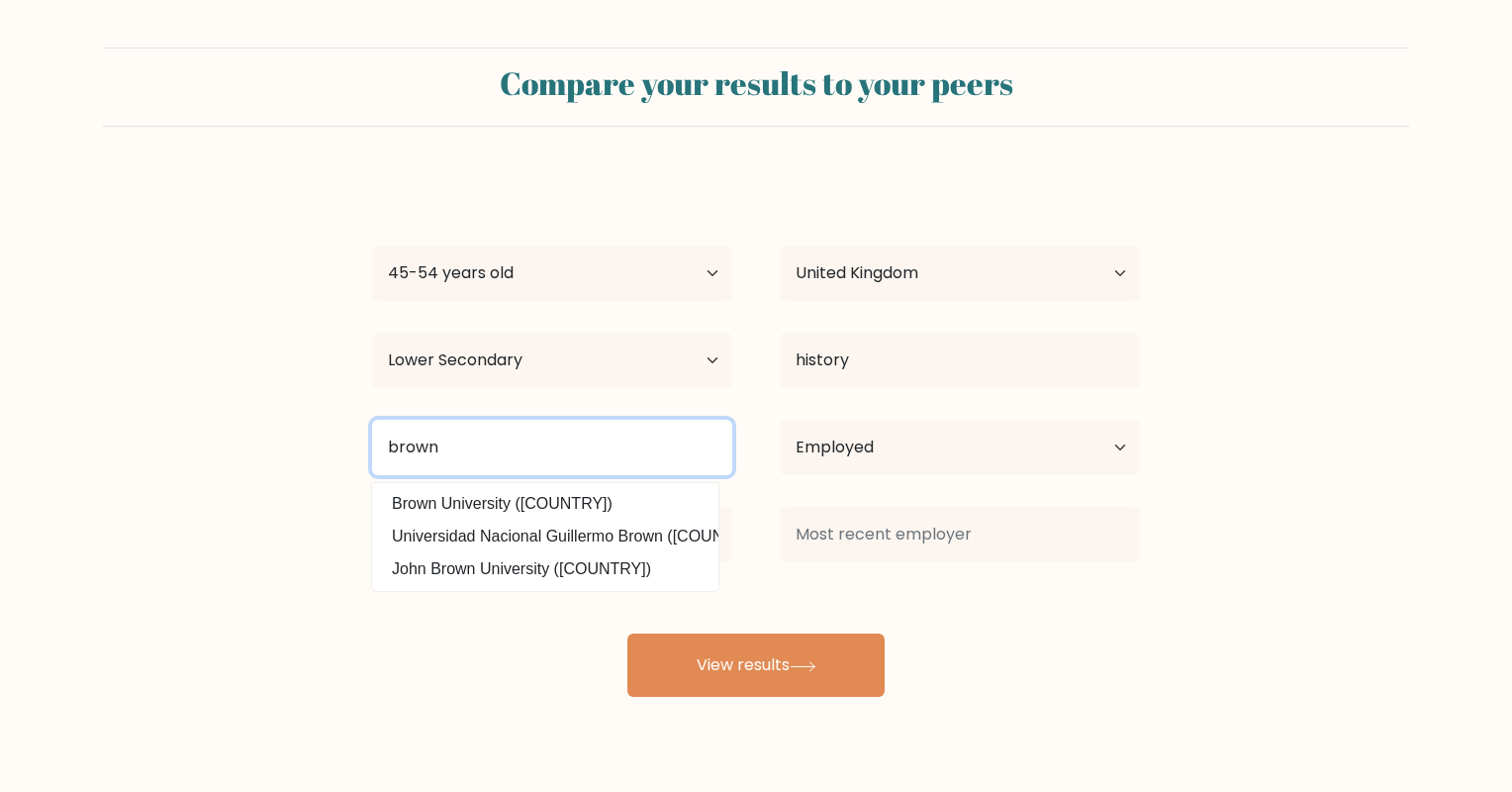 drag, startPoint x: 428, startPoint y: 451, endPoint x: 297, endPoint y: 441, distance: 131.38112 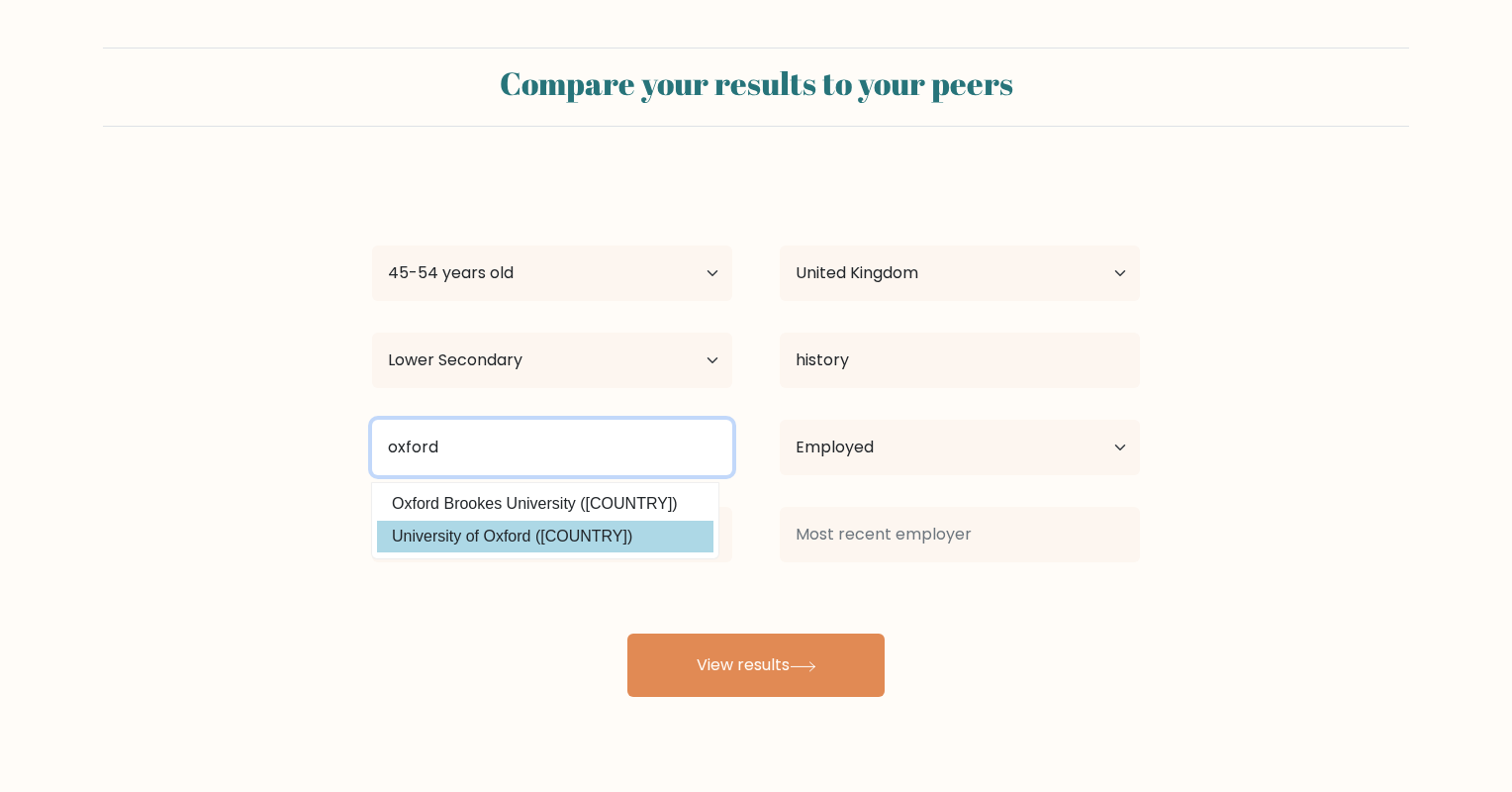 type on "oxford" 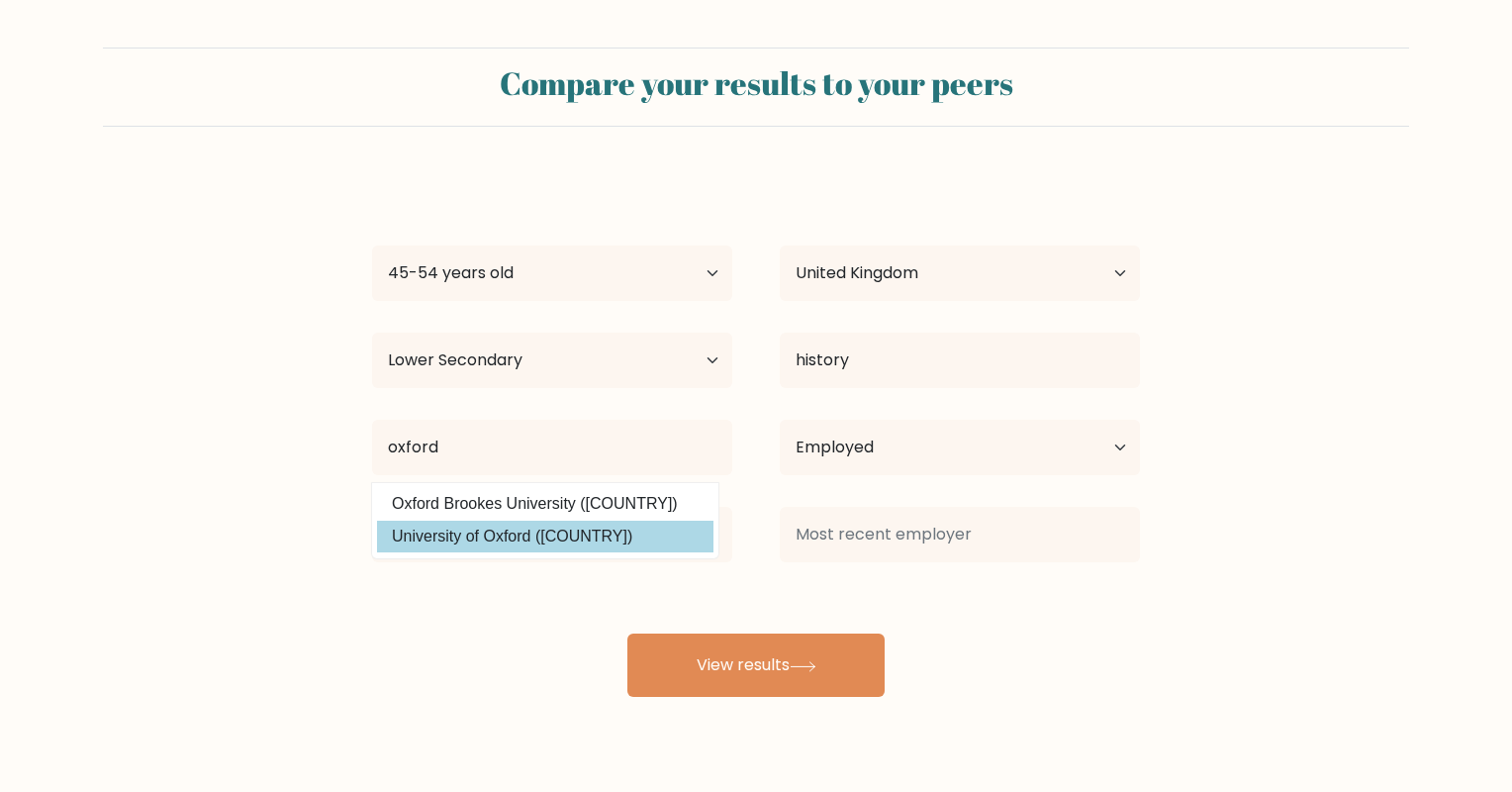 click on "University of Oxford ([COUNTRY])" at bounding box center [545, 537] 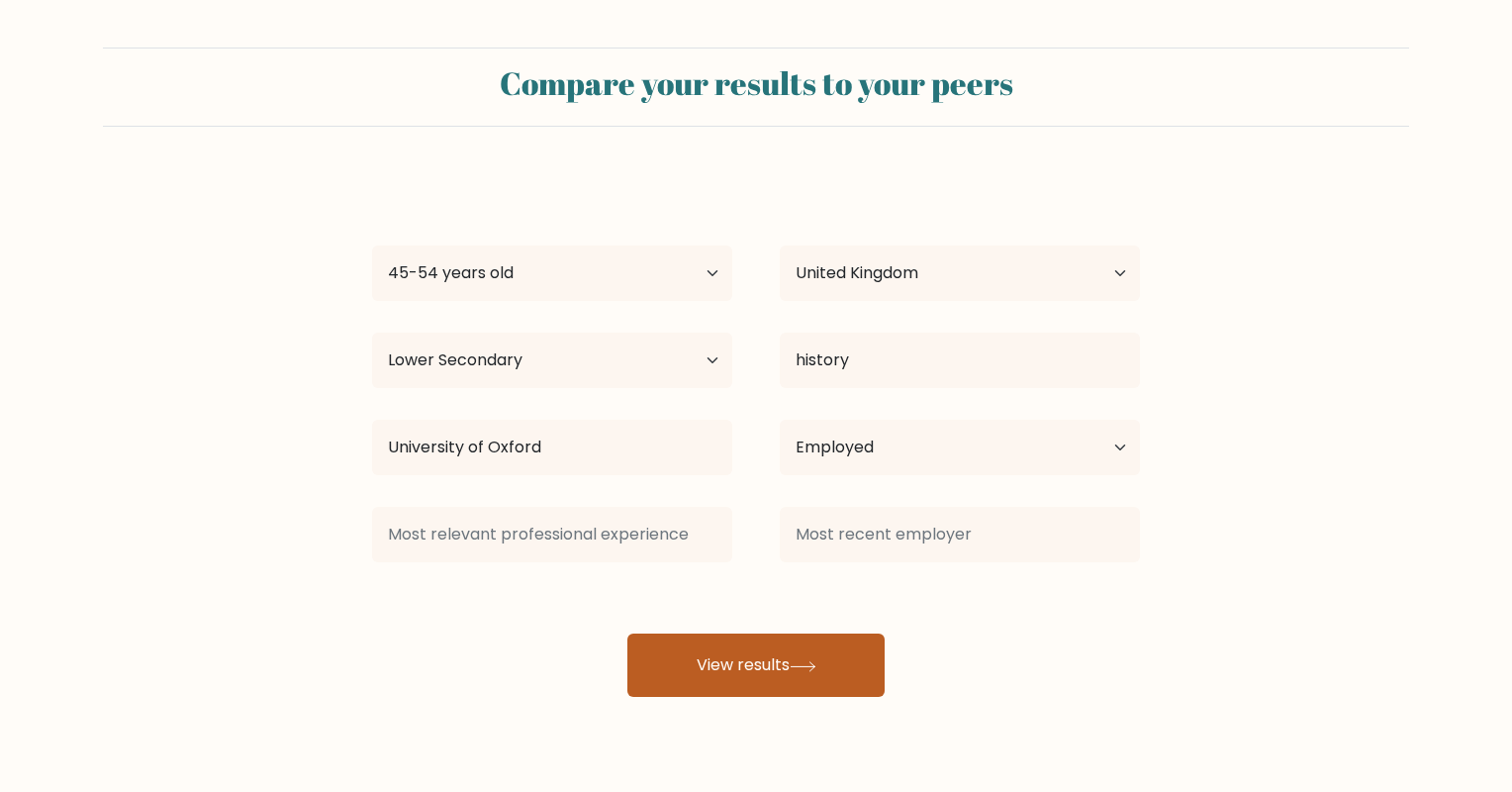 click on "View results" at bounding box center [756, 665] 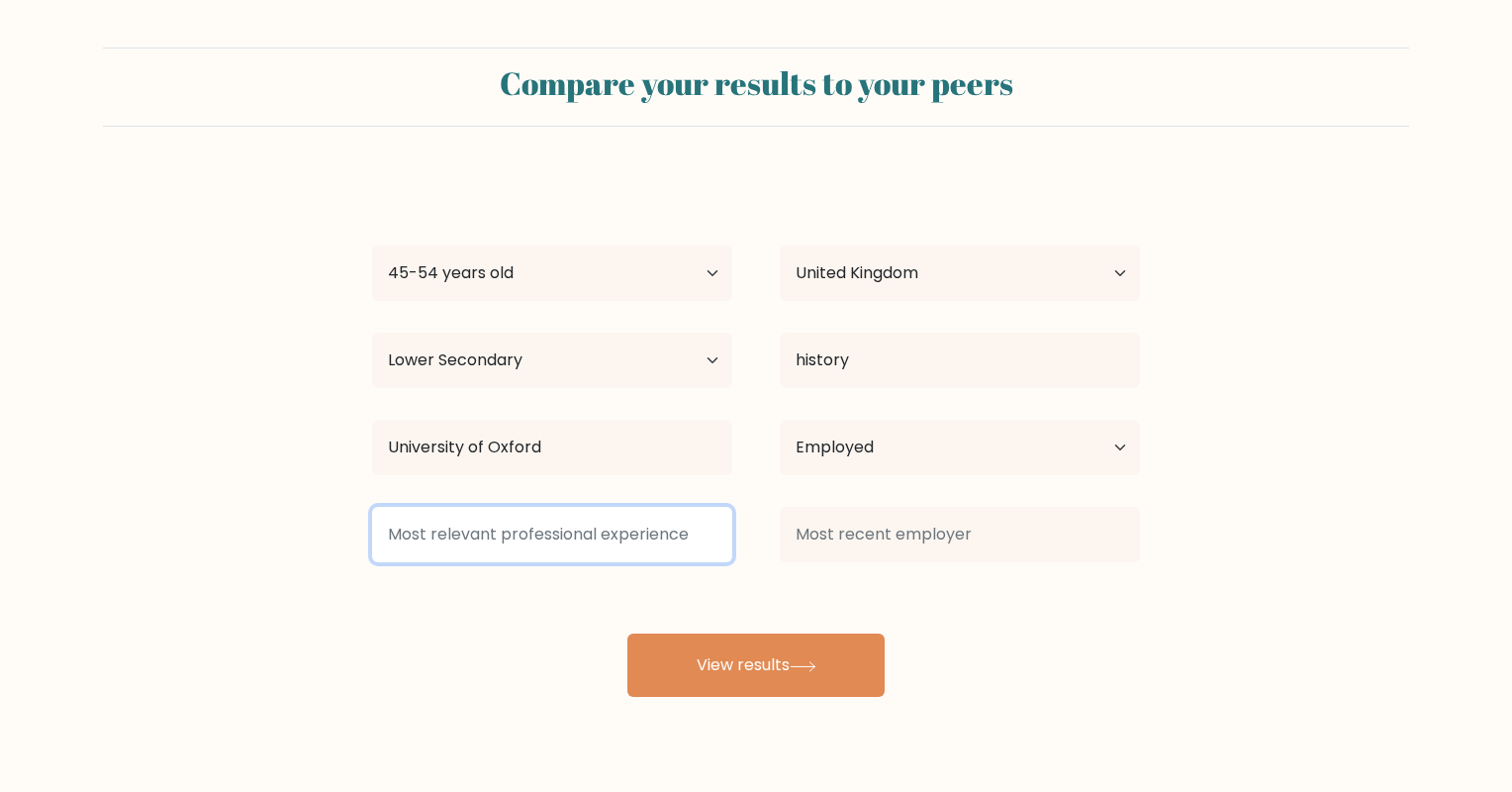 click at bounding box center [552, 535] 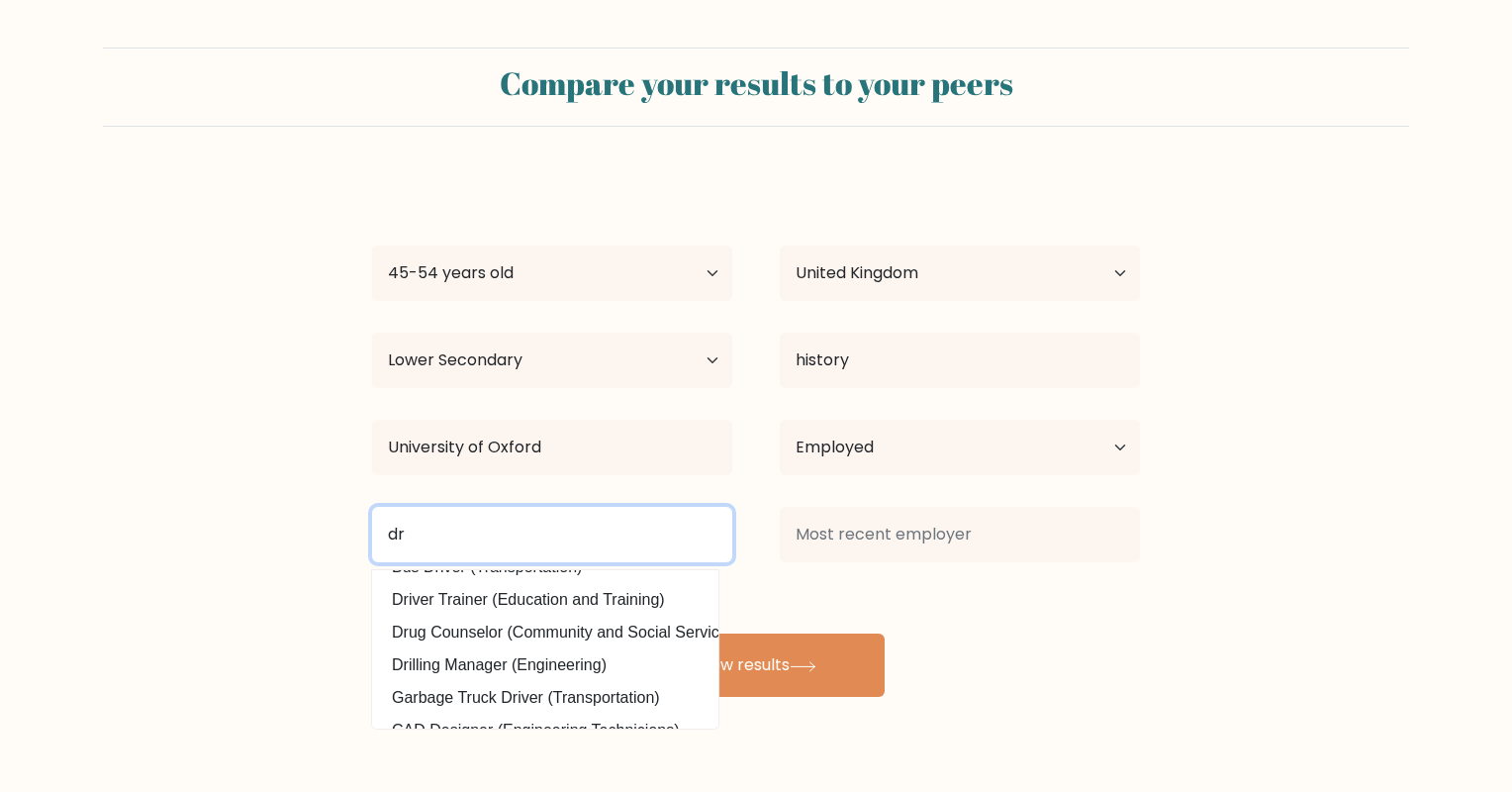 scroll, scrollTop: 99, scrollLeft: 0, axis: vertical 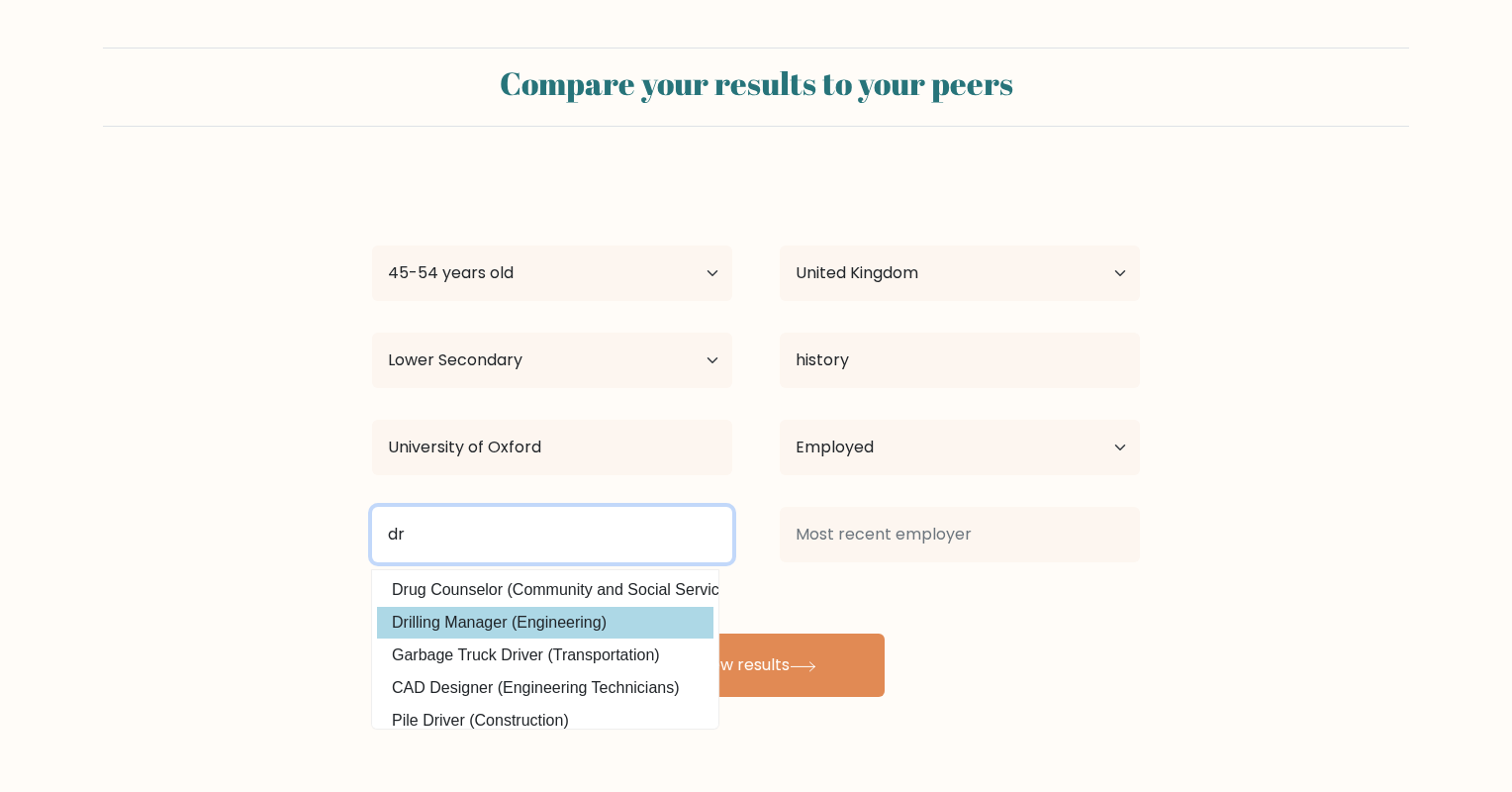 type on "dr" 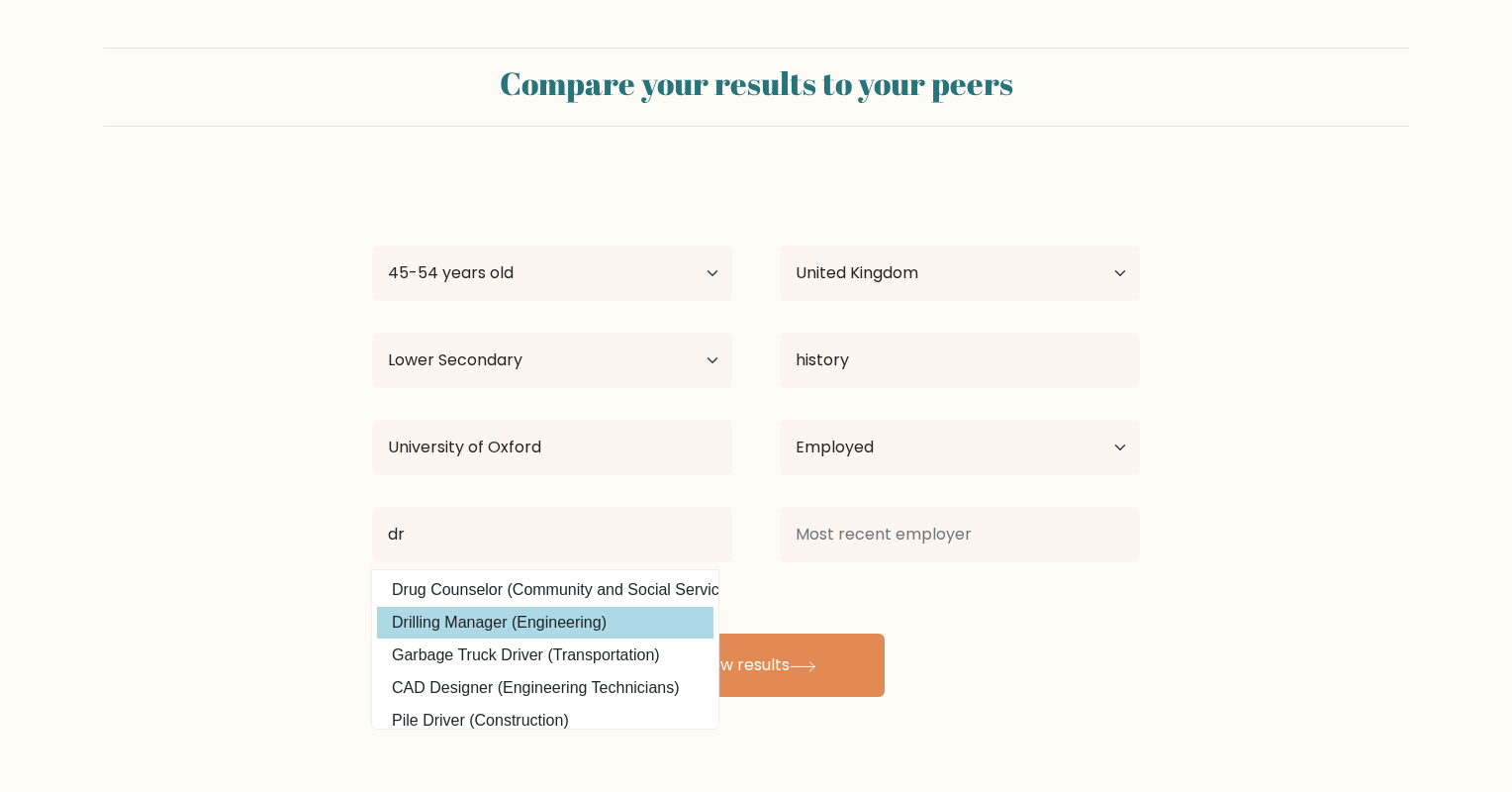 click on "Drilling Manager (Engineering)" at bounding box center [545, 623] 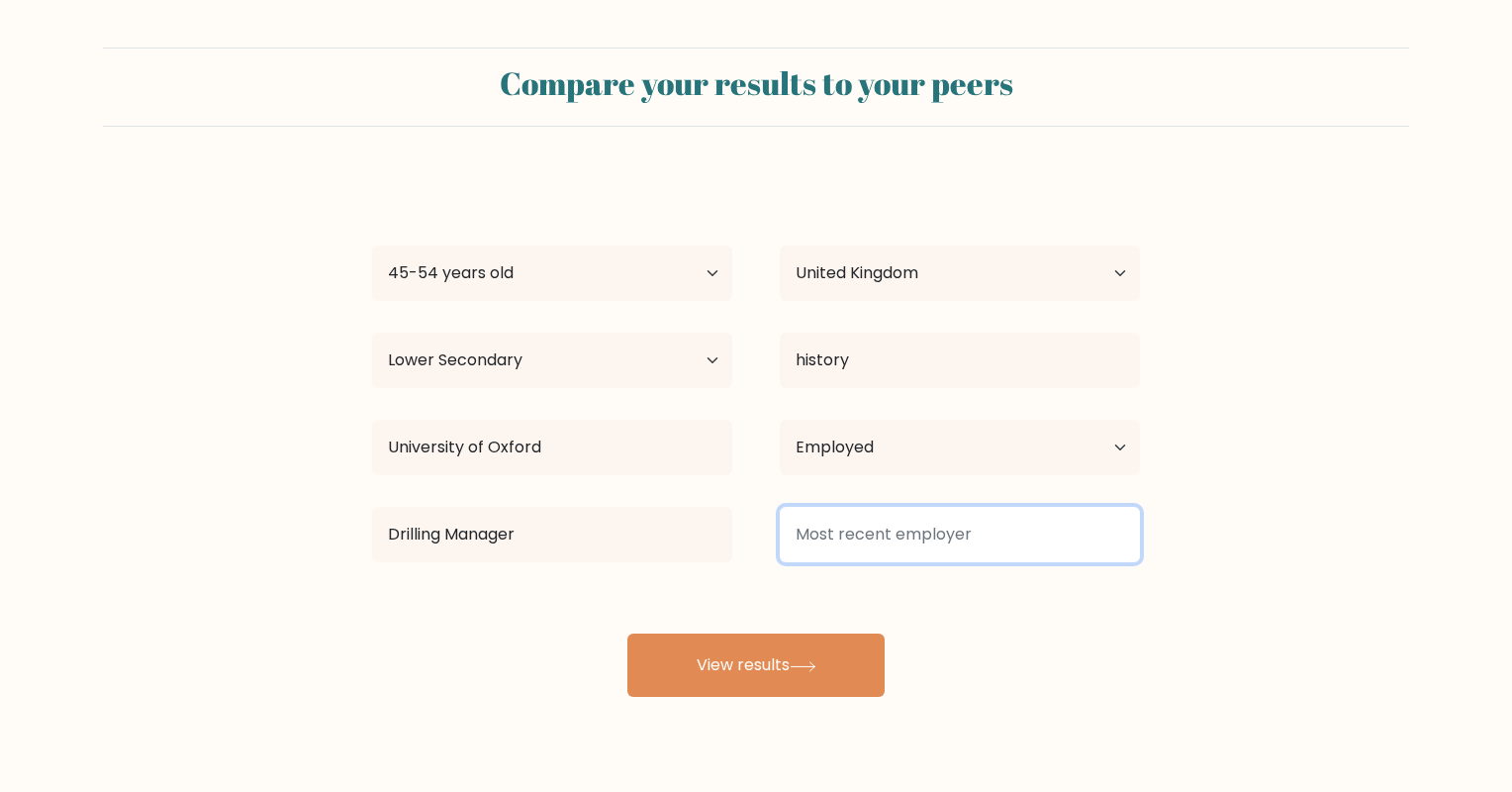click at bounding box center (960, 535) 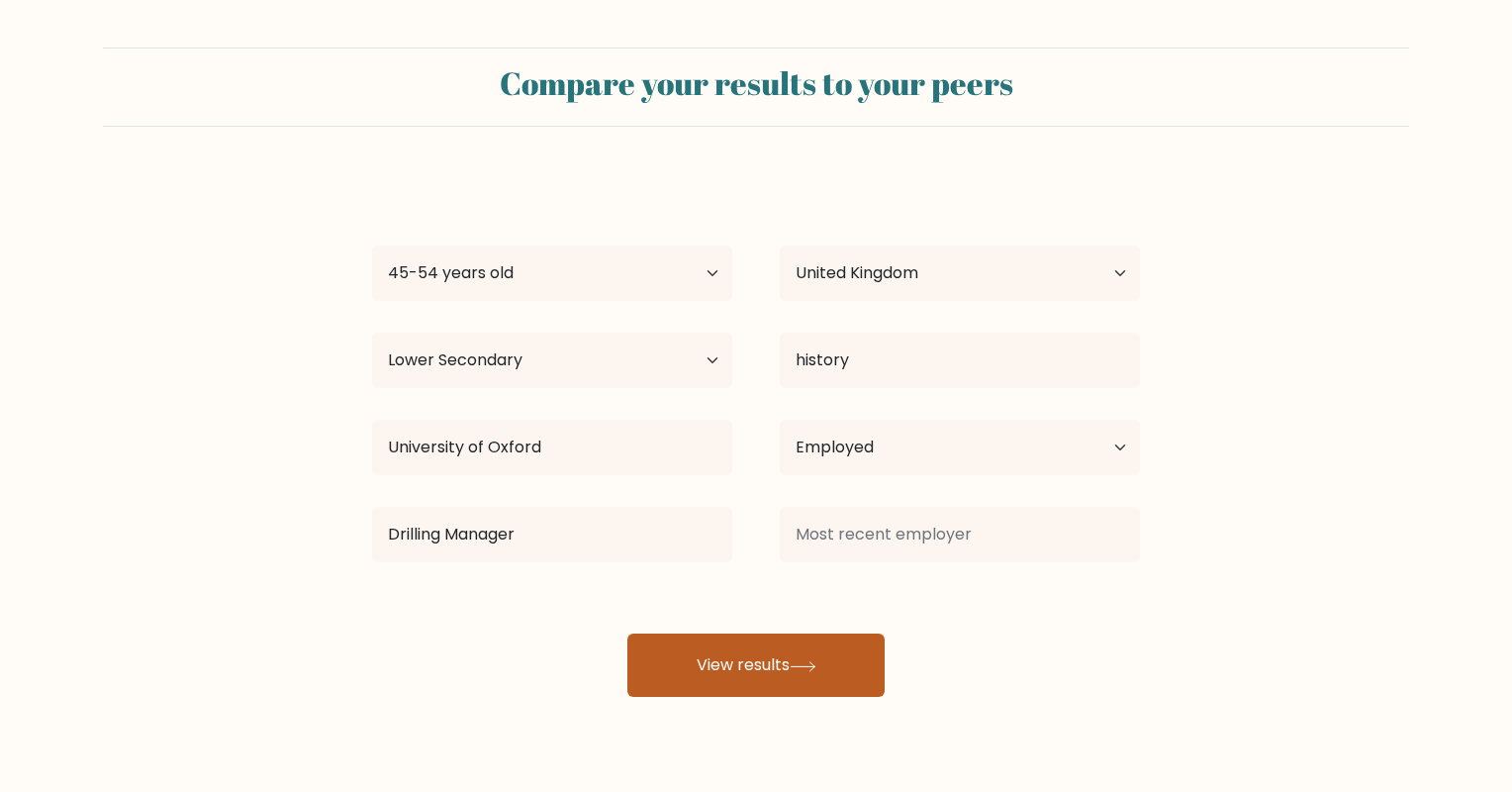 click on "View results" at bounding box center [756, 665] 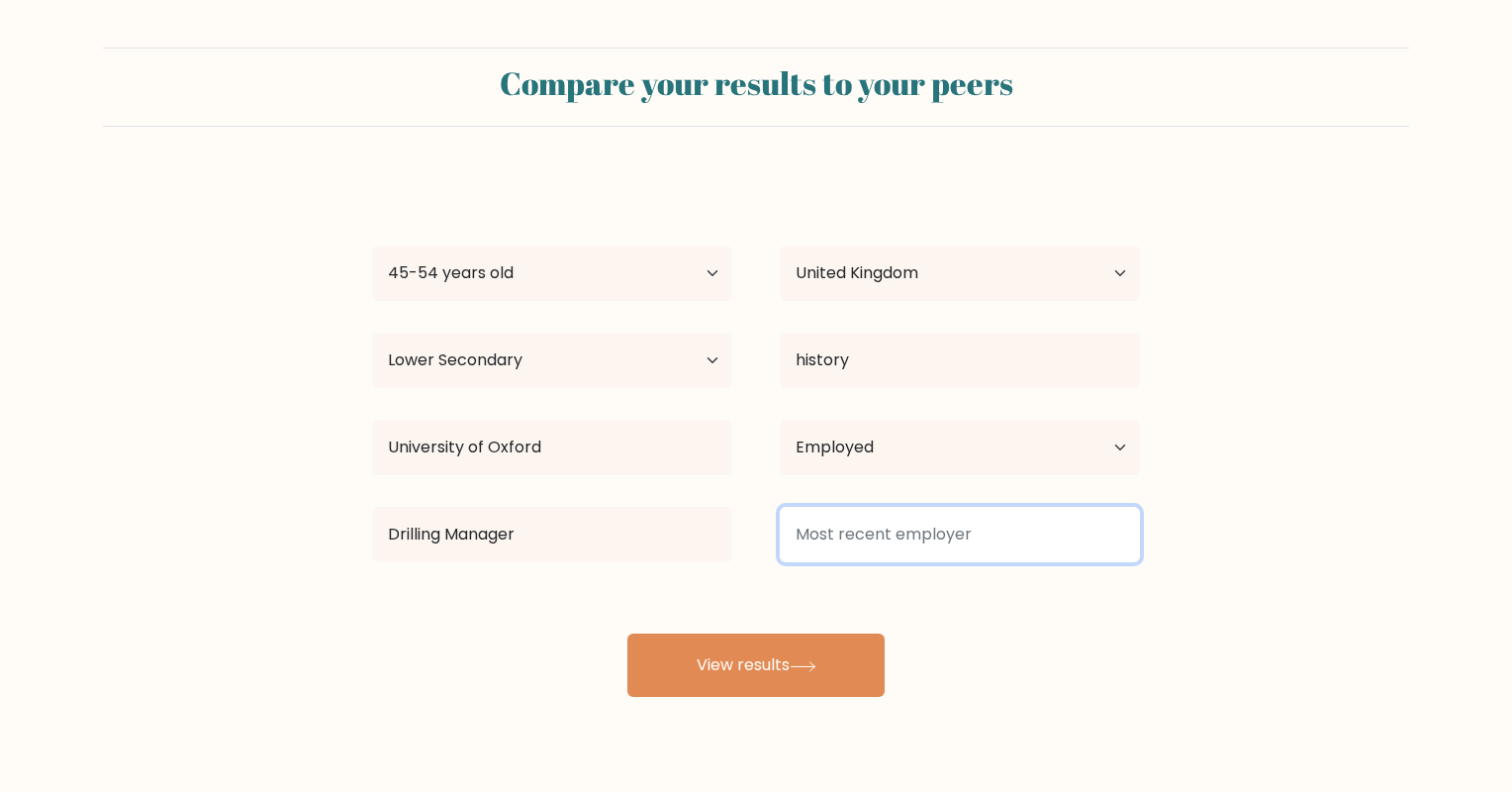 click at bounding box center [960, 535] 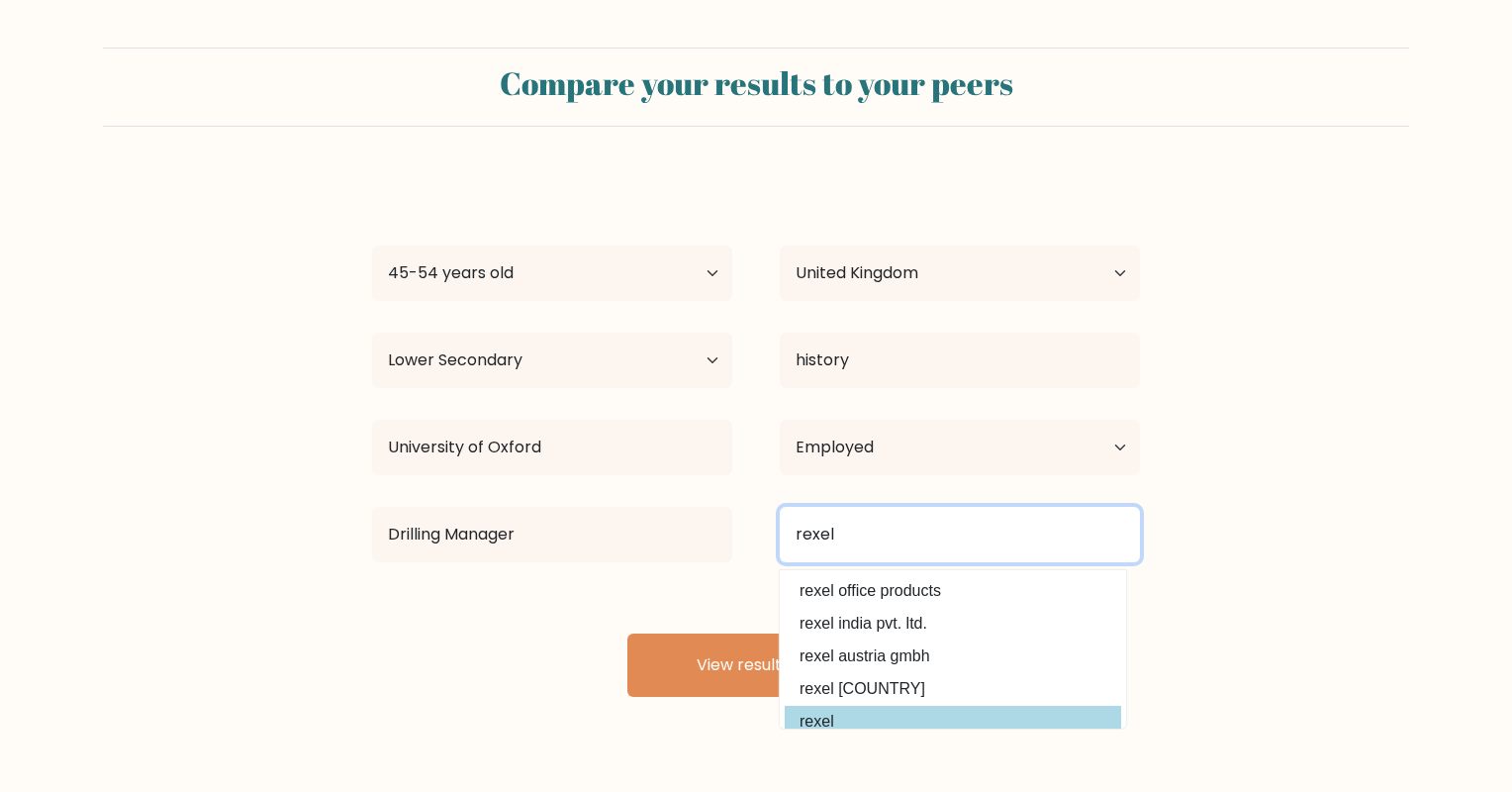 type on "rexel" 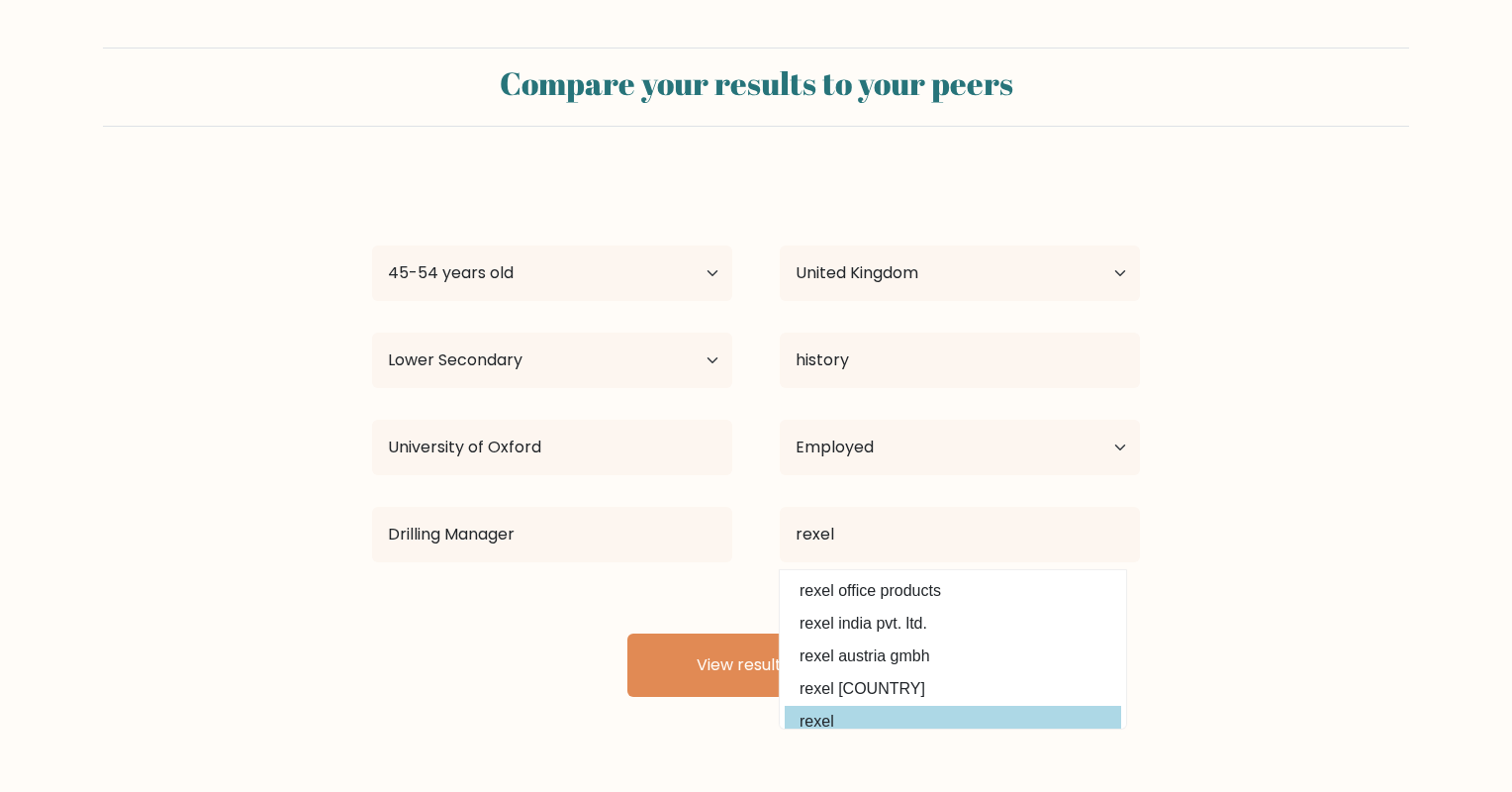 click on "rexel" at bounding box center [953, 722] 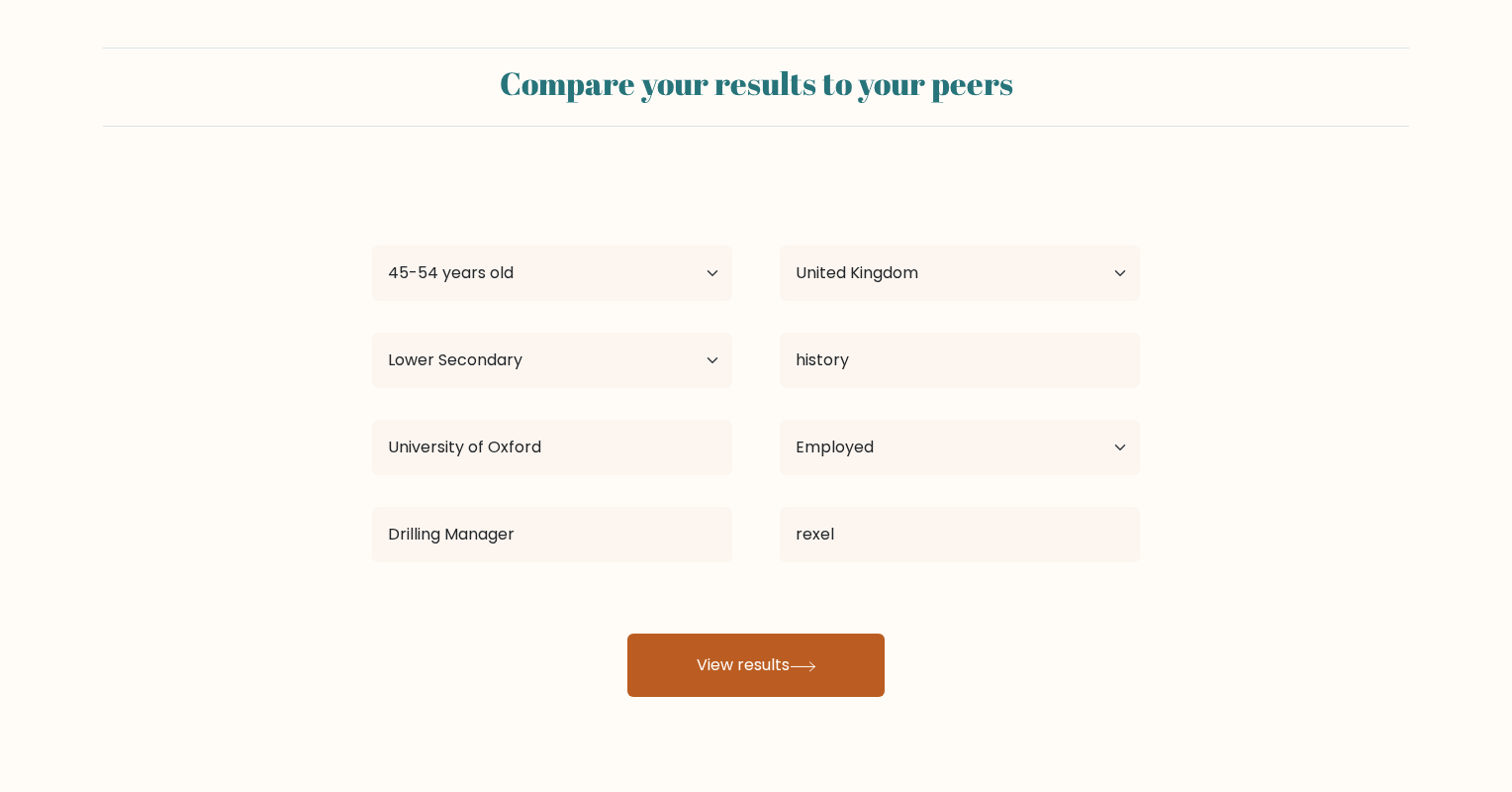 click on "View results" at bounding box center (756, 665) 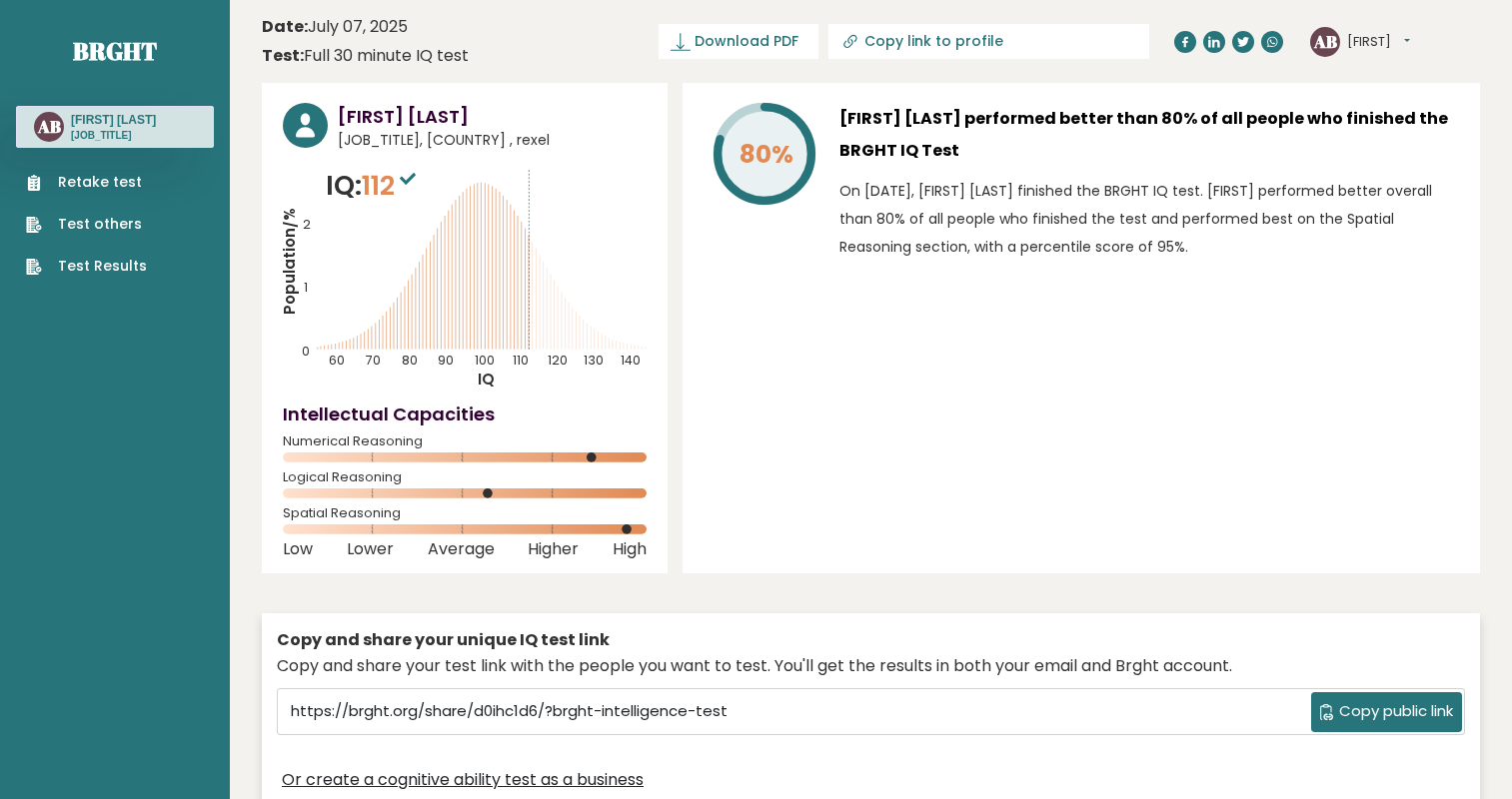 scroll, scrollTop: 0, scrollLeft: 0, axis: both 